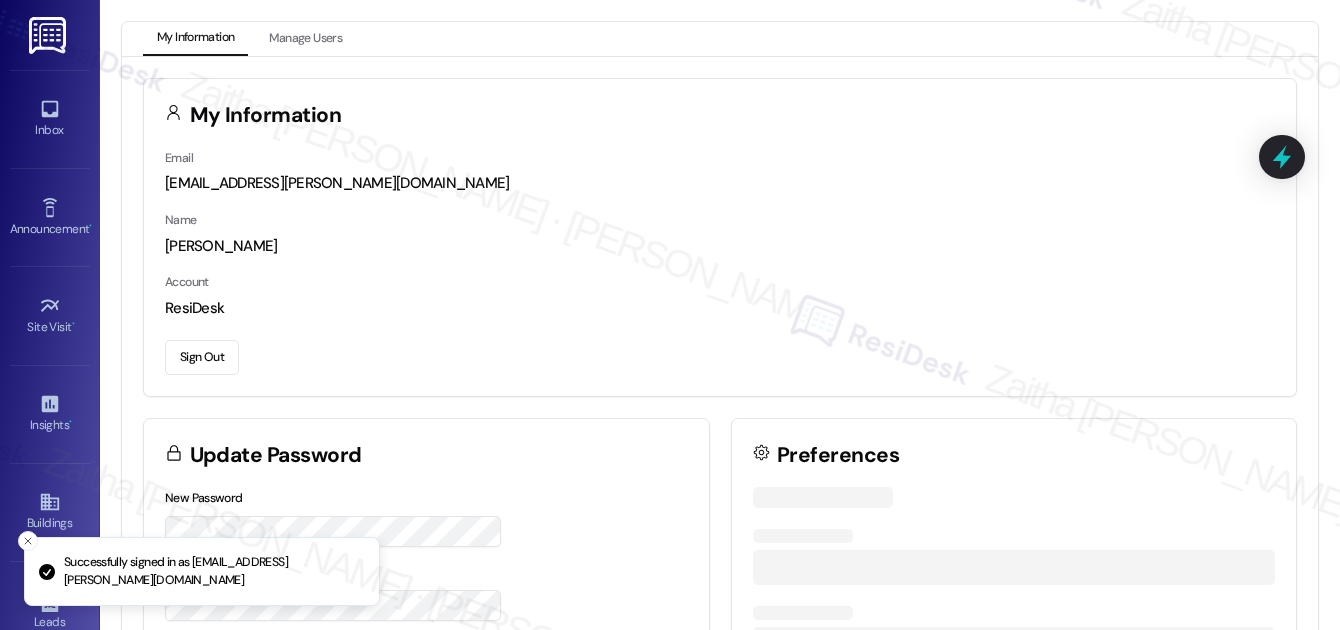 scroll, scrollTop: 0, scrollLeft: 0, axis: both 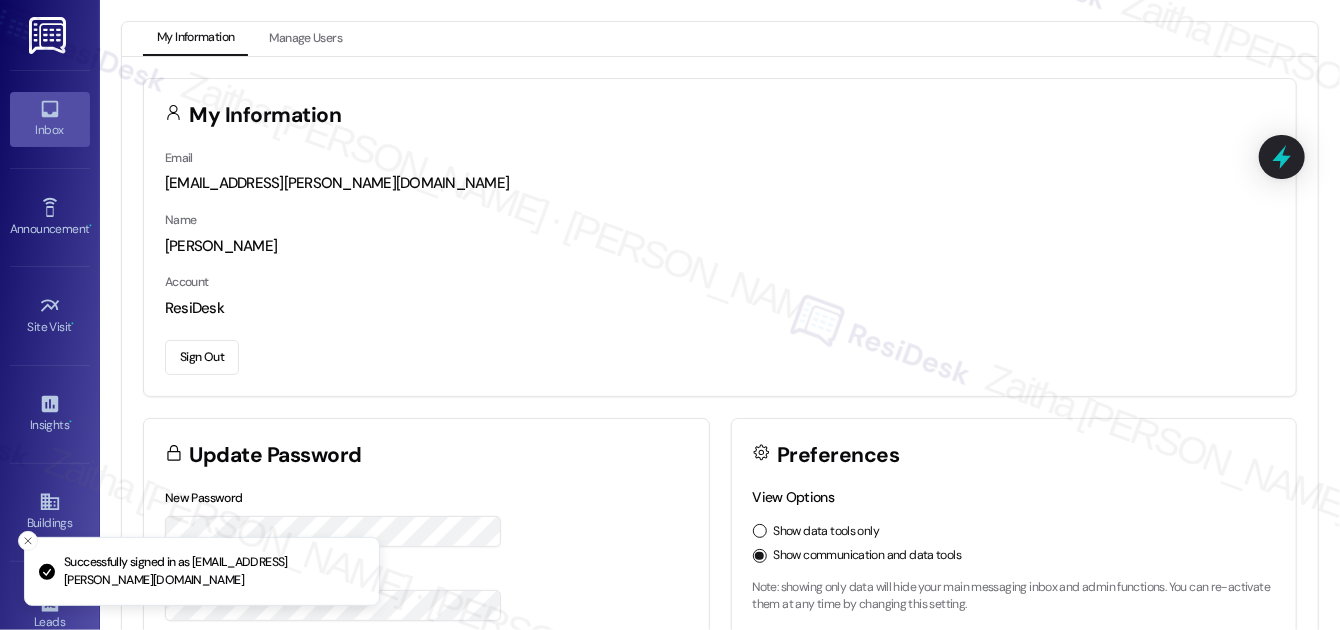 click on "Inbox" at bounding box center [50, 130] 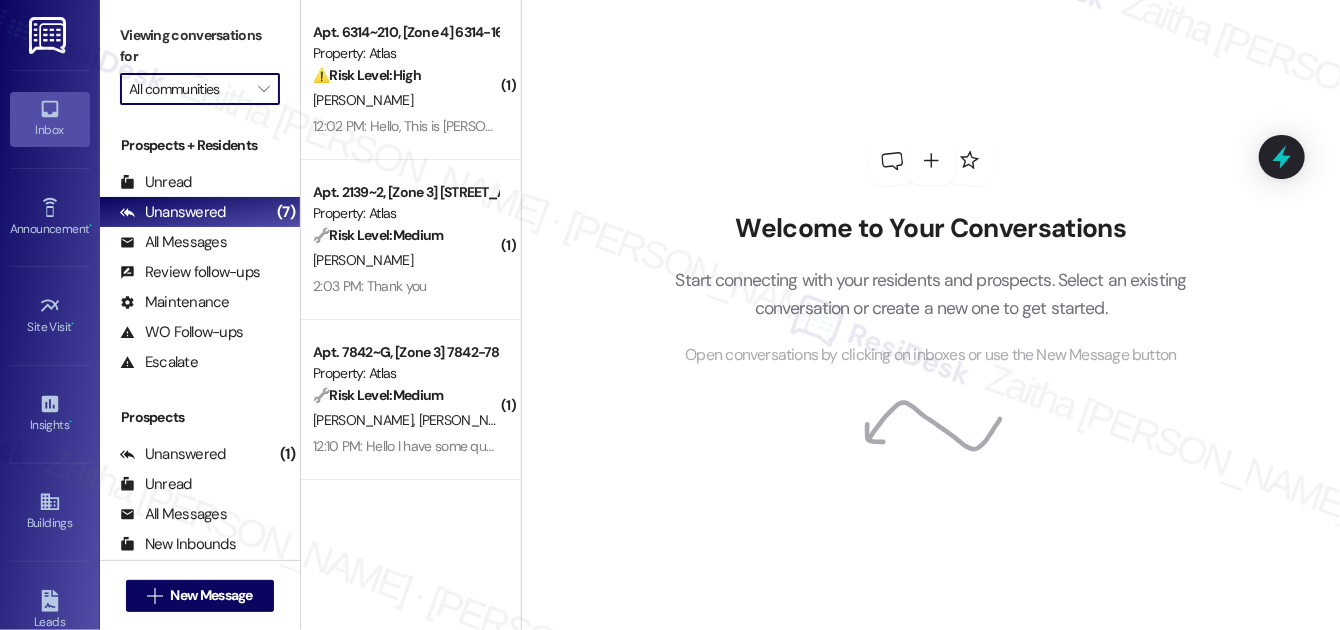 click on "All communities" at bounding box center (188, 89) 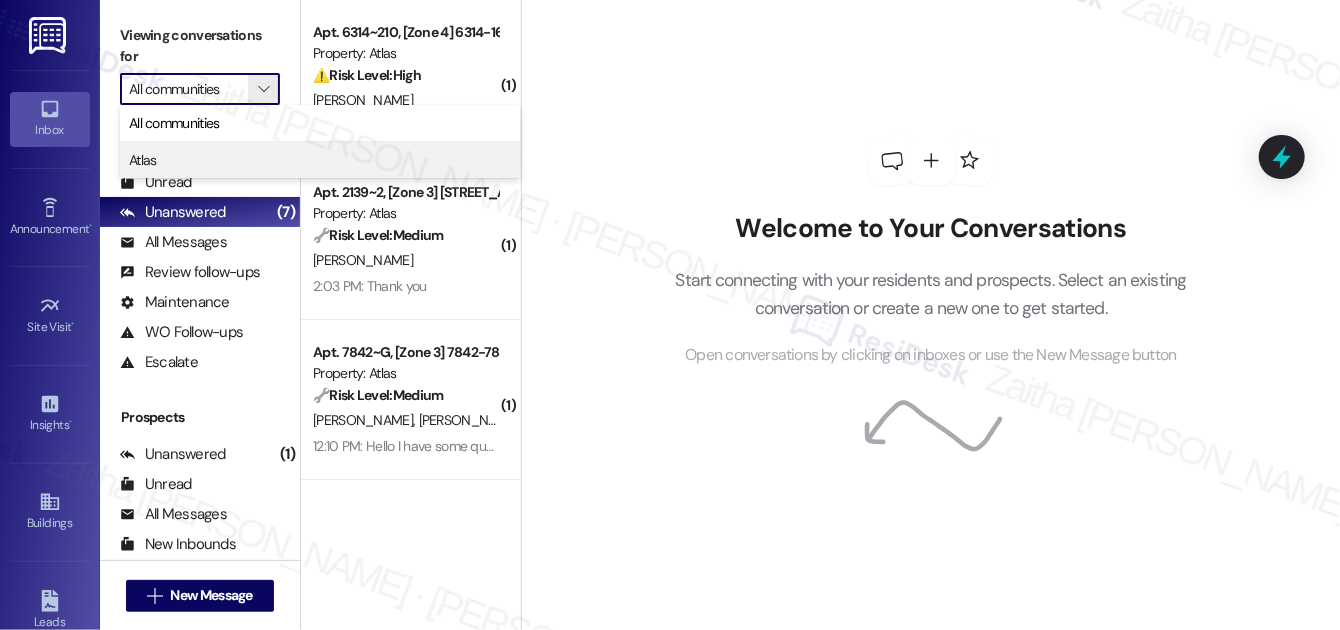 click on "Atlas" at bounding box center (320, 160) 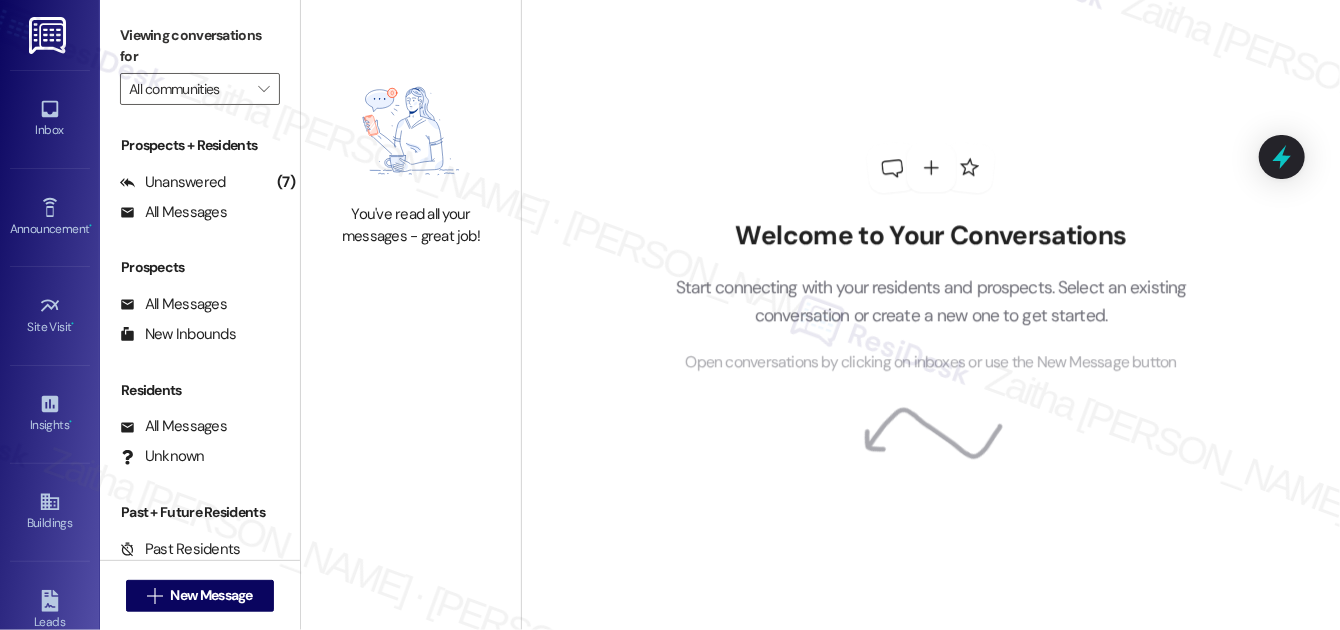 type on "Atlas" 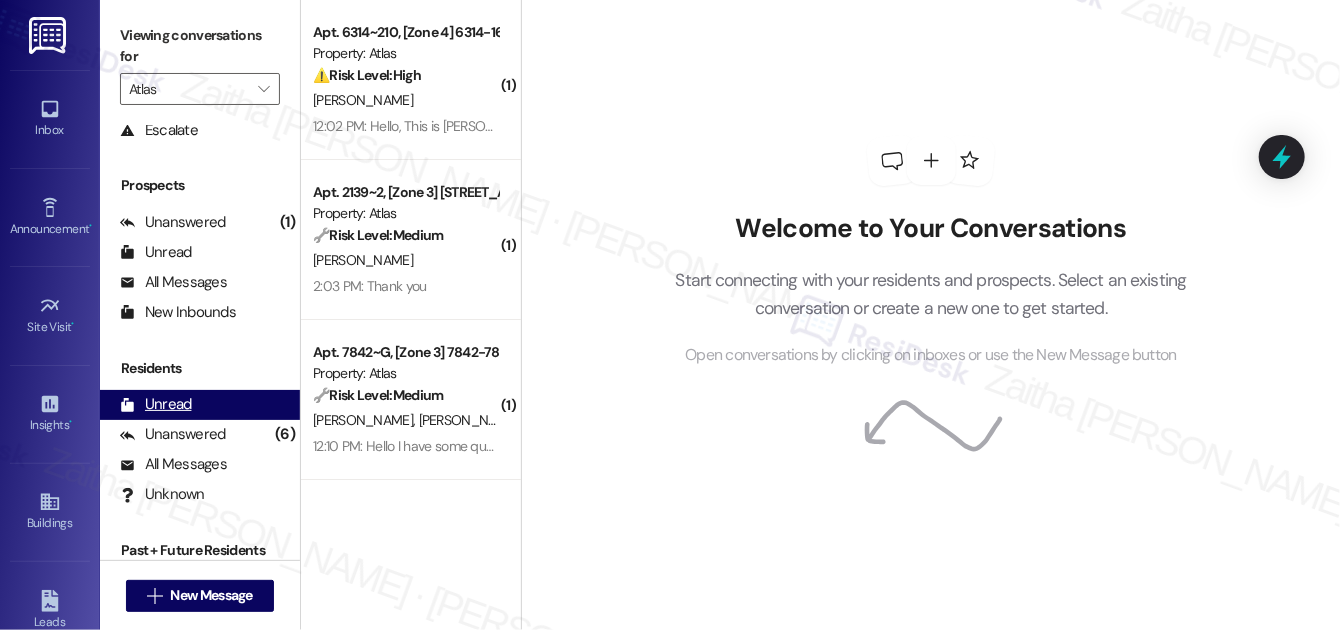 scroll, scrollTop: 264, scrollLeft: 0, axis: vertical 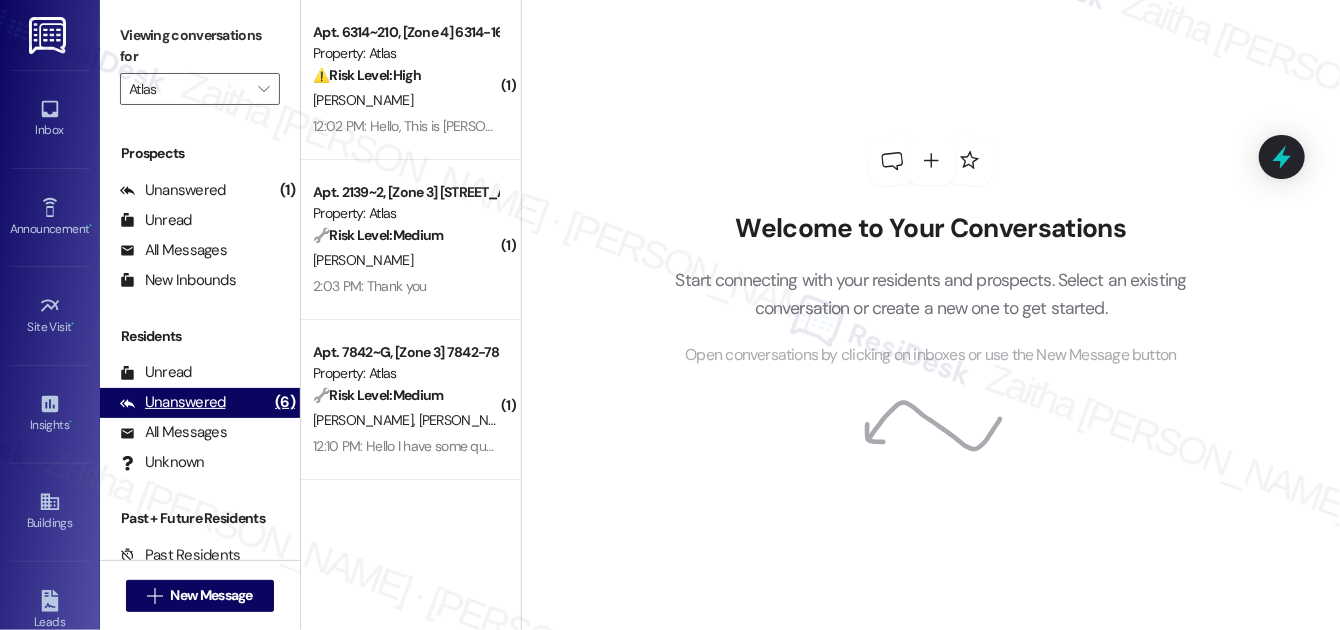 click on "Unanswered" at bounding box center (173, 402) 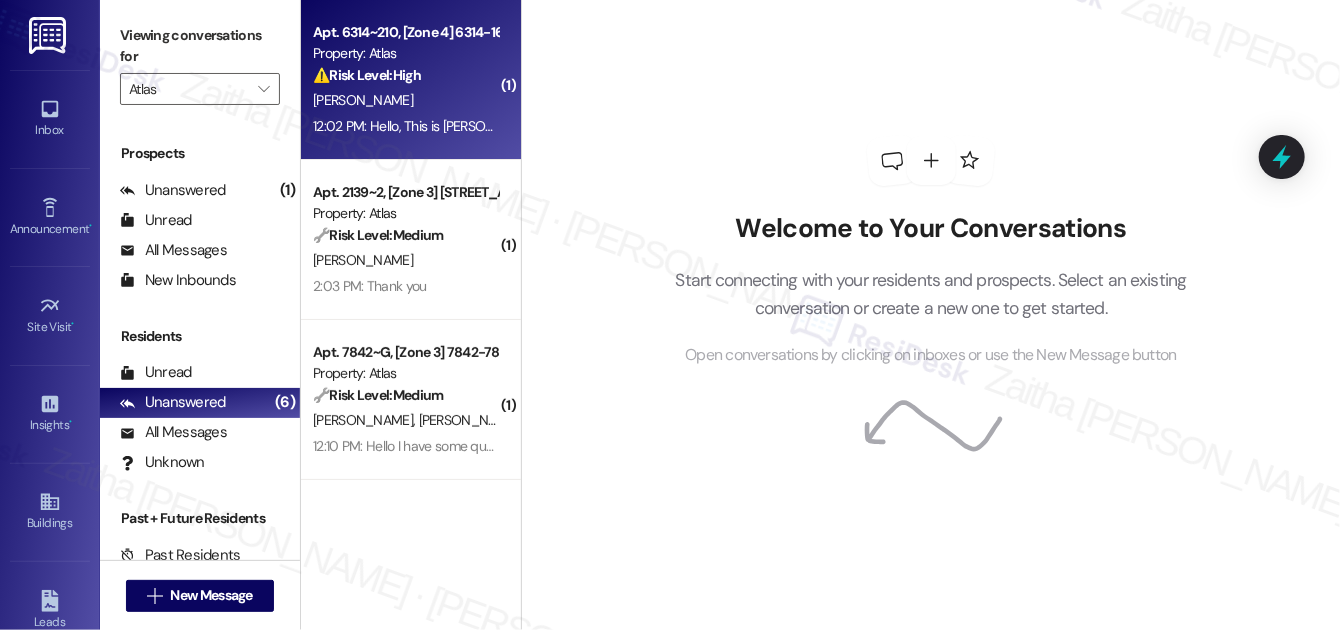 click on "⚠️  Risk Level:  High The resident is requesting to renew their lease. This is a time-sensitive request that requires action to ensure continued occupancy and financial stability for the property." at bounding box center (405, 75) 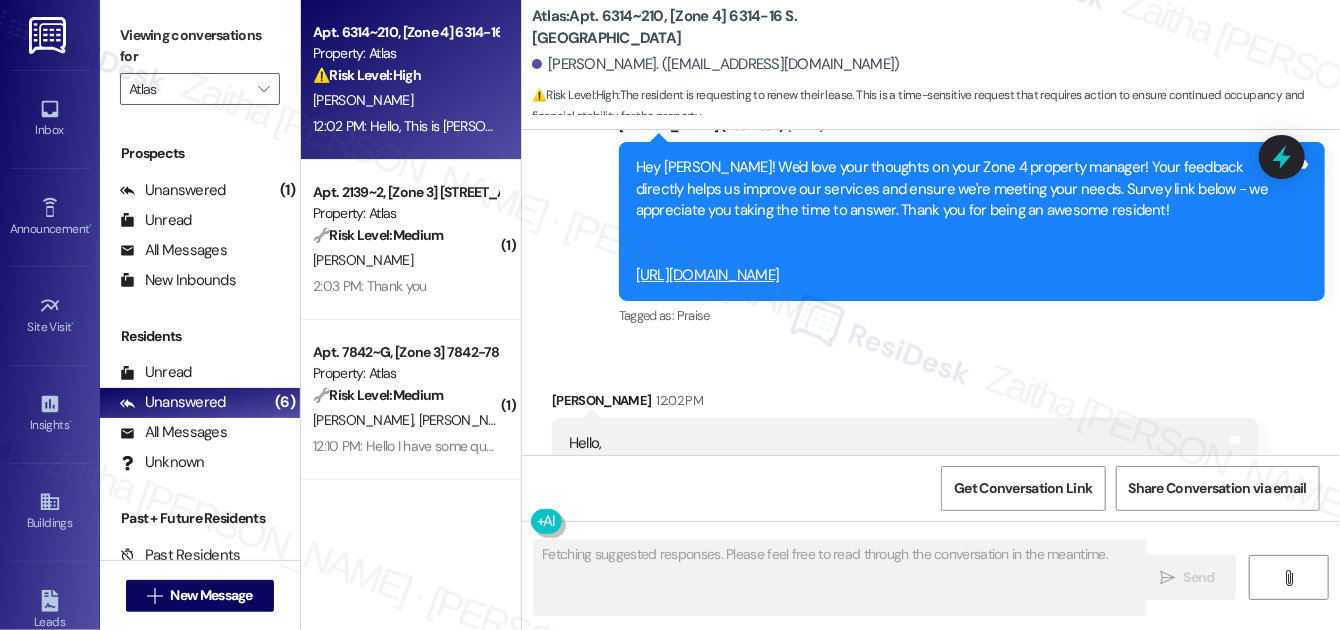 scroll, scrollTop: 5603, scrollLeft: 0, axis: vertical 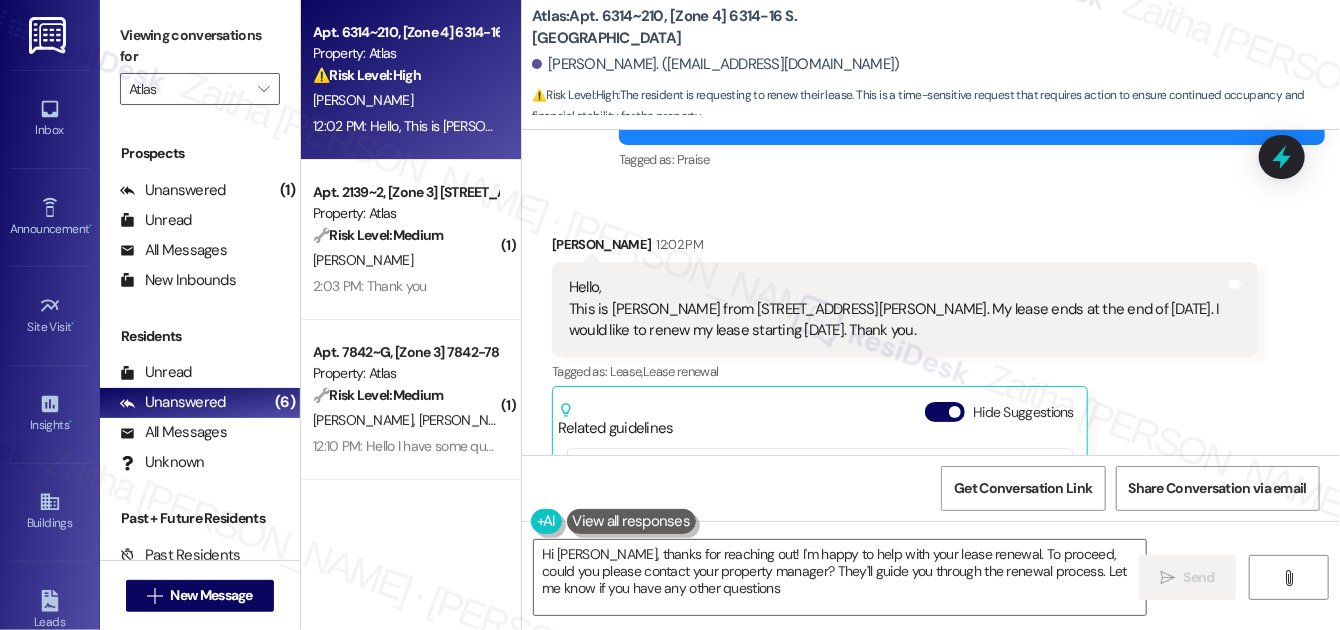 type on "Hi Carlos, thanks for reaching out! I'm happy to help with your lease renewal. To proceed, could you please contact your property manager? They'll guide you through the renewal process. Let me know if you have any other questions!" 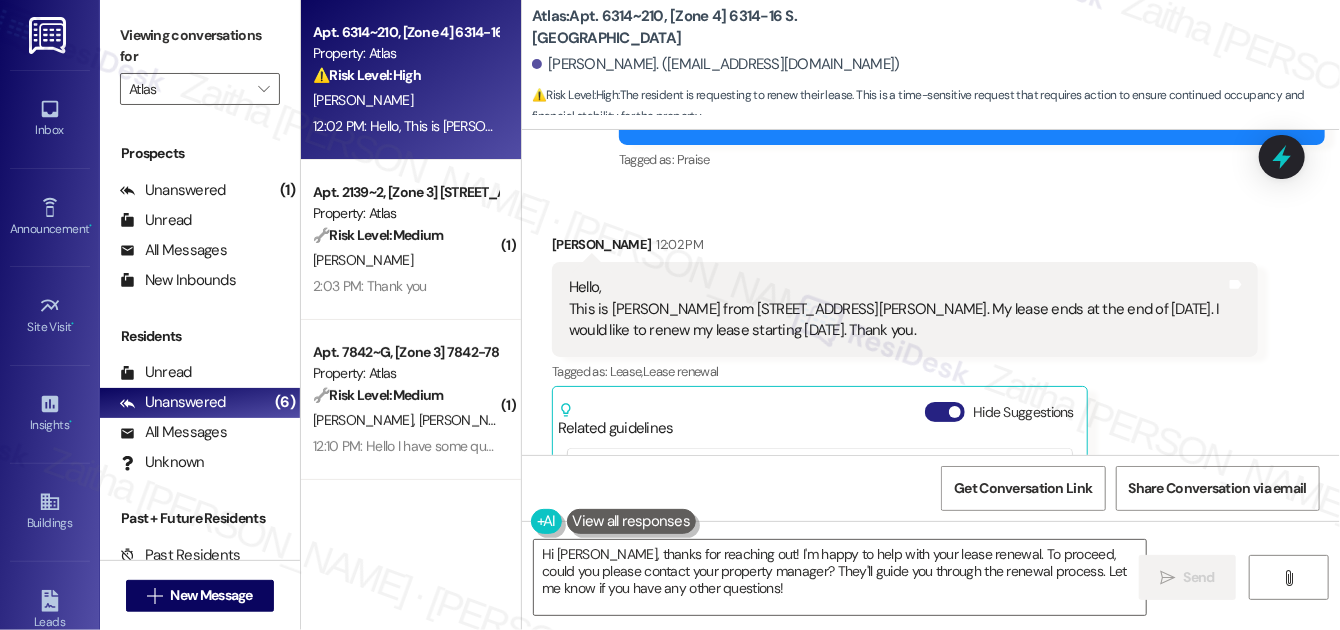 click on "Hide Suggestions" at bounding box center (945, 412) 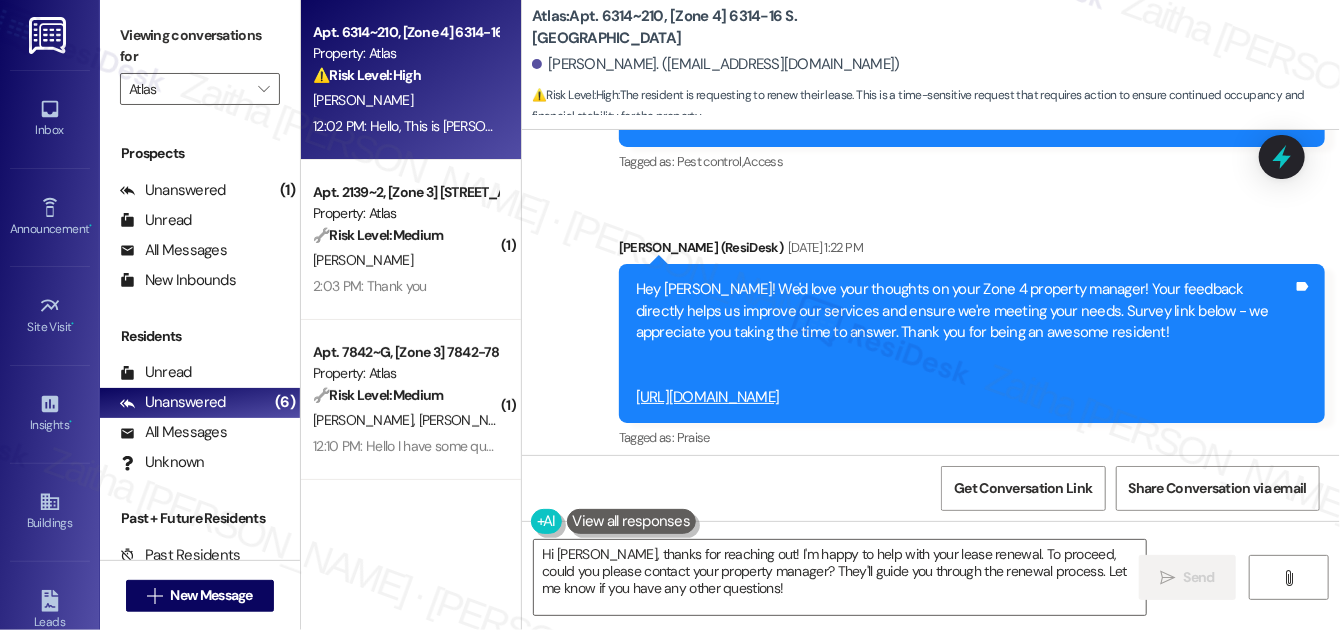 scroll, scrollTop: 5352, scrollLeft: 0, axis: vertical 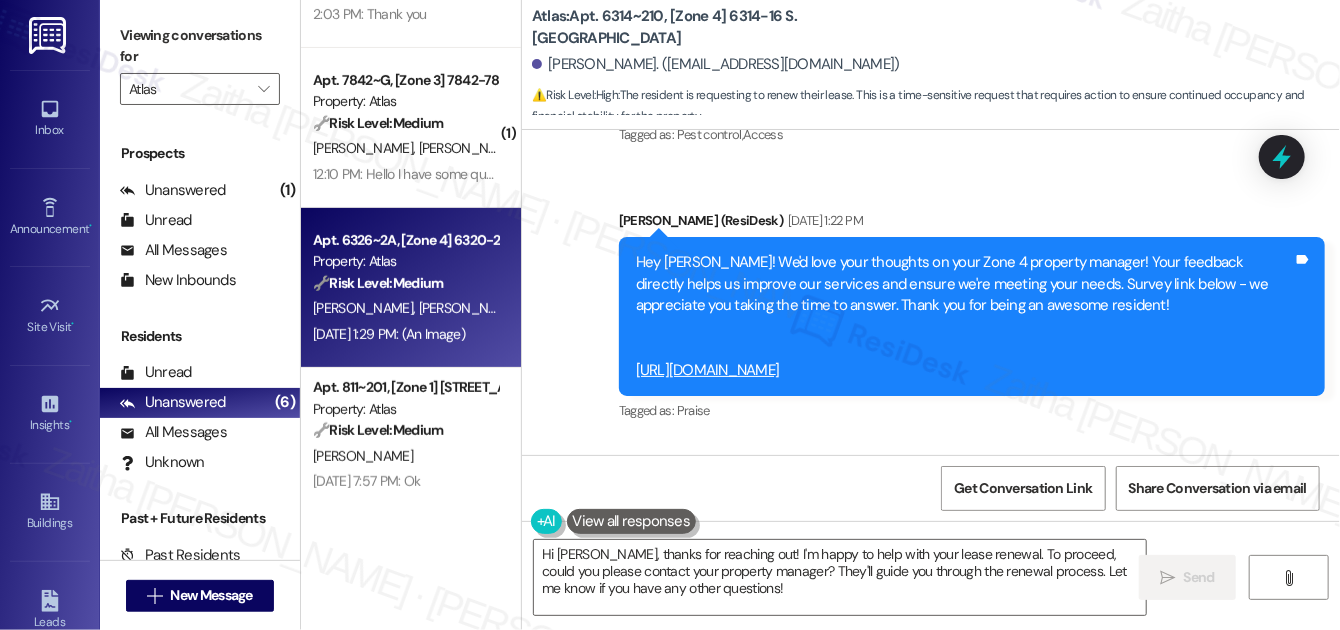 click on "D. Lyles J. Conwell" at bounding box center [405, 308] 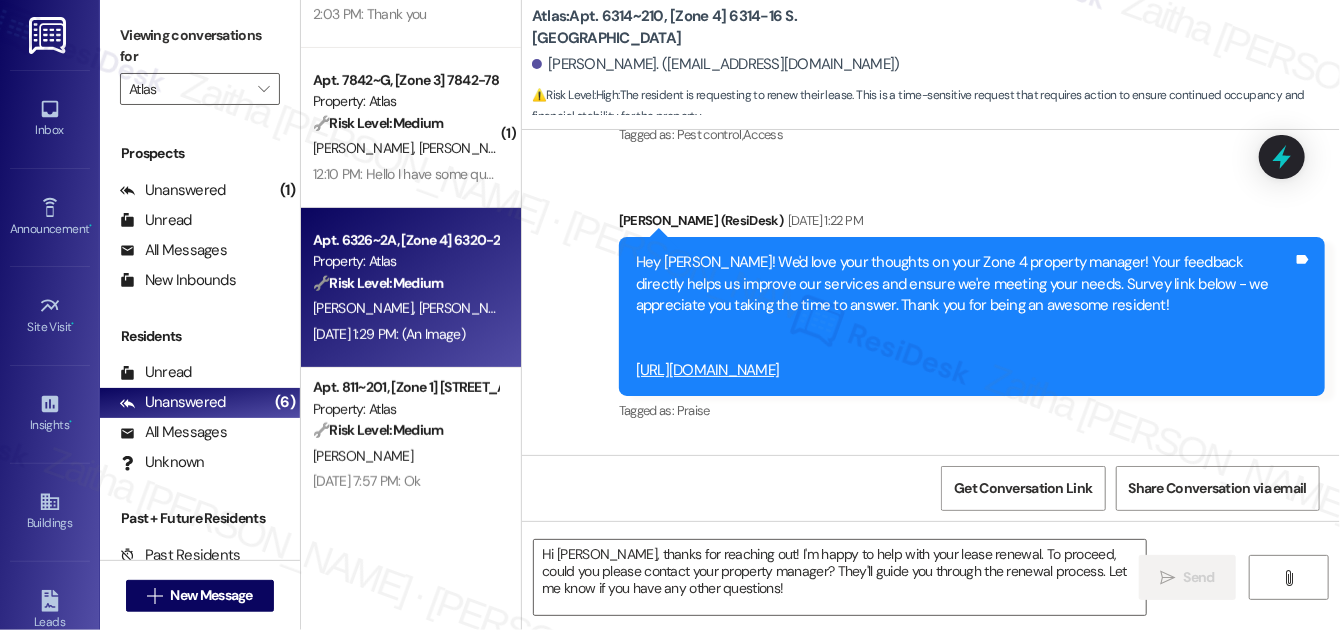 type on "Fetching suggested responses. Please feel free to read through the conversation in the meantime." 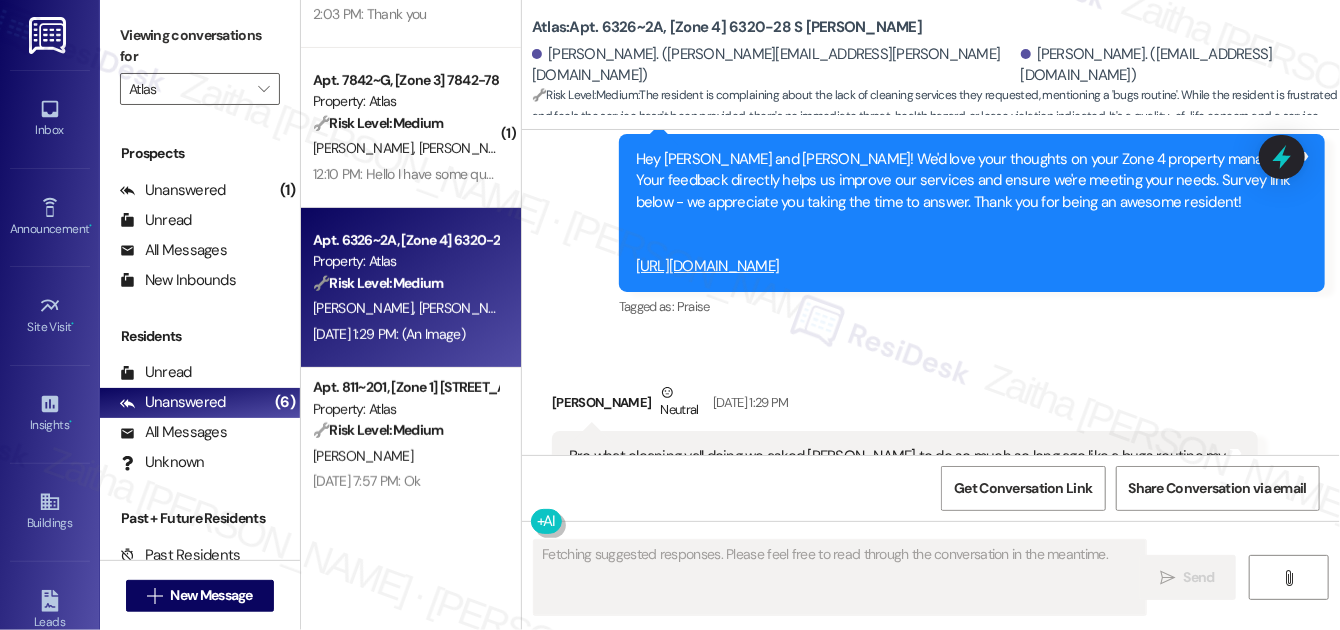 scroll, scrollTop: 4533, scrollLeft: 0, axis: vertical 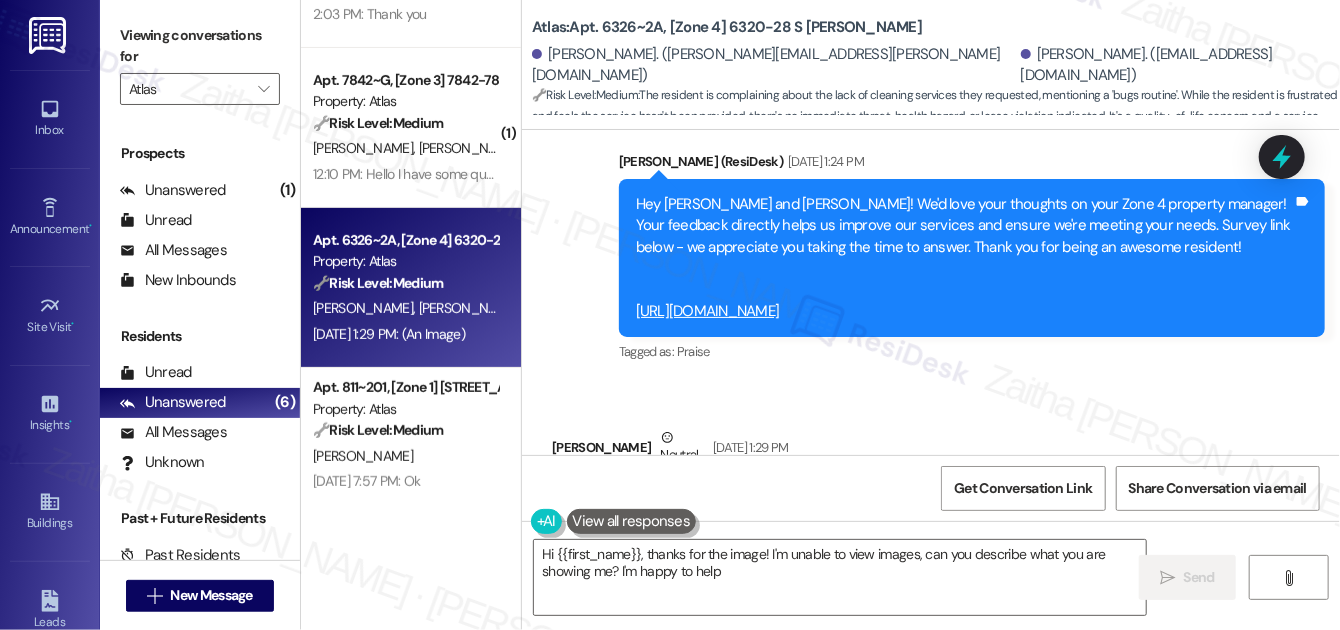 type on "Hi {{first_name}}, thanks for the image! I'm unable to view images, can you describe what you are showing me? I'm happy to help!" 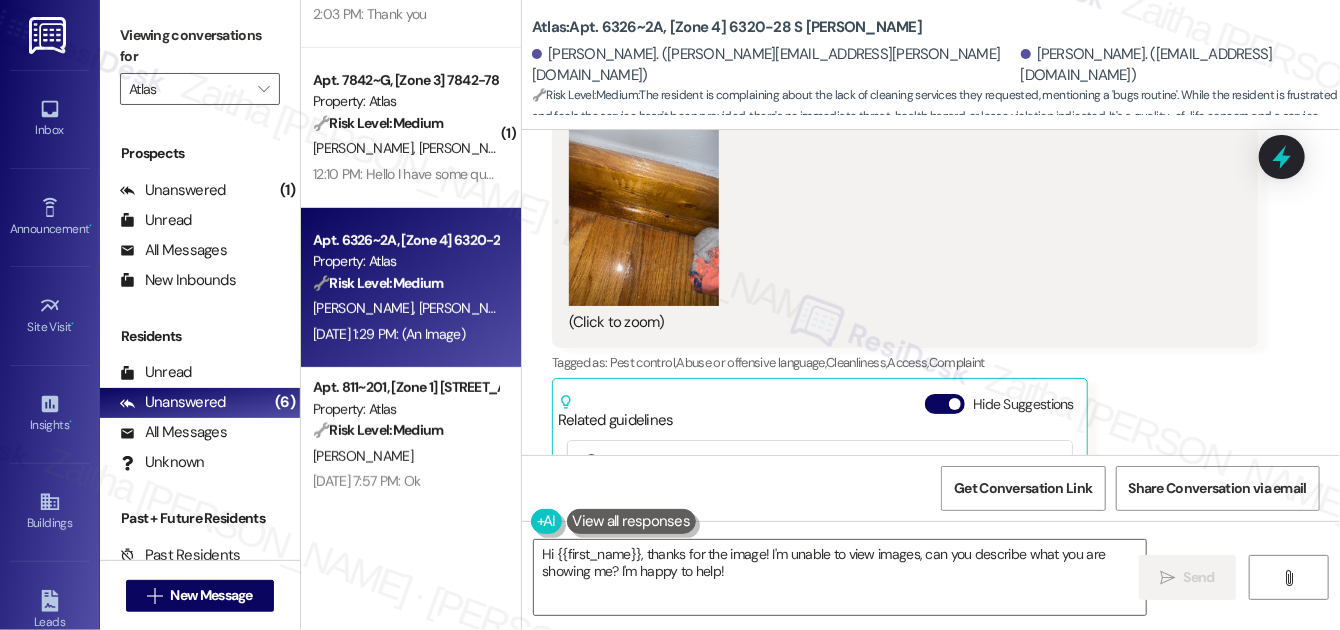 scroll, scrollTop: 5170, scrollLeft: 0, axis: vertical 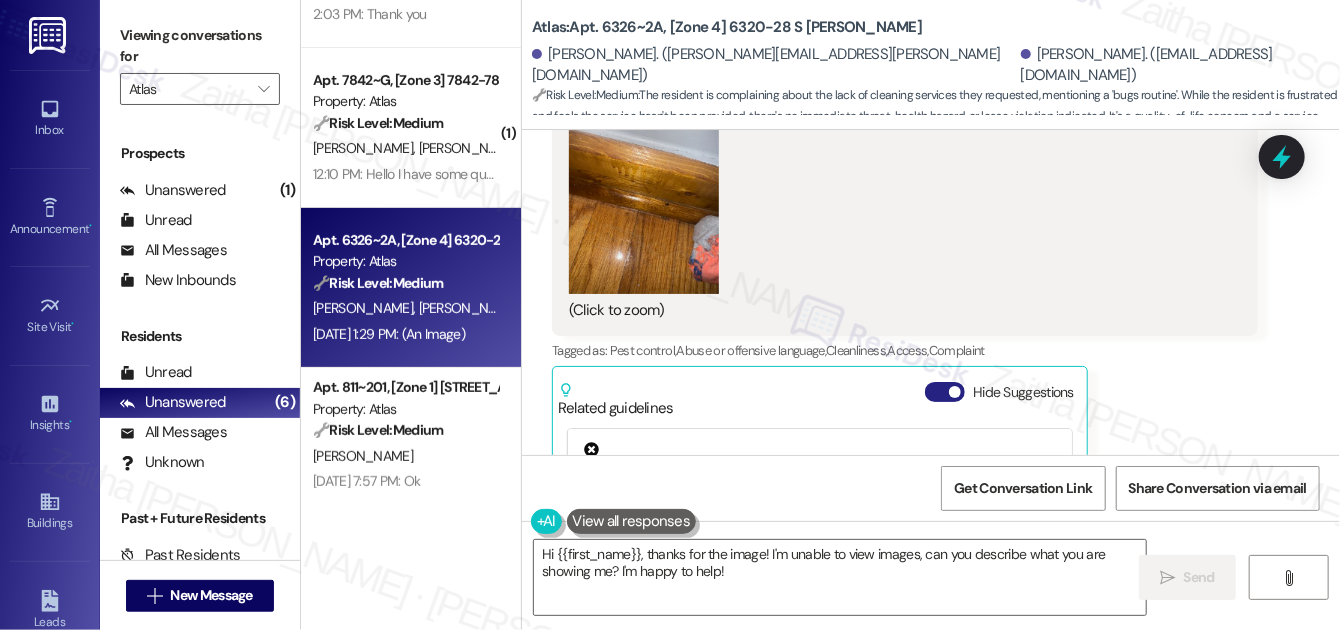 click on "Hide Suggestions" at bounding box center [945, 392] 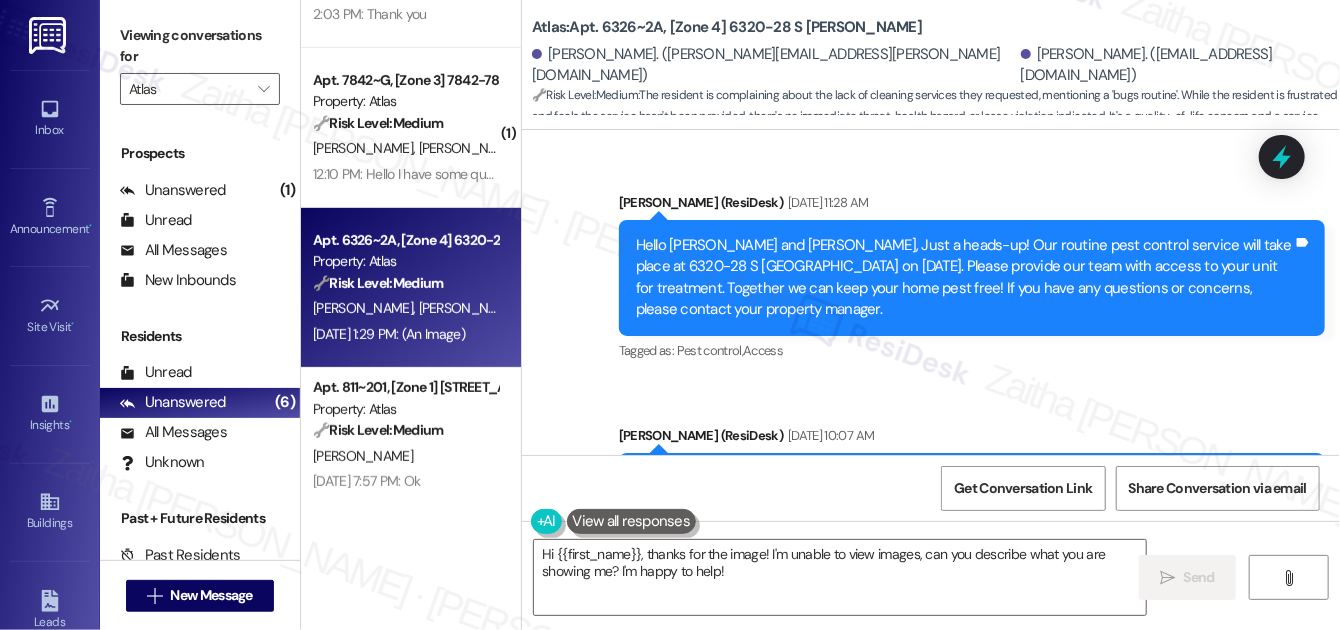 scroll, scrollTop: 4009, scrollLeft: 0, axis: vertical 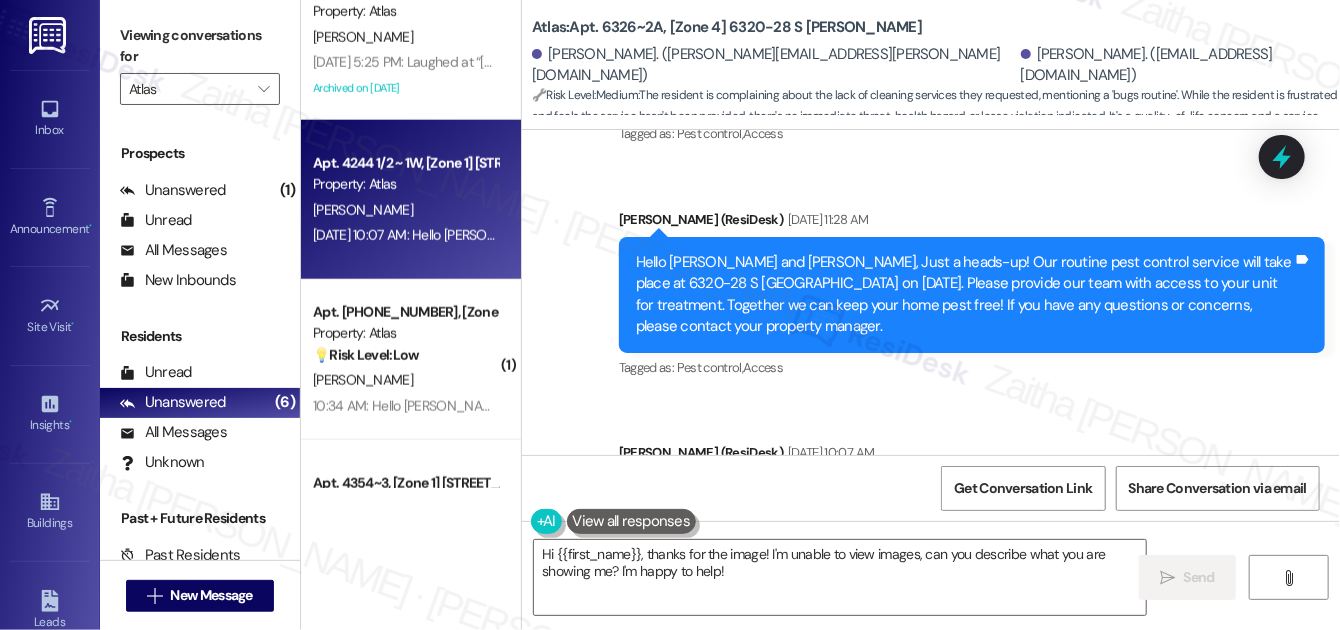 click on "[PERSON_NAME]" at bounding box center [405, 210] 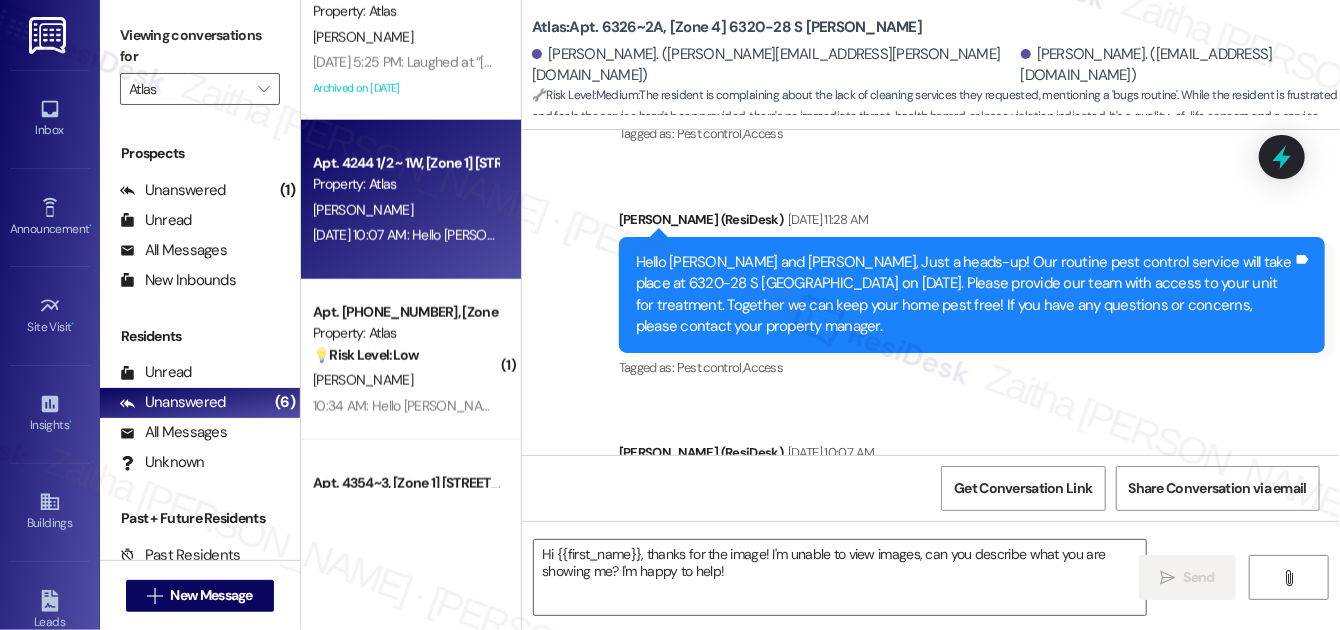 type on "Fetching suggested responses. Please feel free to read through the conversation in the meantime." 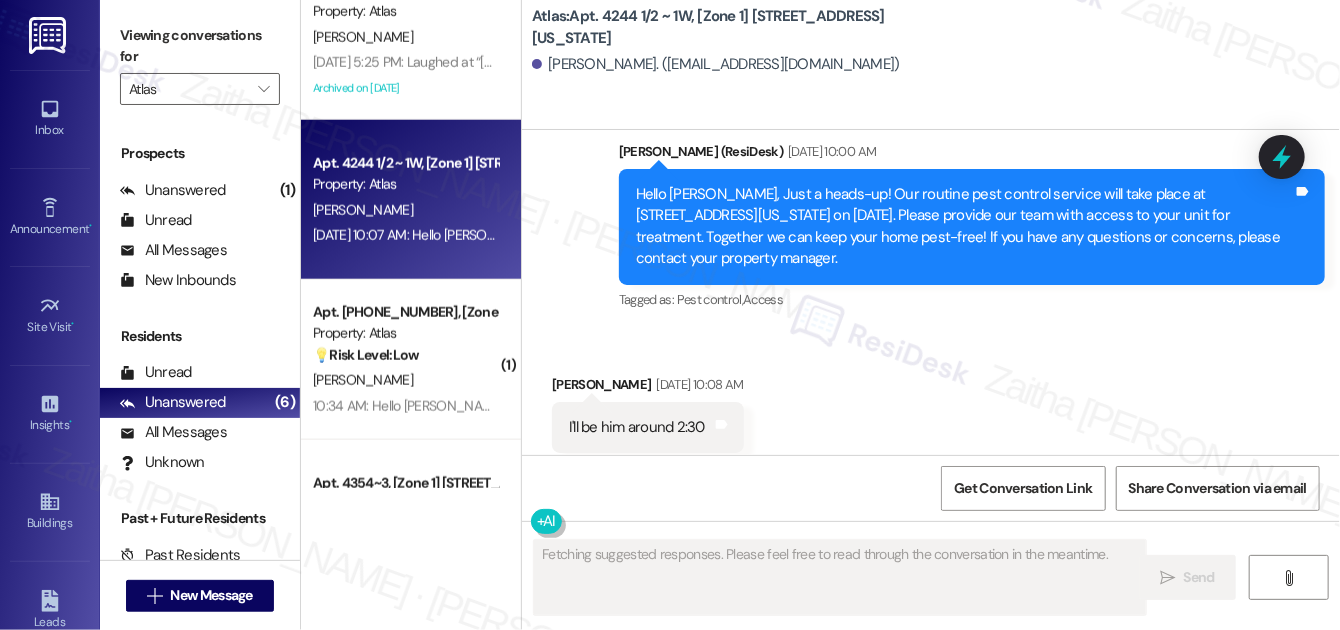 scroll, scrollTop: 8604, scrollLeft: 0, axis: vertical 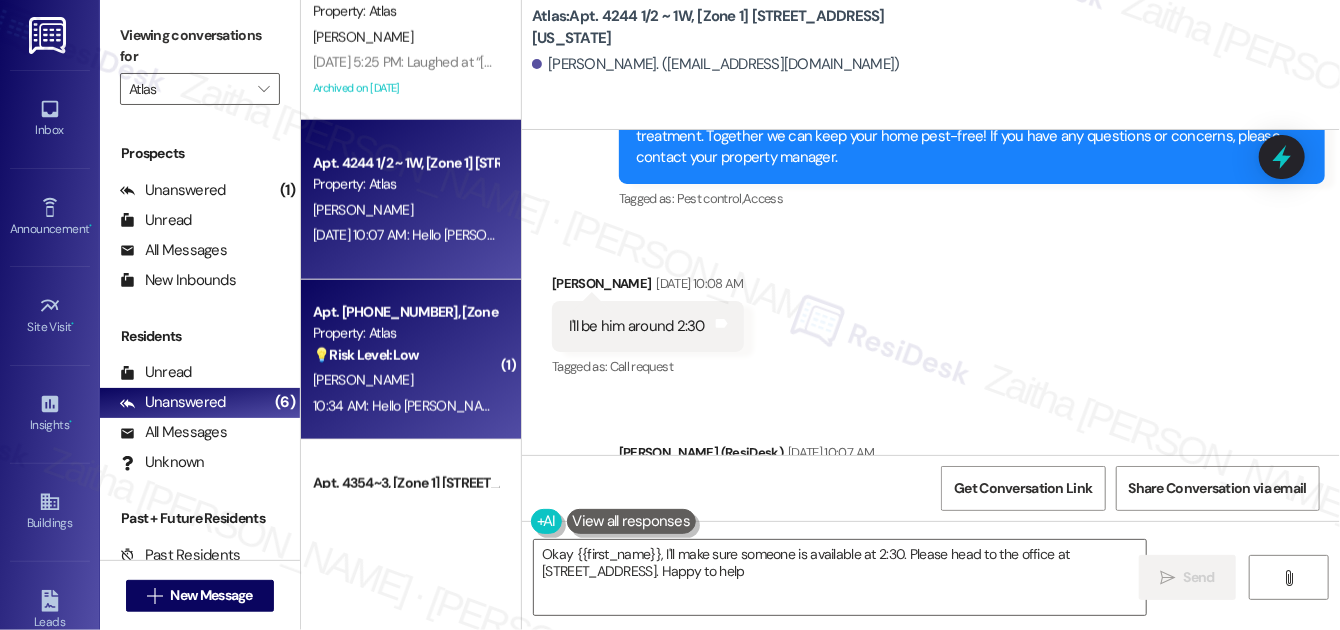 type on "Okay {{first_name}}, I'll make sure someone is available at 2:30. Please head to the office at 329 W. 18th St. Suite 905, Chicago, IL. 60616. Happy to help!" 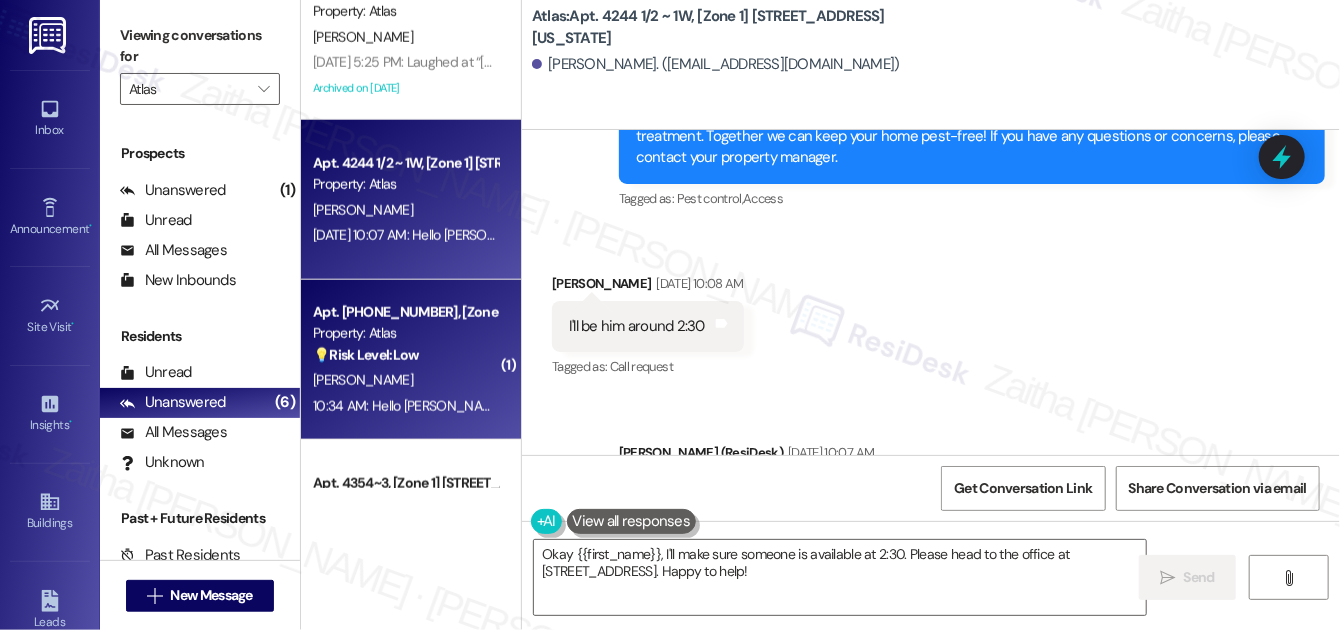 click on "[PERSON_NAME]" at bounding box center (405, 380) 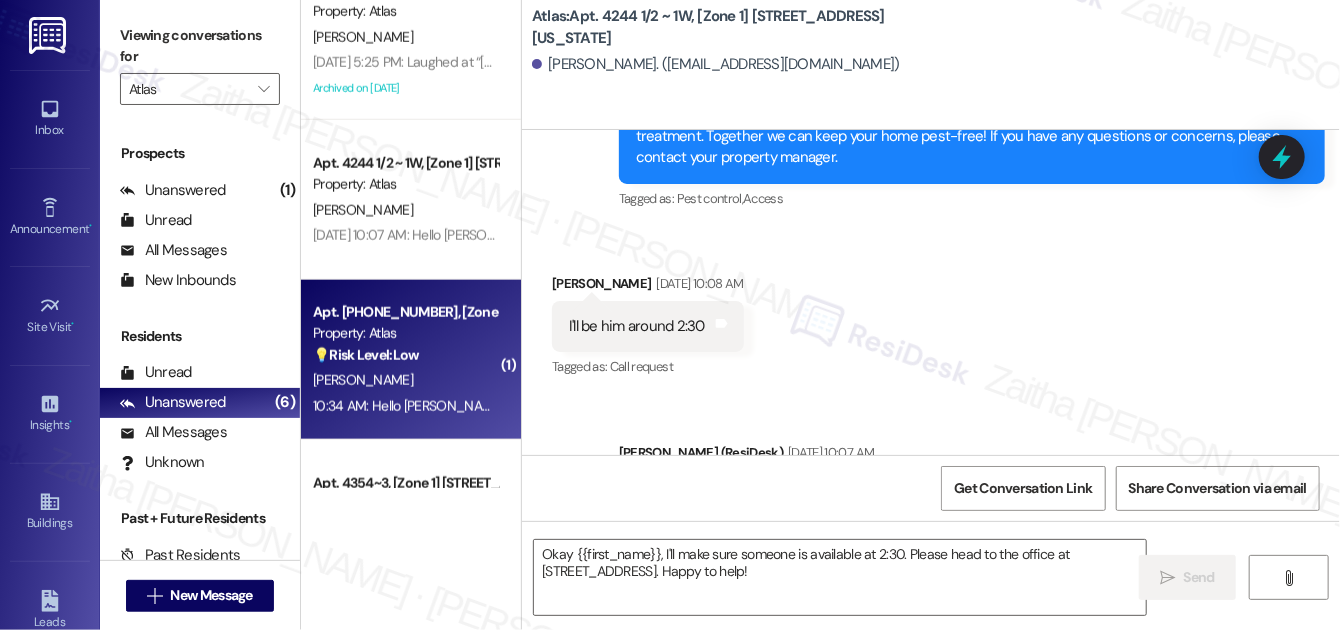 type on "Fetching suggested responses. Please feel free to read through the conversation in the meantime." 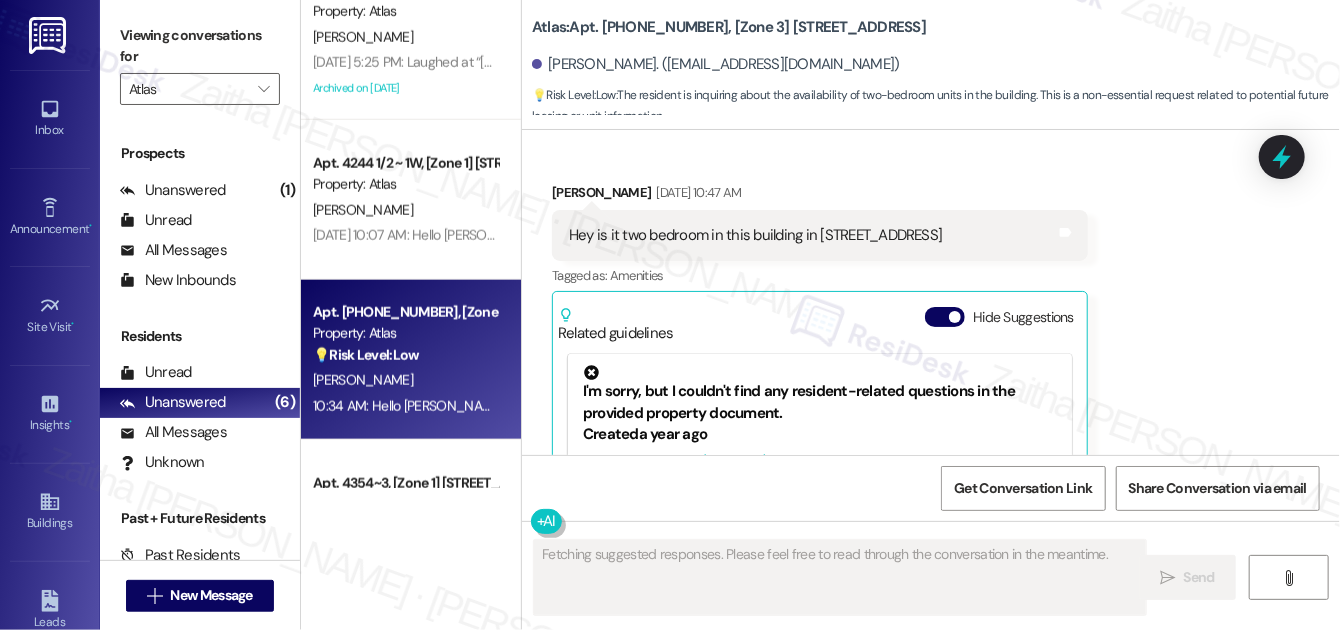 scroll, scrollTop: 9004, scrollLeft: 0, axis: vertical 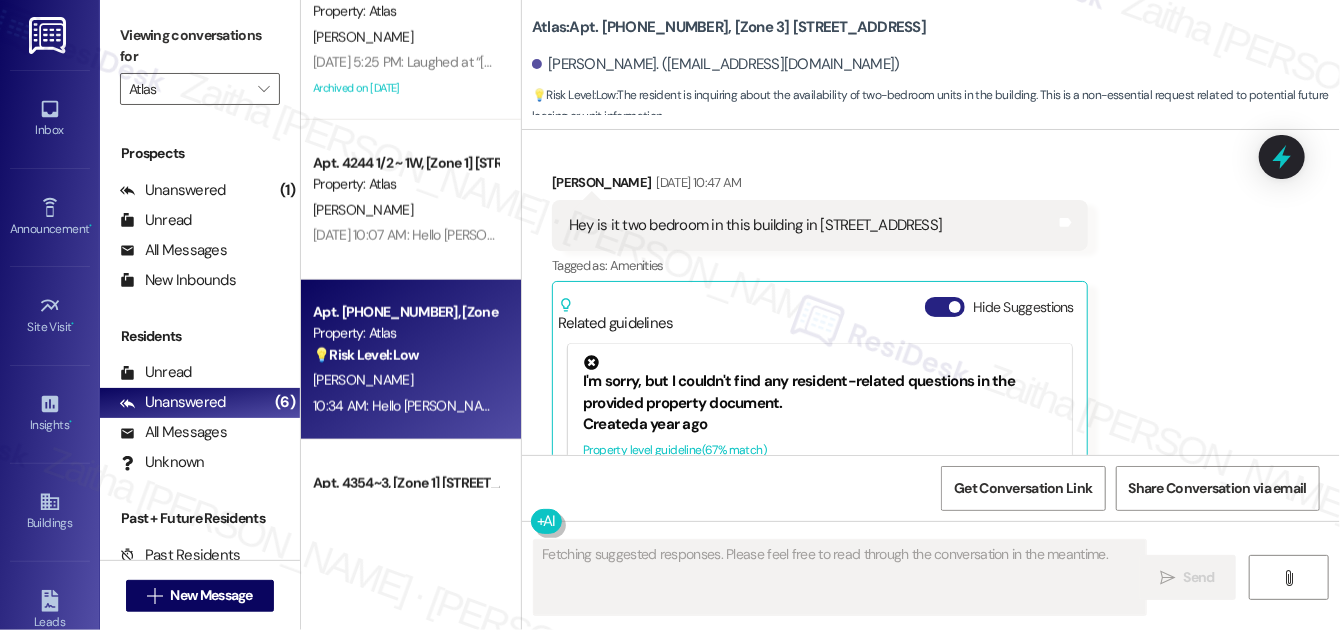 click on "Hide Suggestions" at bounding box center [945, 307] 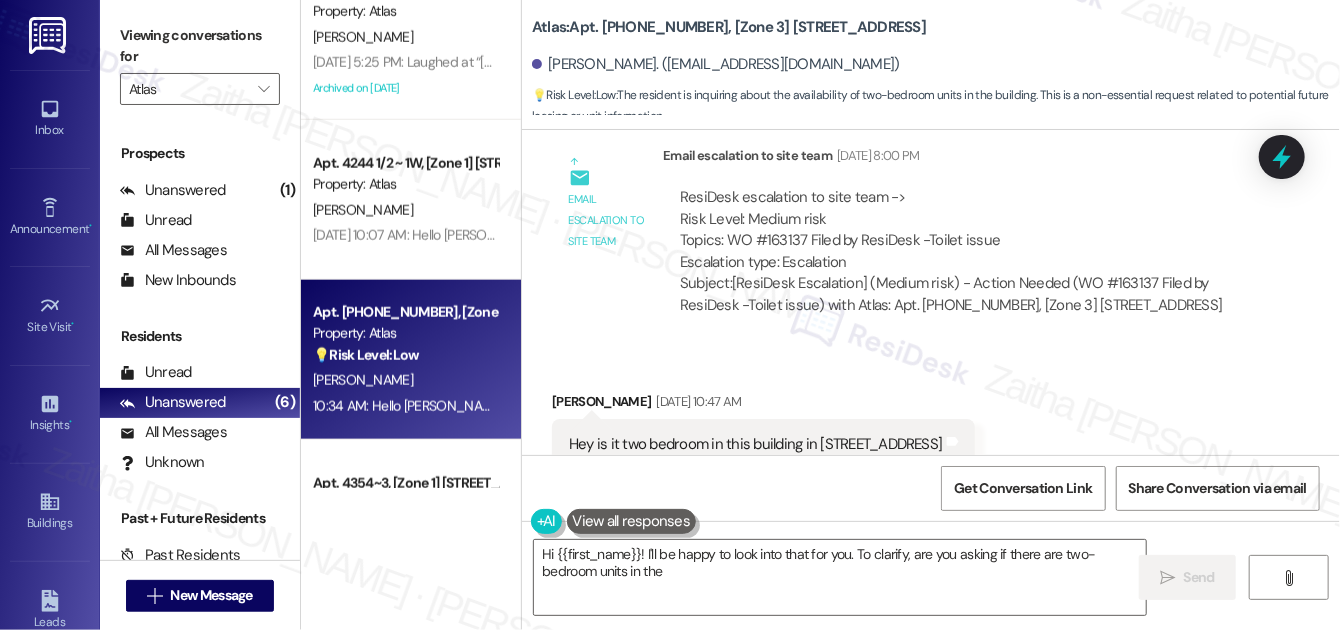 scroll, scrollTop: 8782, scrollLeft: 0, axis: vertical 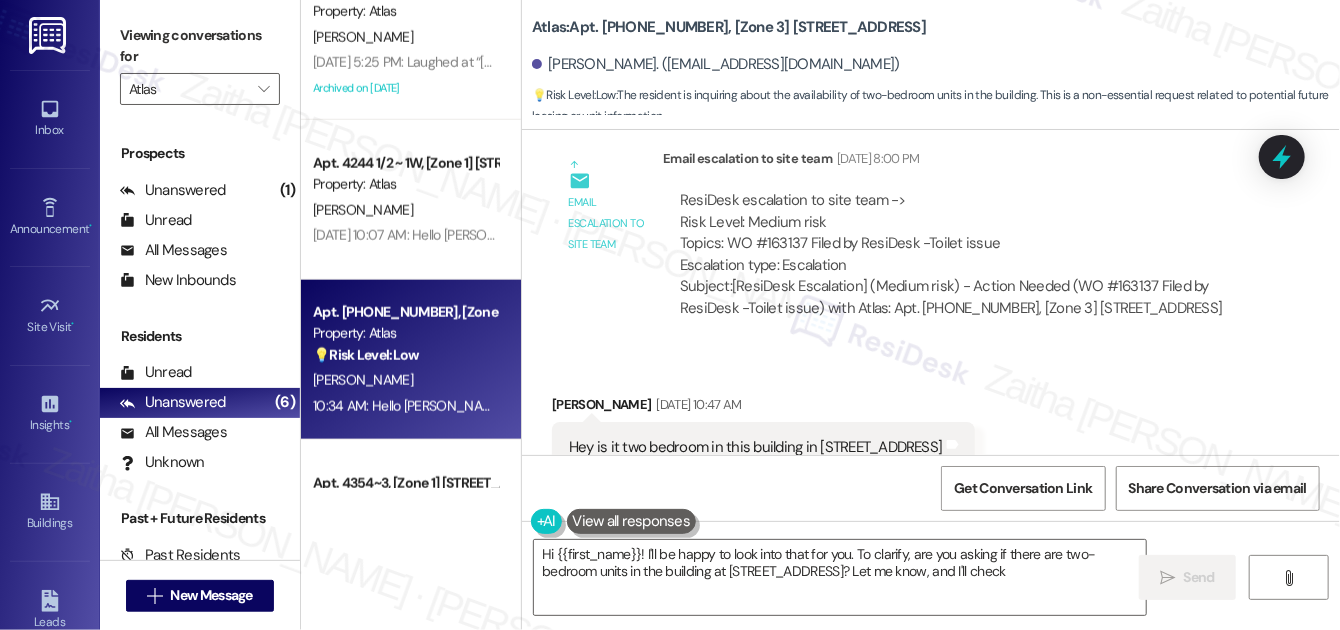 type on "Hi {{first_name}}! I'll be happy to look into that for you. To clarify, are you asking if there are two-bedroom units in the building at 7200 S Coles? Let me know, and I'll check!" 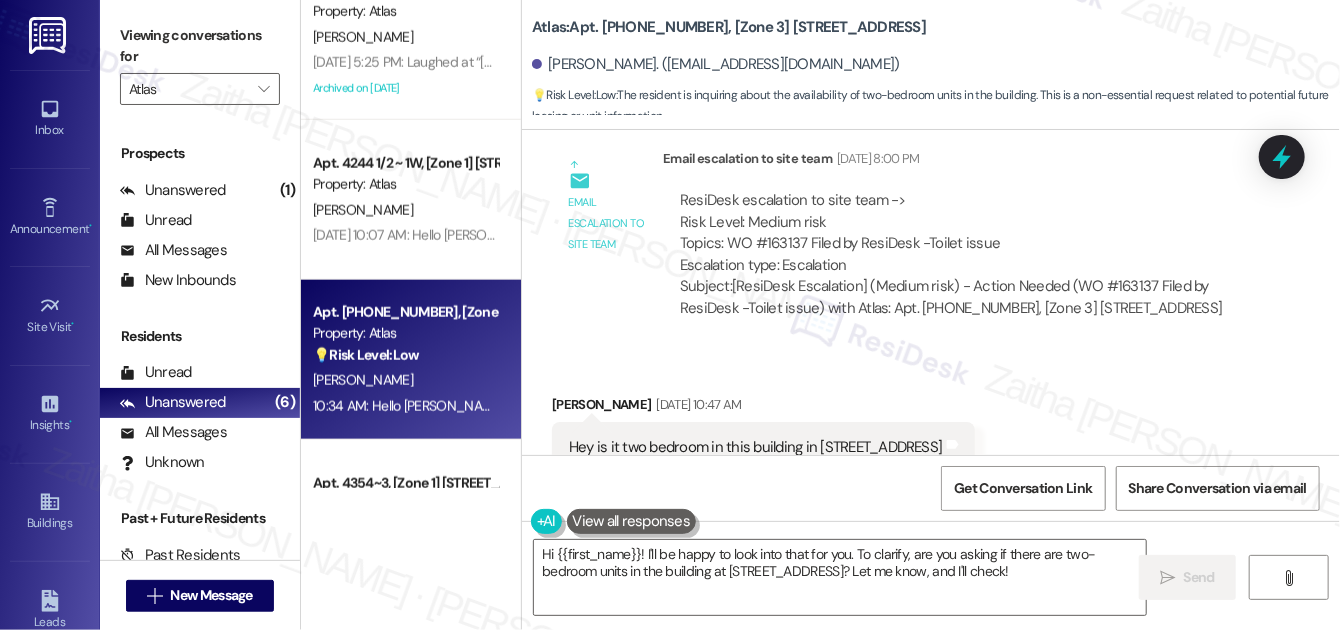 click 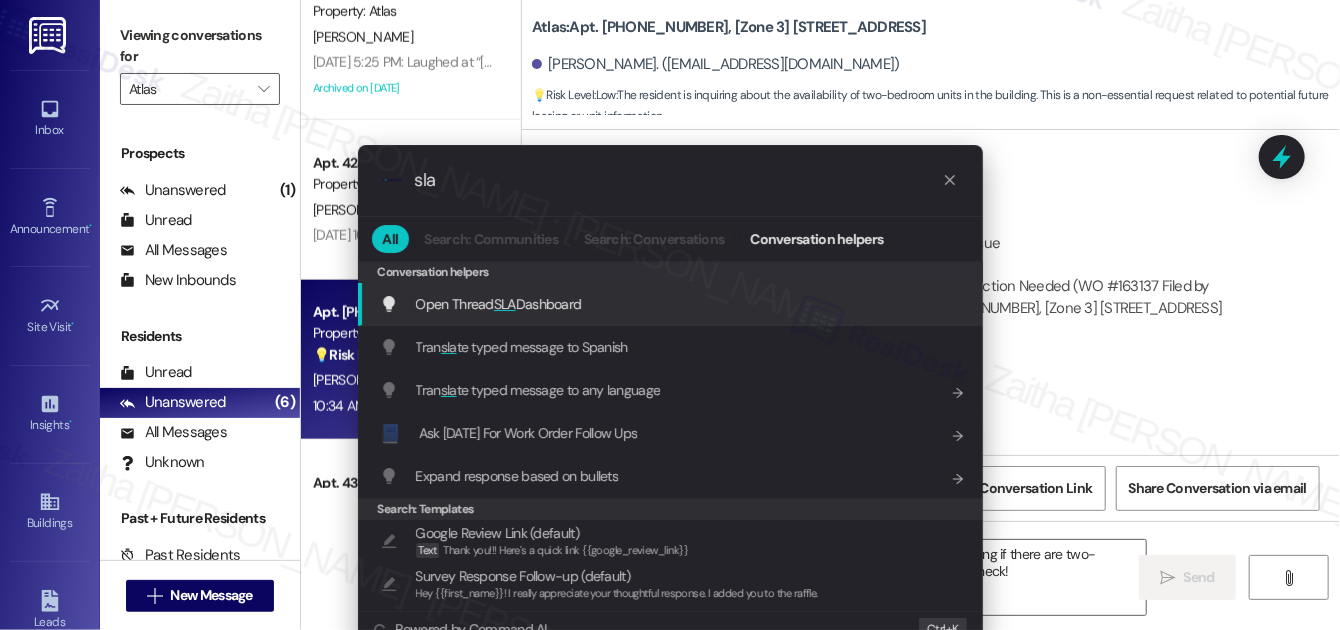 type on "sla" 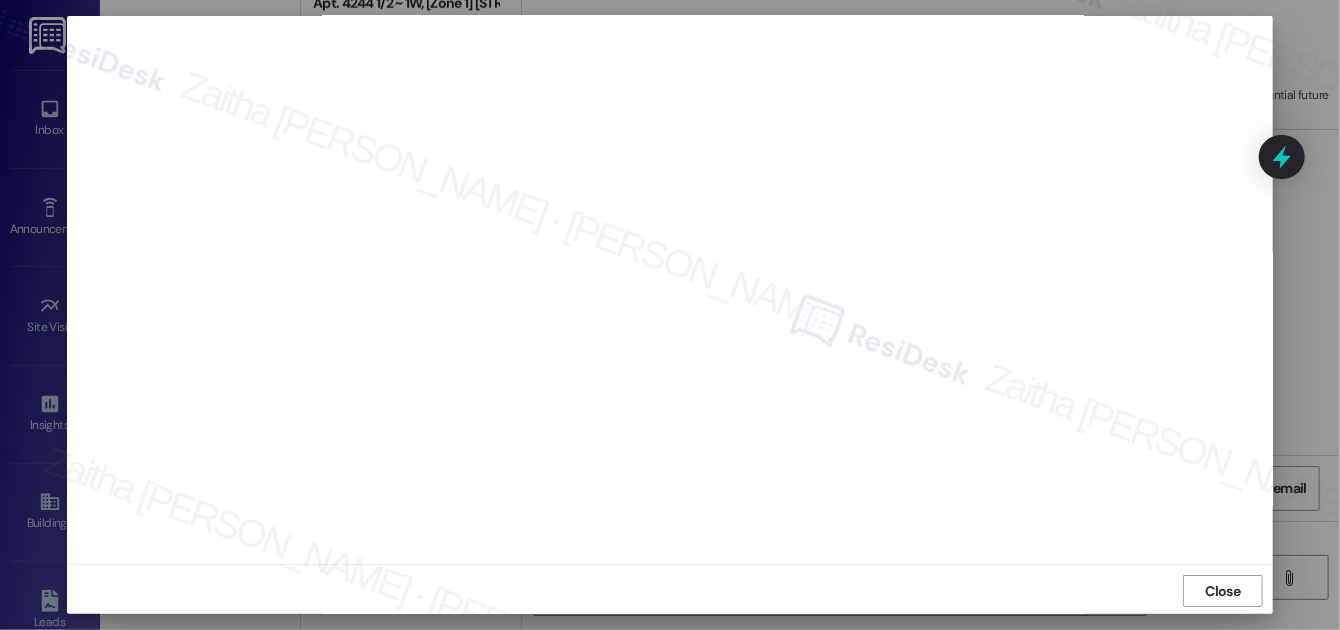 scroll, scrollTop: 21, scrollLeft: 0, axis: vertical 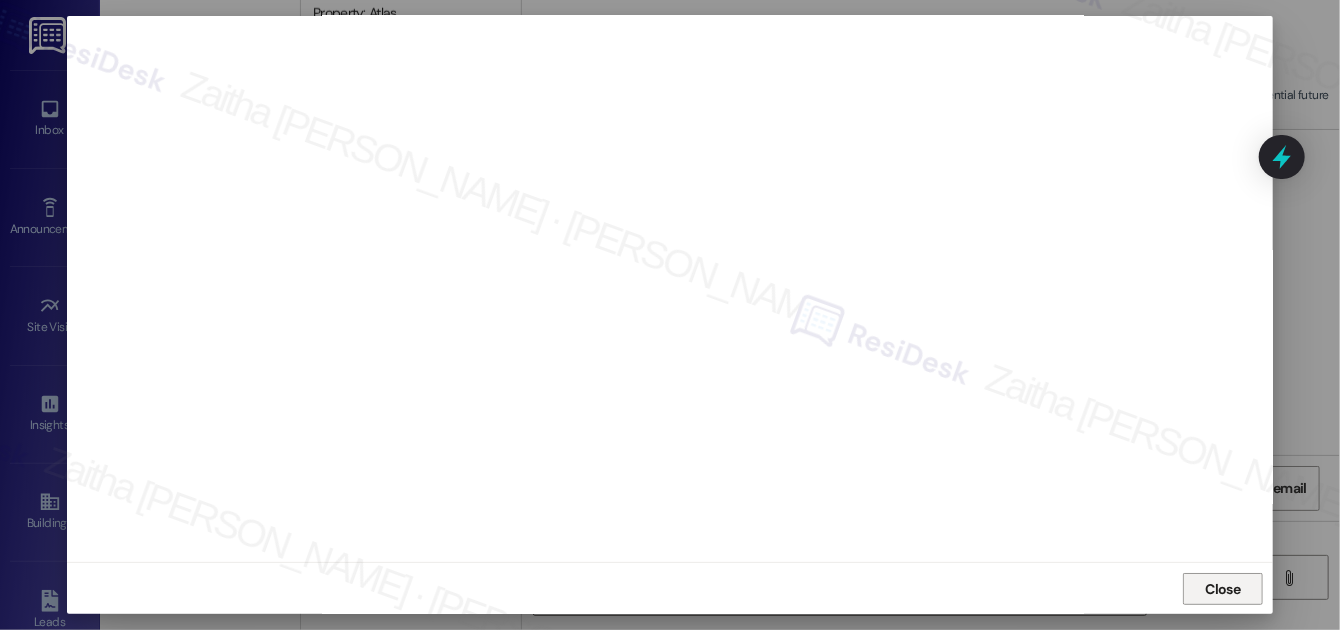 click on "Close" at bounding box center [1223, 589] 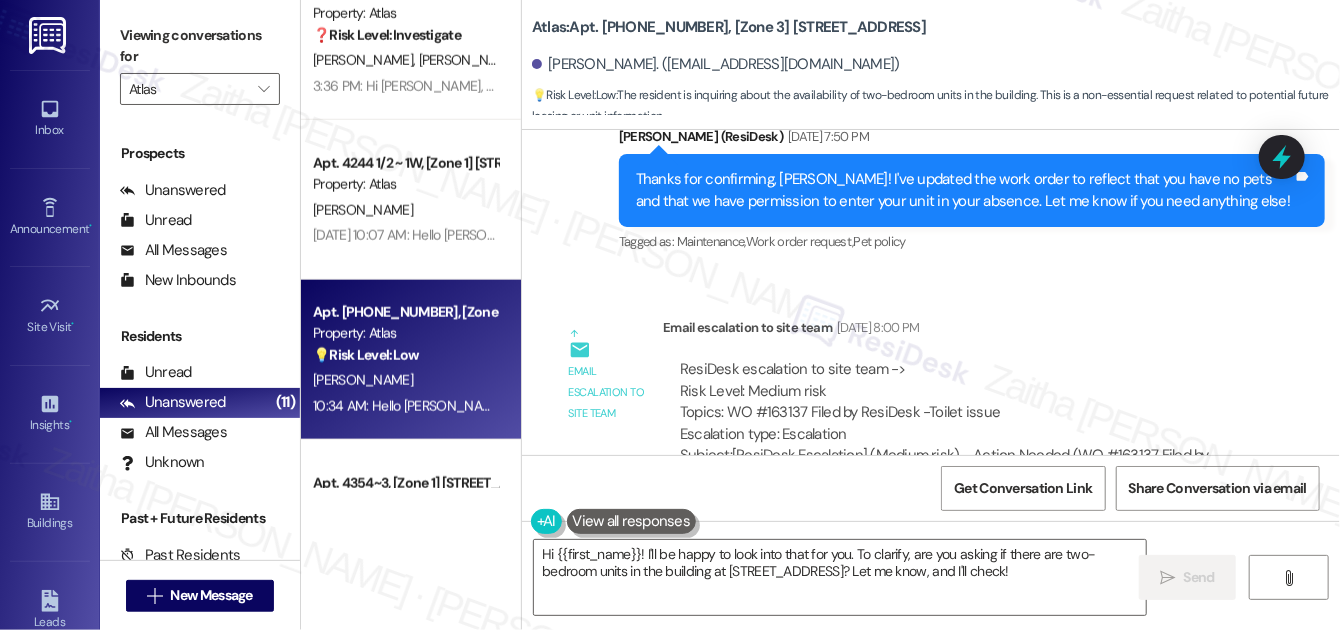 scroll, scrollTop: 8691, scrollLeft: 0, axis: vertical 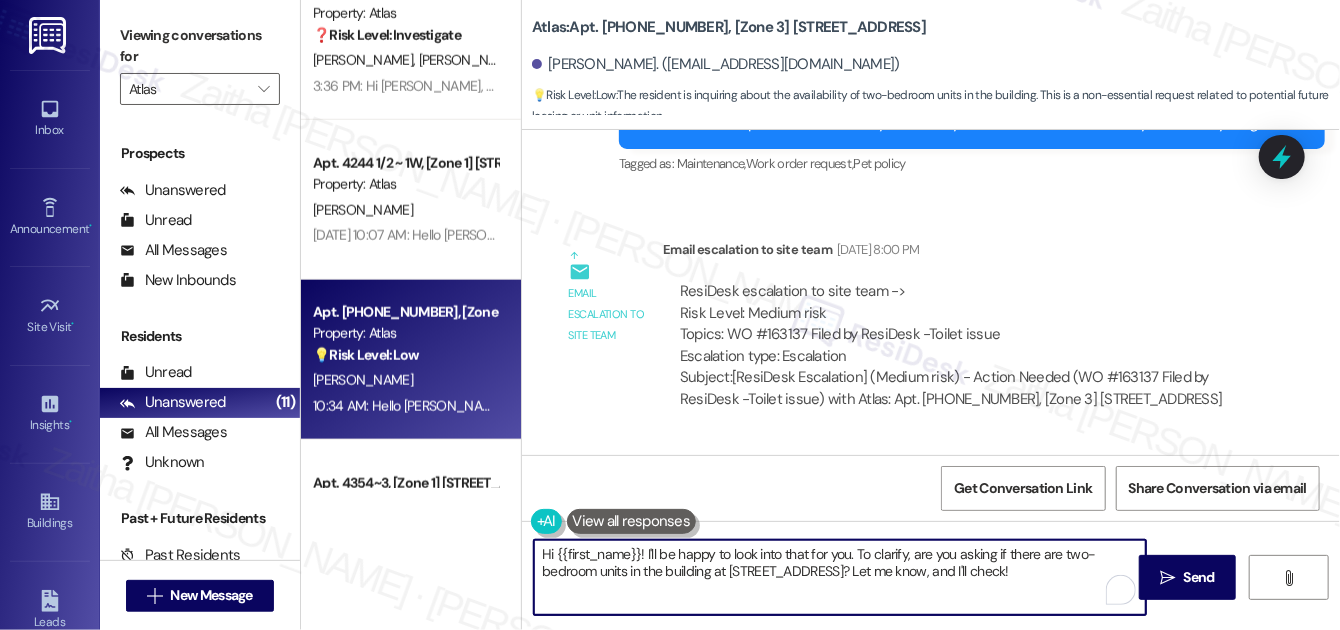 click on "Hi {{first_name}}! I'll be happy to look into that for you. To clarify, are you asking if there are two-bedroom units in the building at 7200 S Coles? Let me know, and I'll check!" at bounding box center (840, 577) 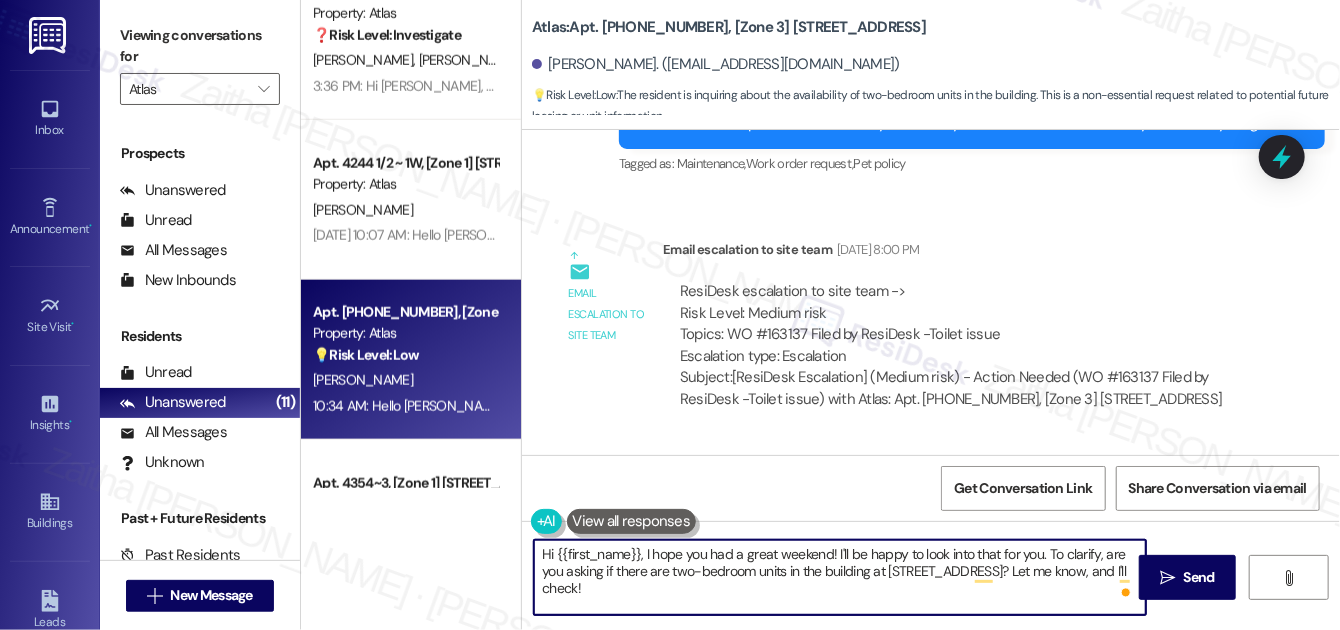 click on "Hi {{first_name}}, I hope you had a great weekend! I'll be happy to look into that for you. To clarify, are you asking if there are two-bedroom units in the building at 7200 S Coles? Let me know, and I'll check!" at bounding box center [840, 577] 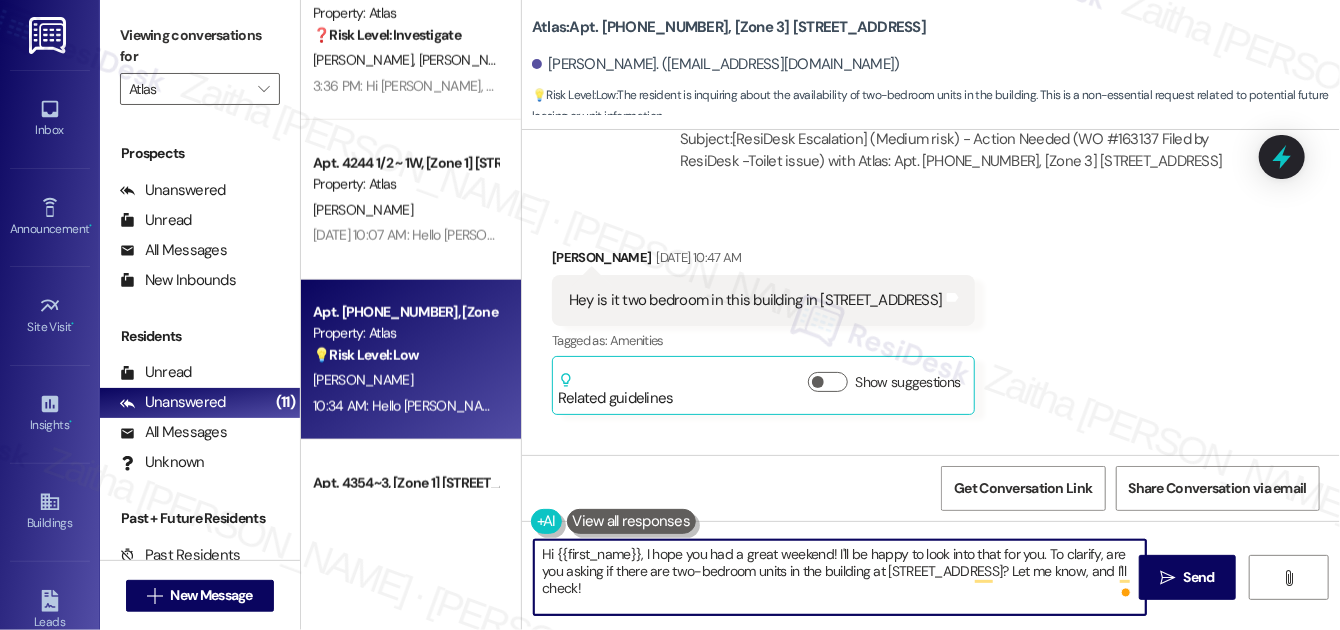 scroll, scrollTop: 8964, scrollLeft: 0, axis: vertical 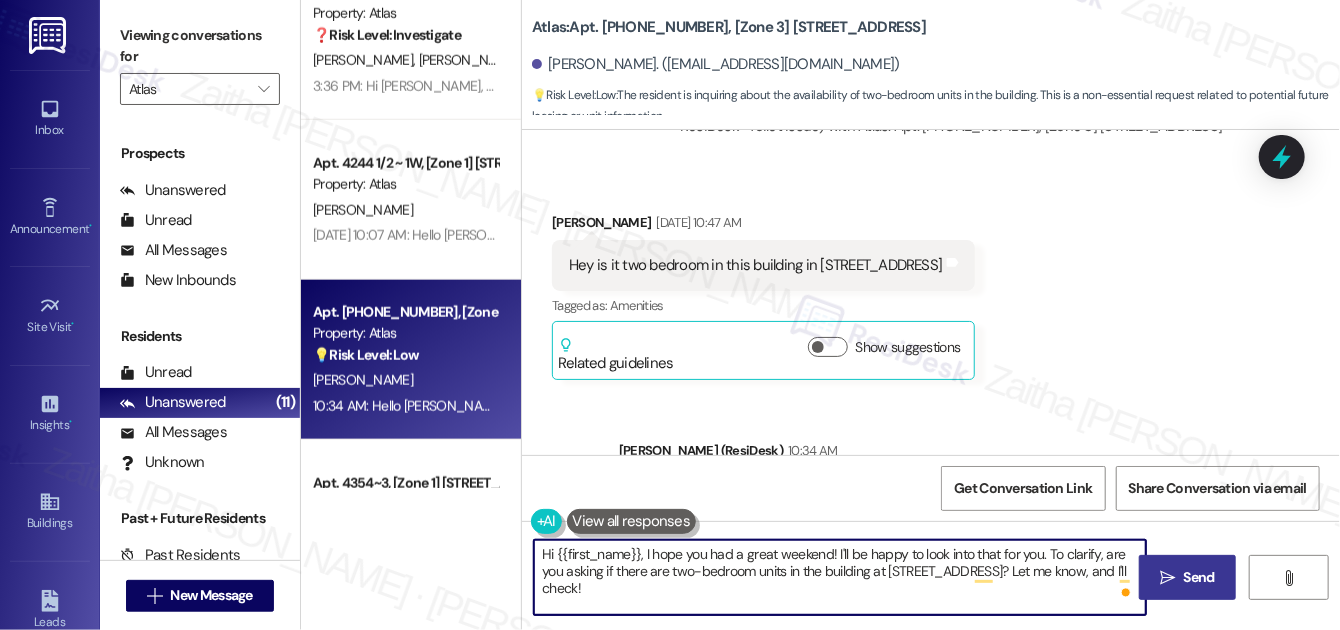 type on "Hi {{first_name}}, I hope you had a great weekend! I'll be happy to look into that for you. To clarify, are you asking if there are two-bedroom units in the building at 7200 S Coles? Let me know, and I'll check!" 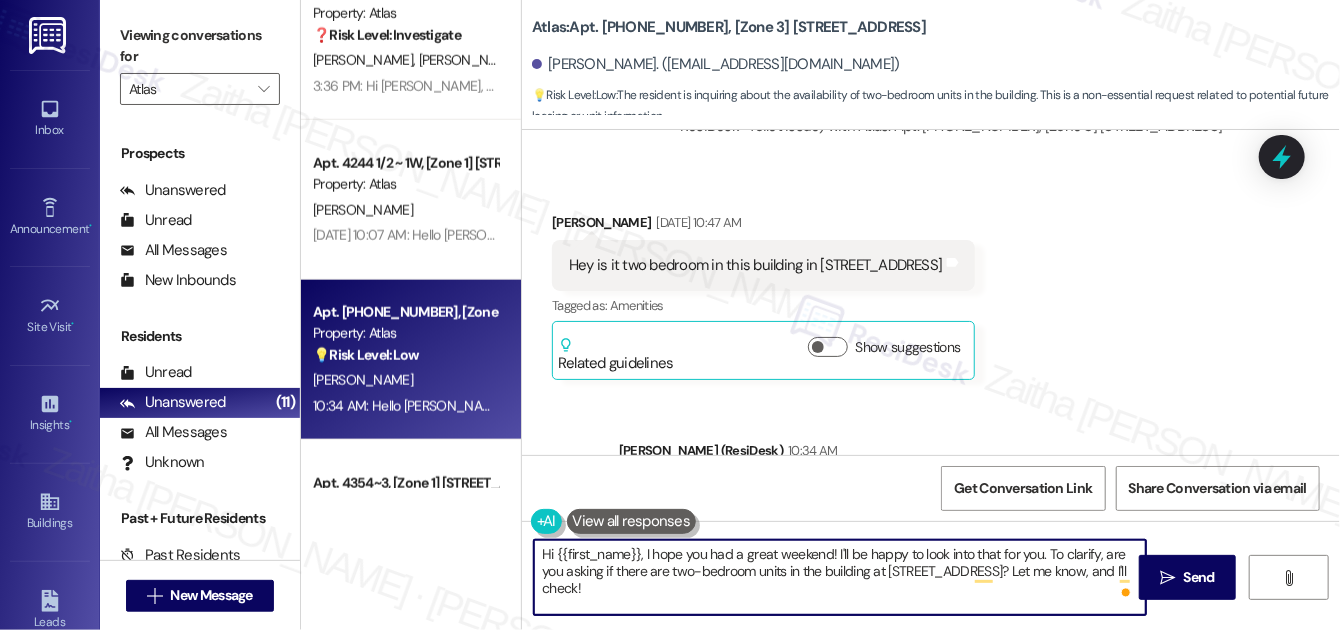 drag, startPoint x: 1194, startPoint y: 570, endPoint x: 1173, endPoint y: 554, distance: 26.400757 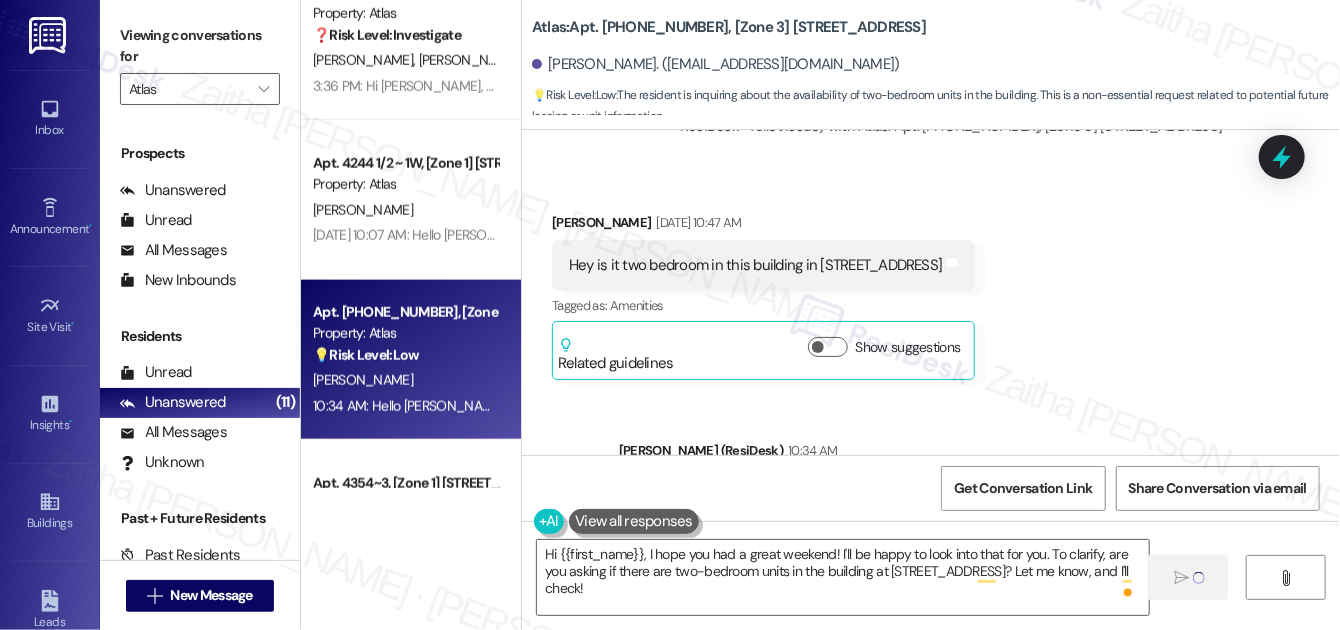 type 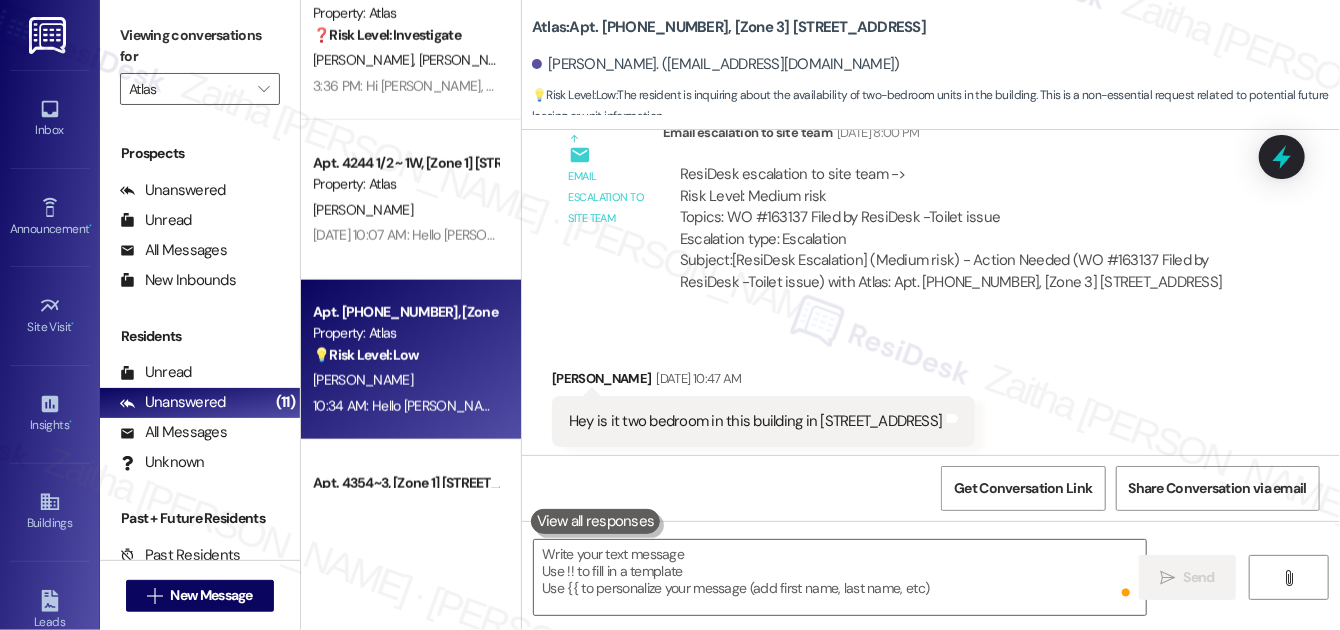 scroll, scrollTop: 8752, scrollLeft: 0, axis: vertical 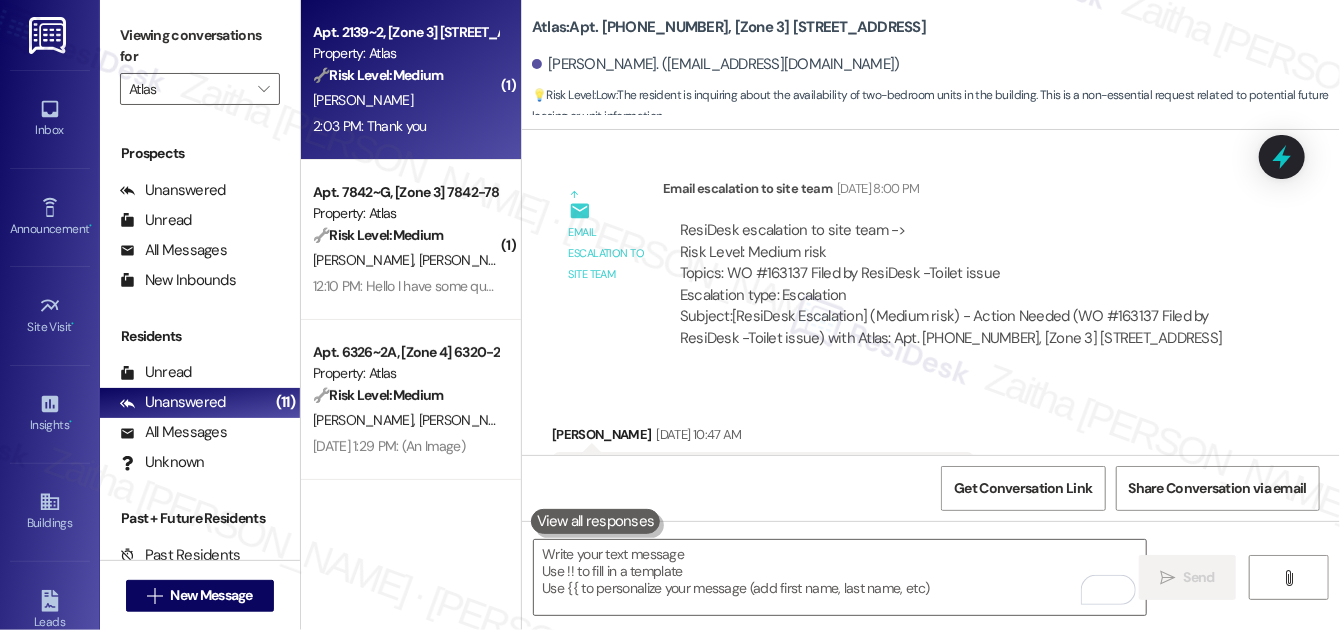 click on "2:03 PM: Thank you  2:03 PM: Thank you" at bounding box center [405, 126] 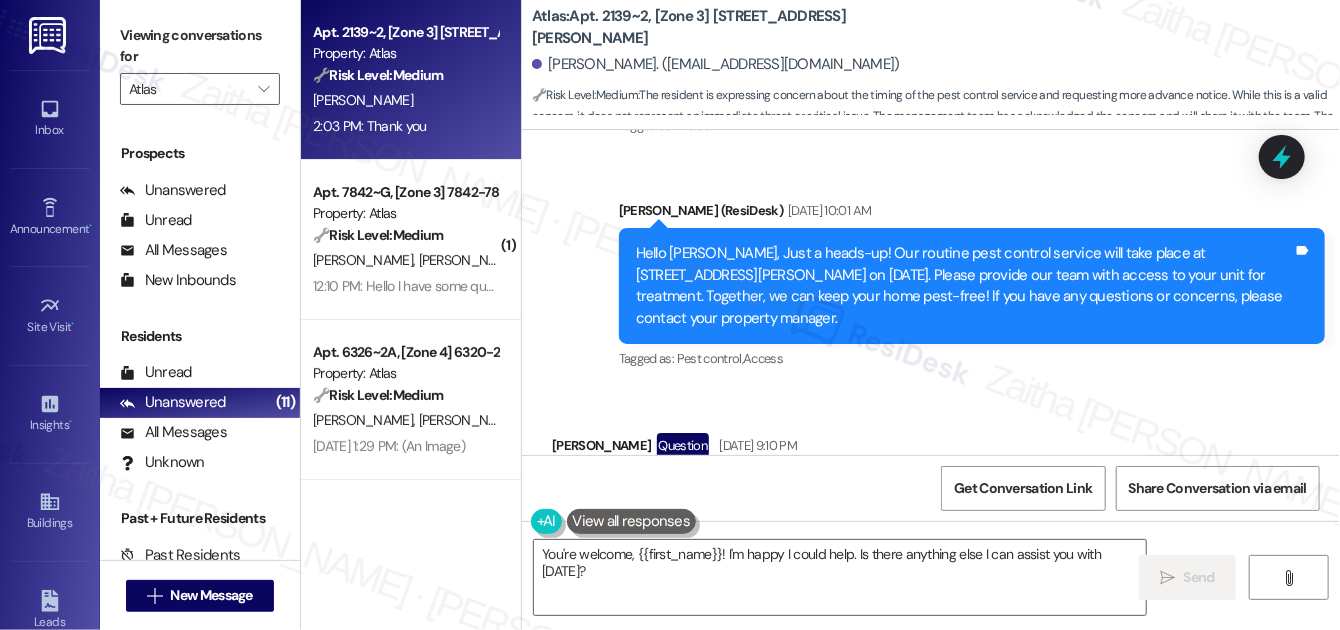 scroll, scrollTop: 4808, scrollLeft: 0, axis: vertical 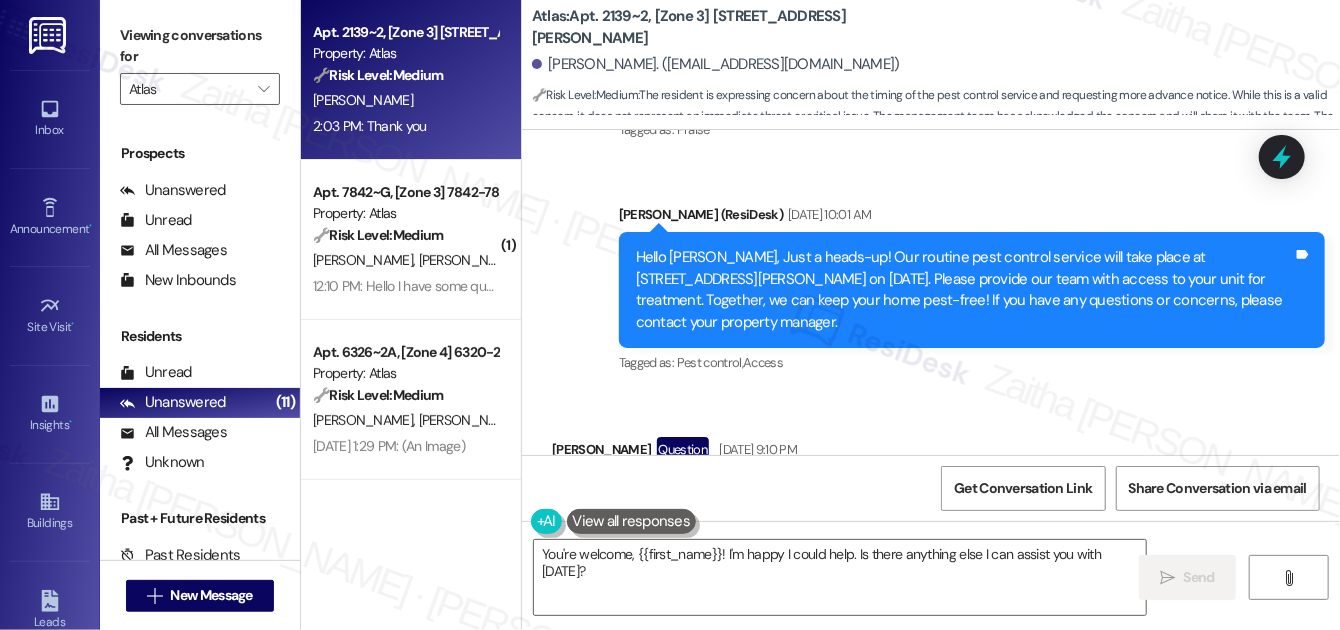 click on "Sent via SMS Sarah   (ResiDesk) 11:41 AM Thank you for providing your number, Ronald. To clarify, today’s message was intended only as a reminder, as this information had already been posted in the building by the site team ahead of time. That said, I do understand how important advance notice is, and I’ll make sure your concerns are shared with the team. Tags and notes Tagged as:   Praise ,  Click to highlight conversations about Praise Bad experience ,  Click to highlight conversations about Bad experience Construction Click to highlight conversations about Construction" at bounding box center [931, 762] 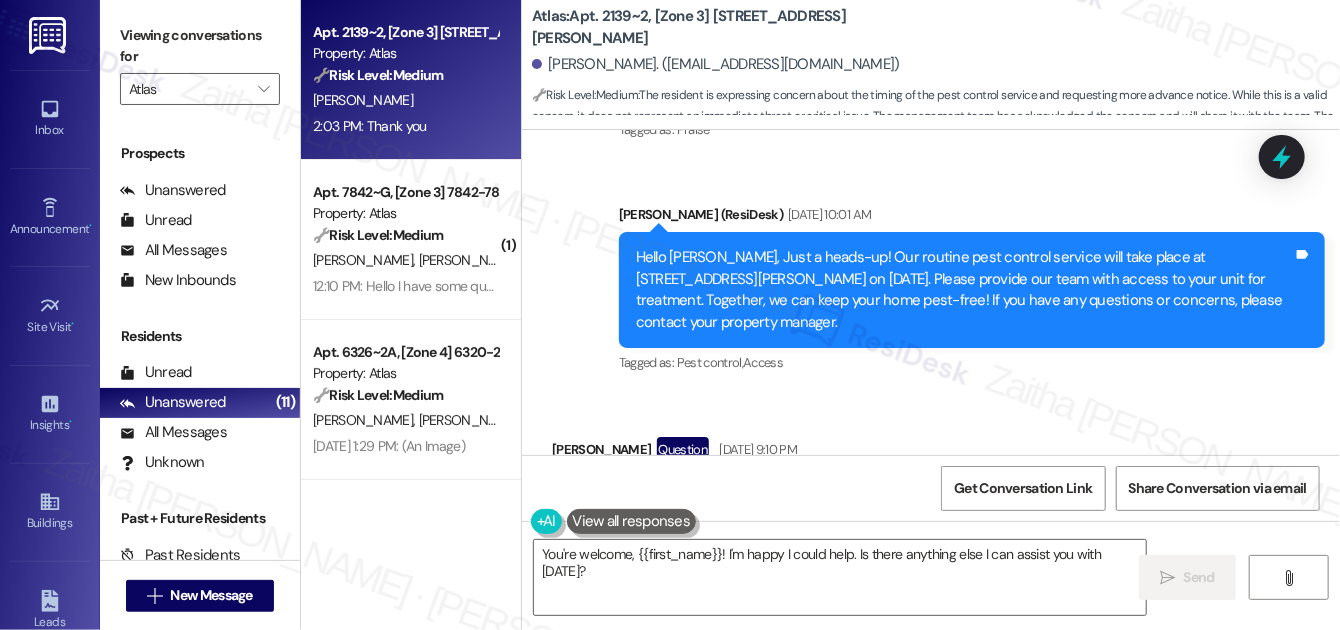drag, startPoint x: 564, startPoint y: 191, endPoint x: 597, endPoint y: 215, distance: 40.804413 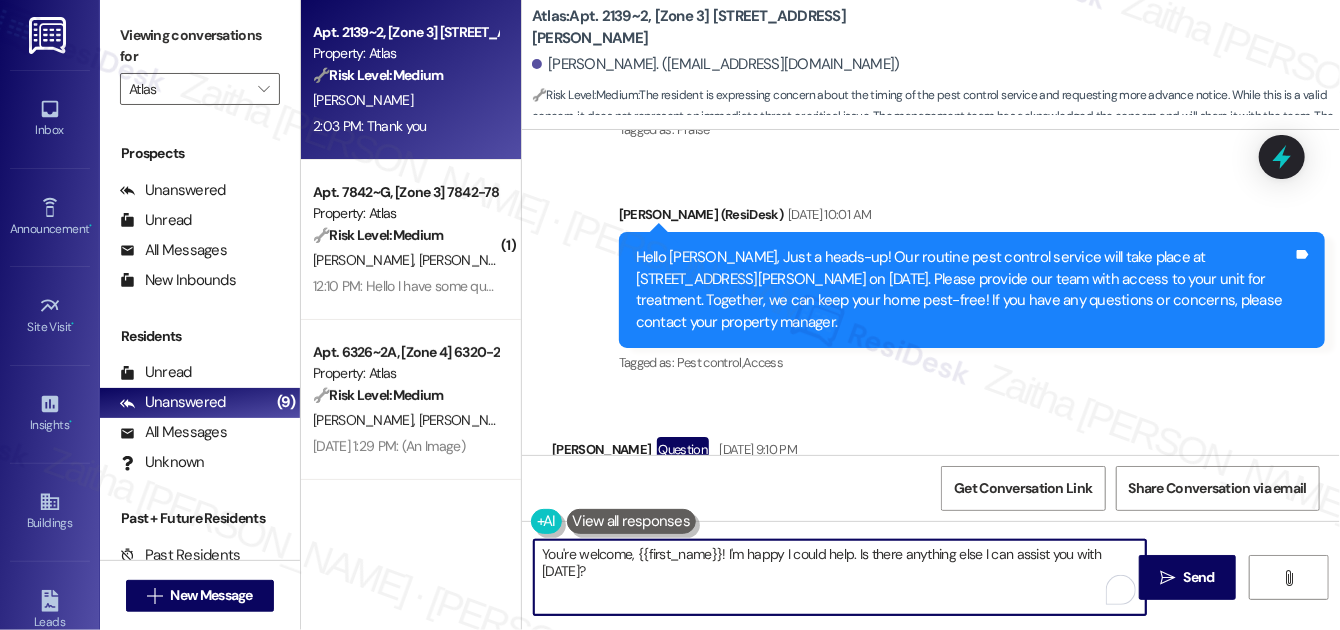 drag, startPoint x: 858, startPoint y: 554, endPoint x: 869, endPoint y: 576, distance: 24.596748 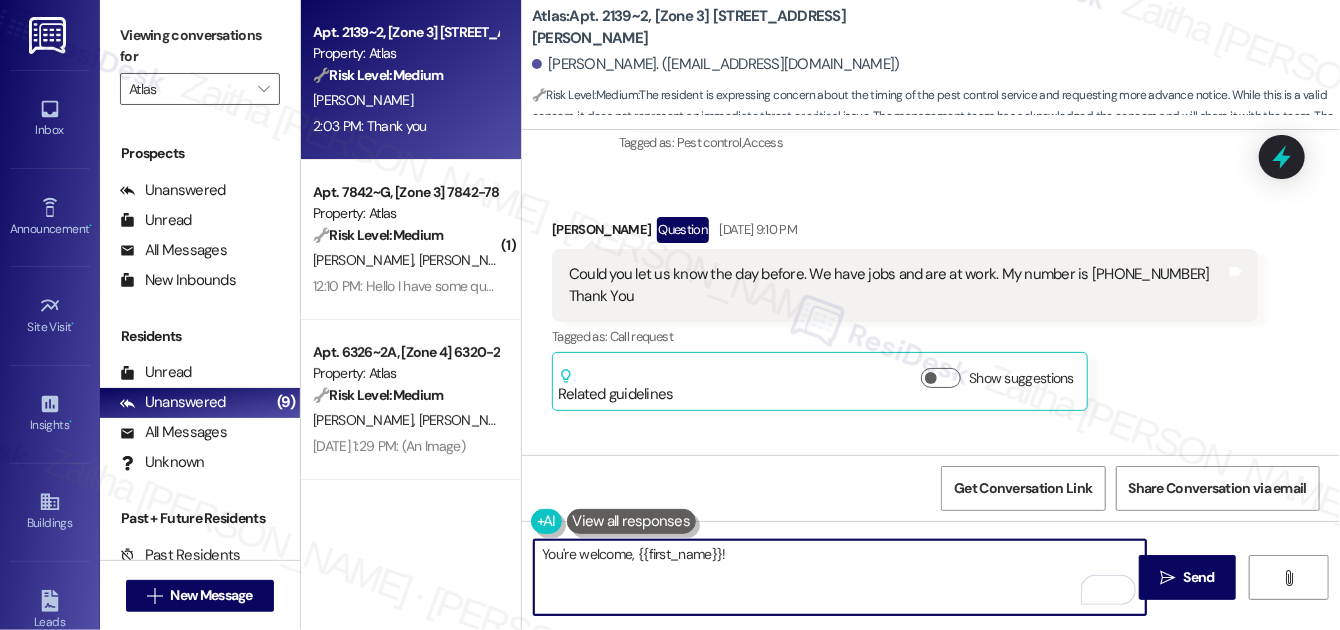 scroll, scrollTop: 5080, scrollLeft: 0, axis: vertical 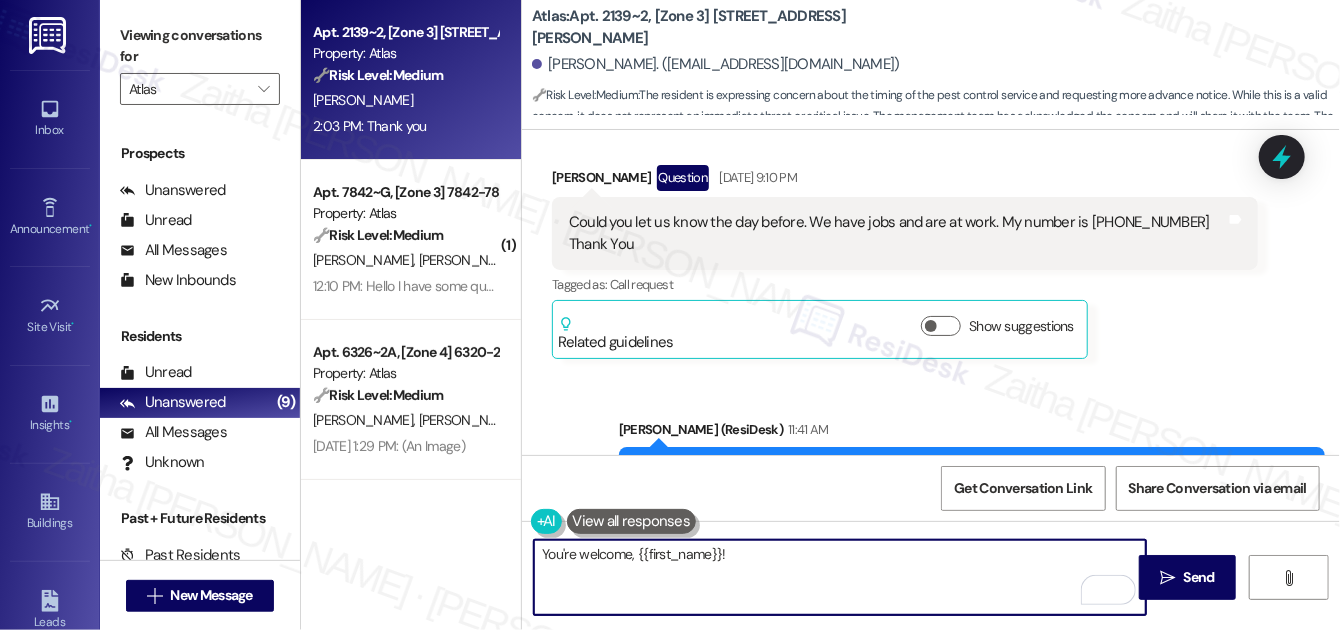 paste on "Just to clarify, is the number you provided a preferred contact number for updates, or is it a work number? Let me know what works best for you." 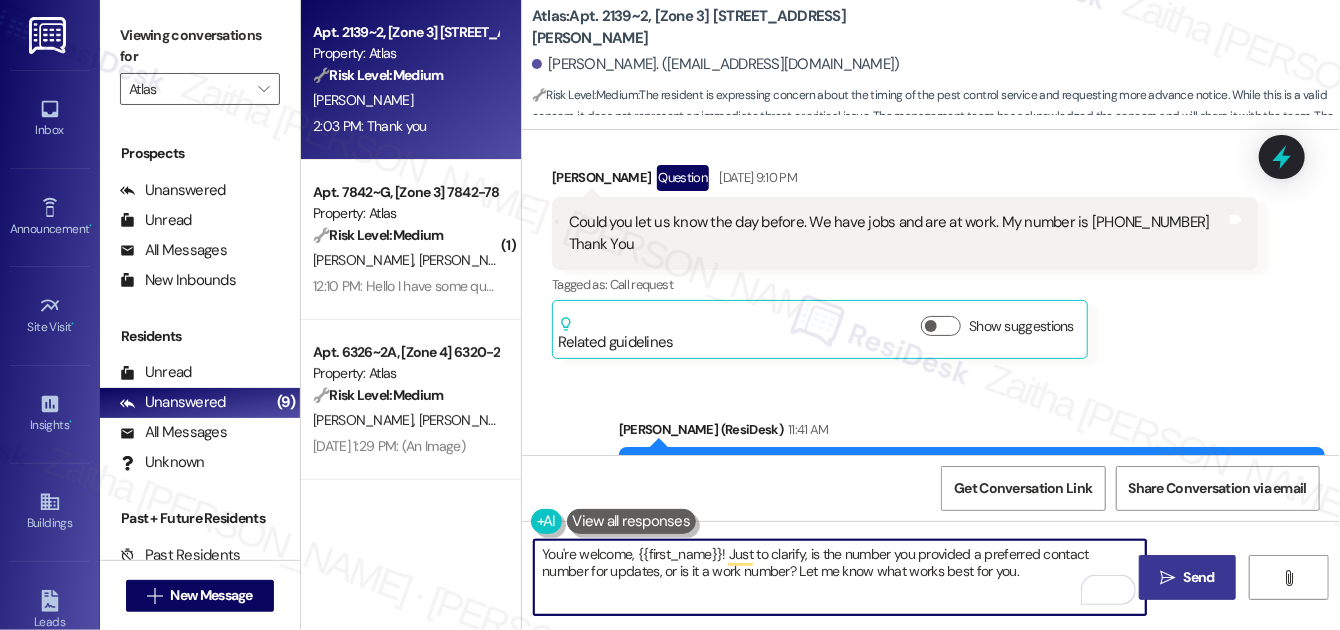 type on "You're welcome, {{first_name}}! Just to clarify, is the number you provided a preferred contact number for updates, or is it a work number? Let me know what works best for you." 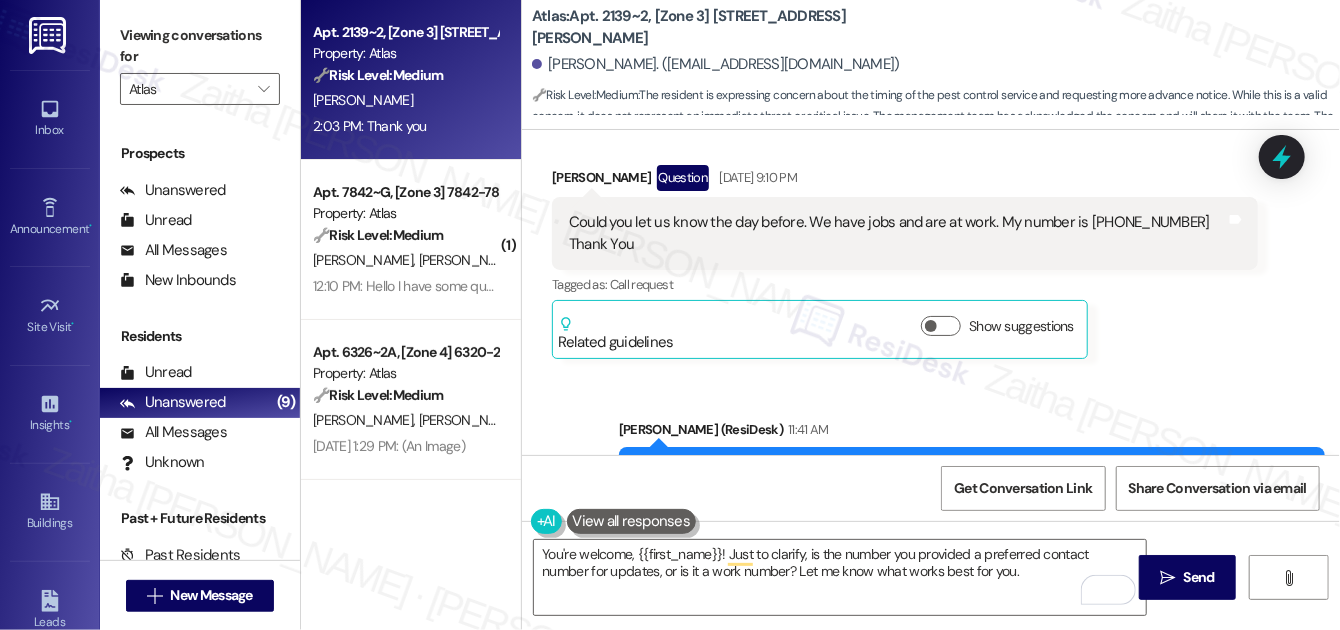 drag, startPoint x: 1179, startPoint y: 565, endPoint x: 1141, endPoint y: 536, distance: 47.801674 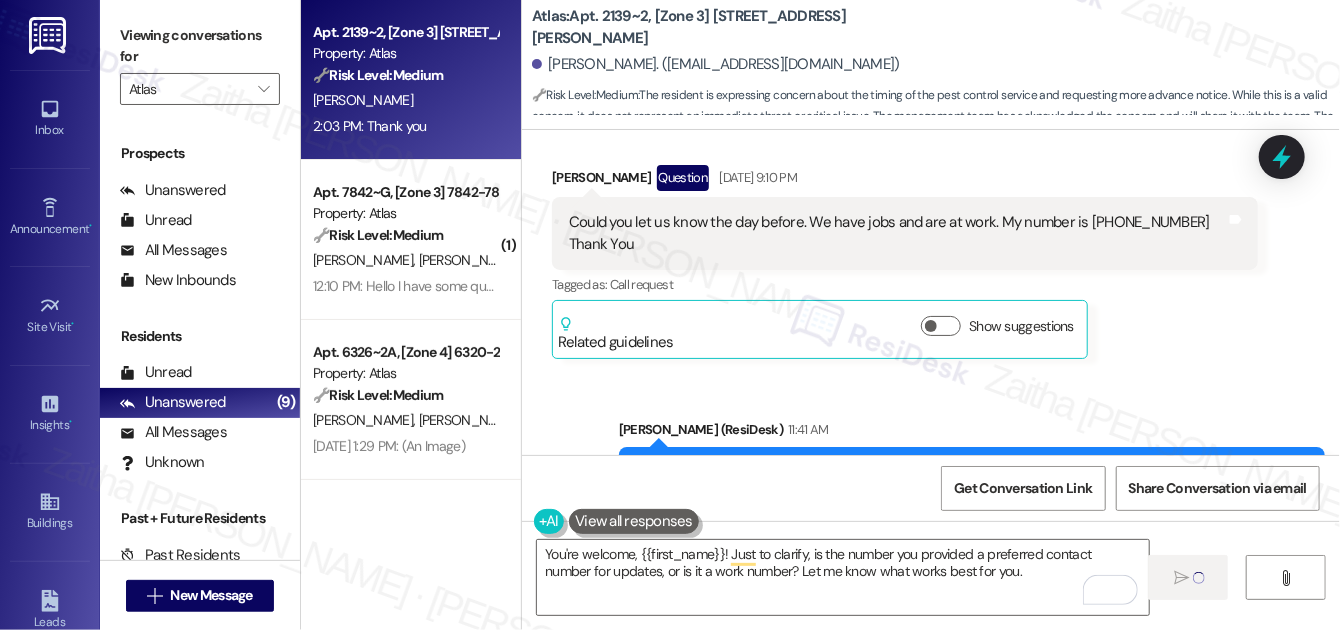 type 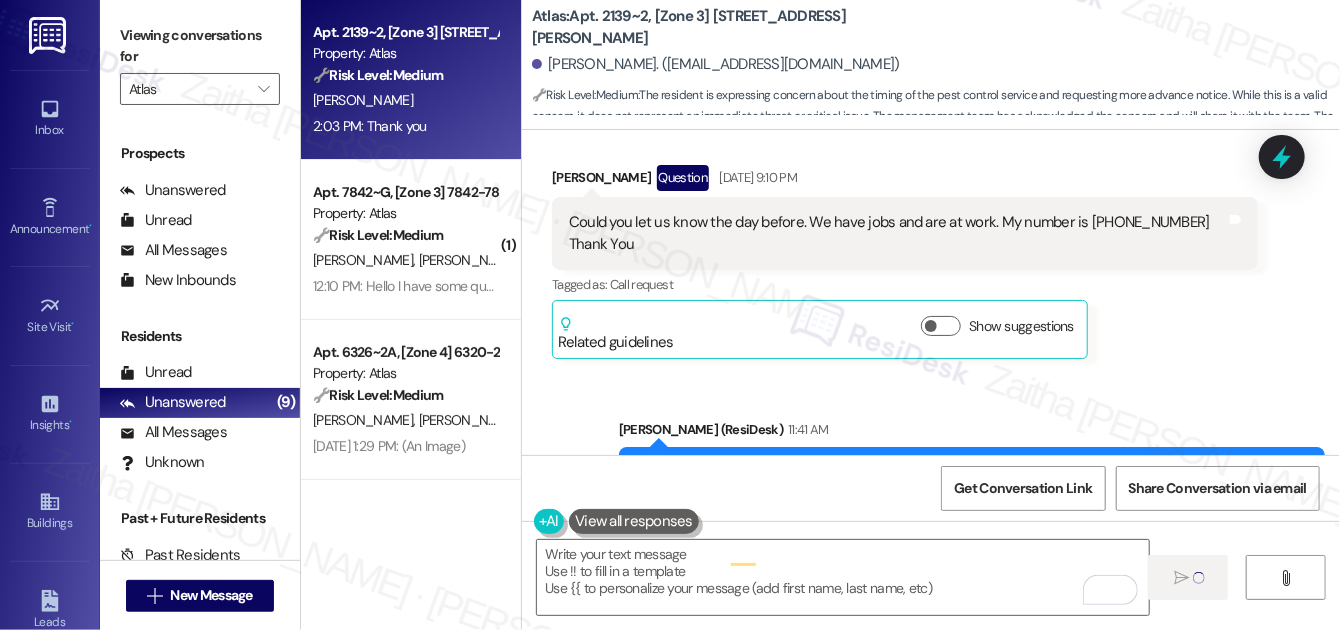 scroll, scrollTop: 5080, scrollLeft: 0, axis: vertical 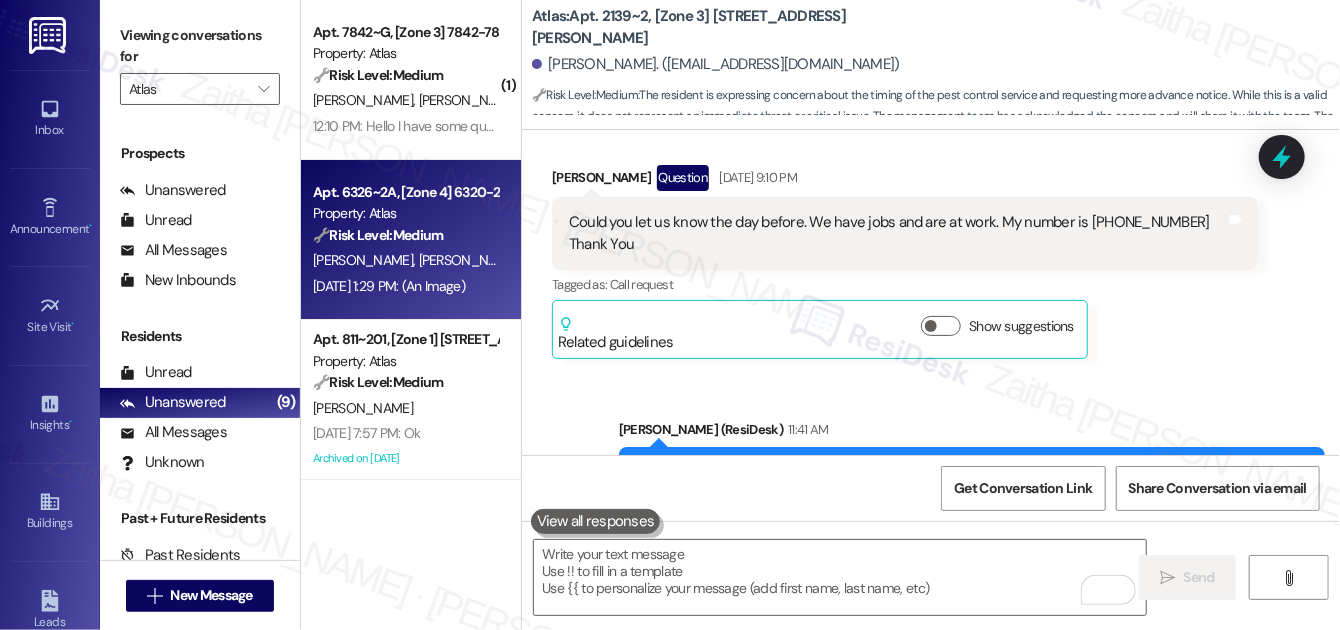 click on "D. Lyles J. Conwell" at bounding box center (405, 260) 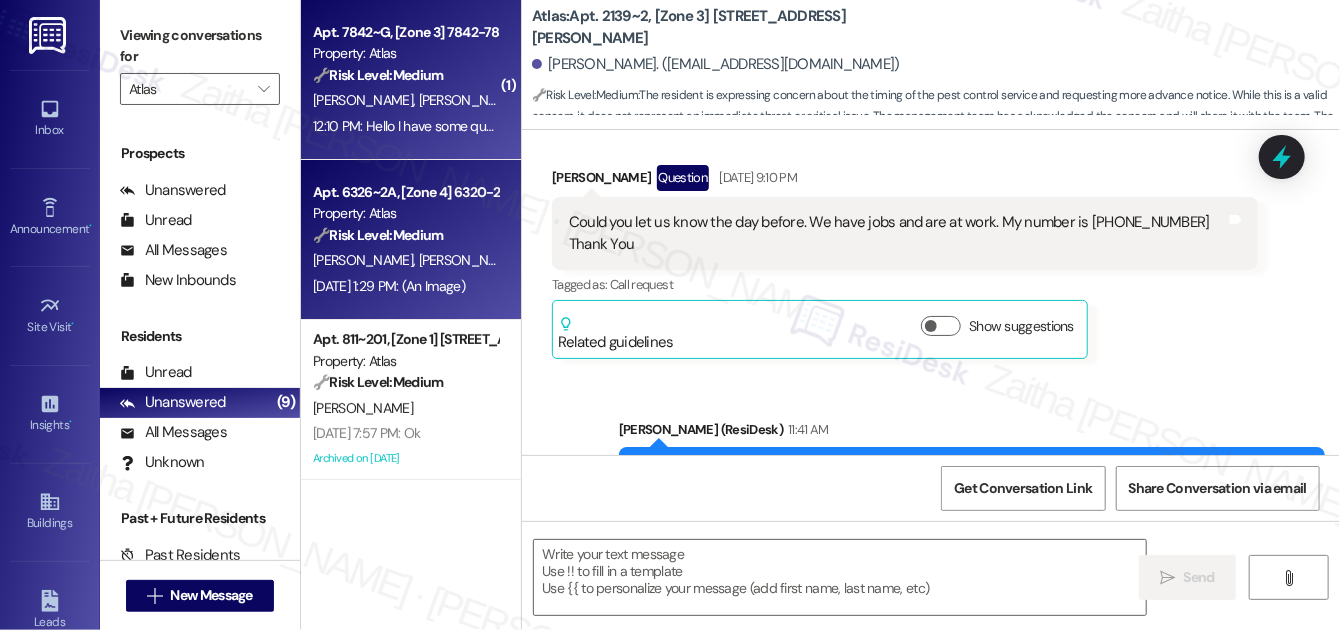 type on "Fetching suggested responses. Please feel free to read through the conversation in the meantime." 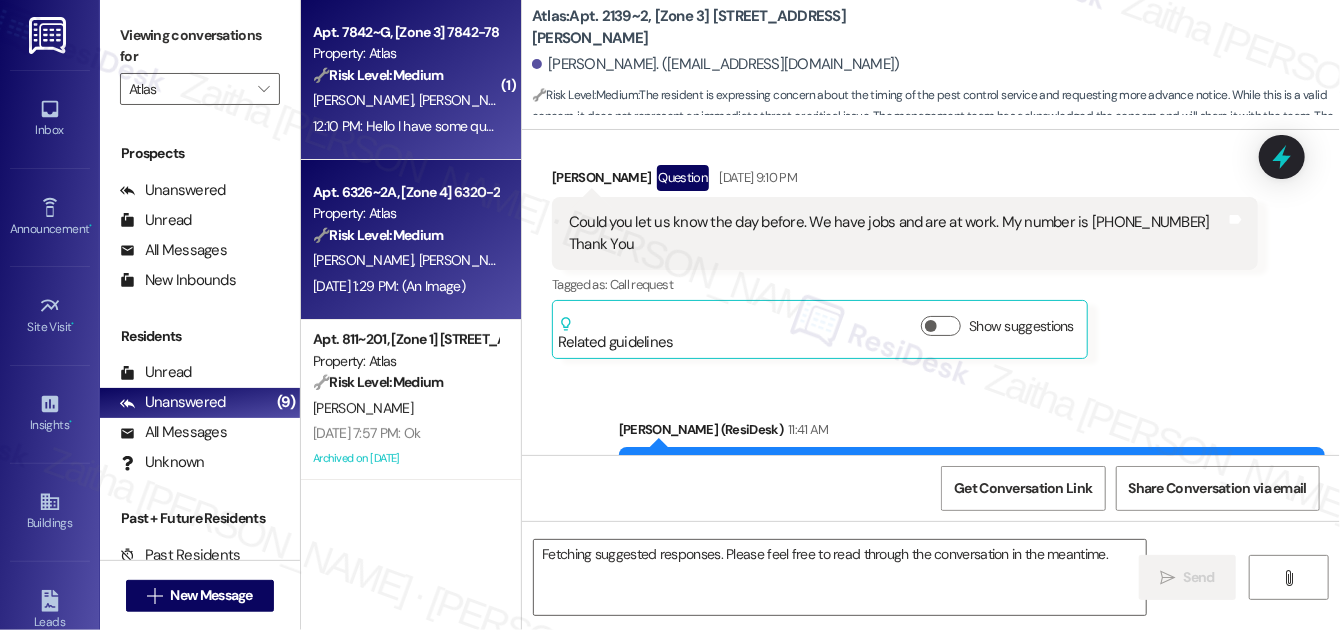 click on "Apt. 7842~G, [Zone 3] 7842-7846 S Oglesby Property: Atlas 🔧  Risk Level:  Medium The resident has a general question about their account. This is a routine inquiry and does not indicate any urgency or risk." at bounding box center [405, 54] 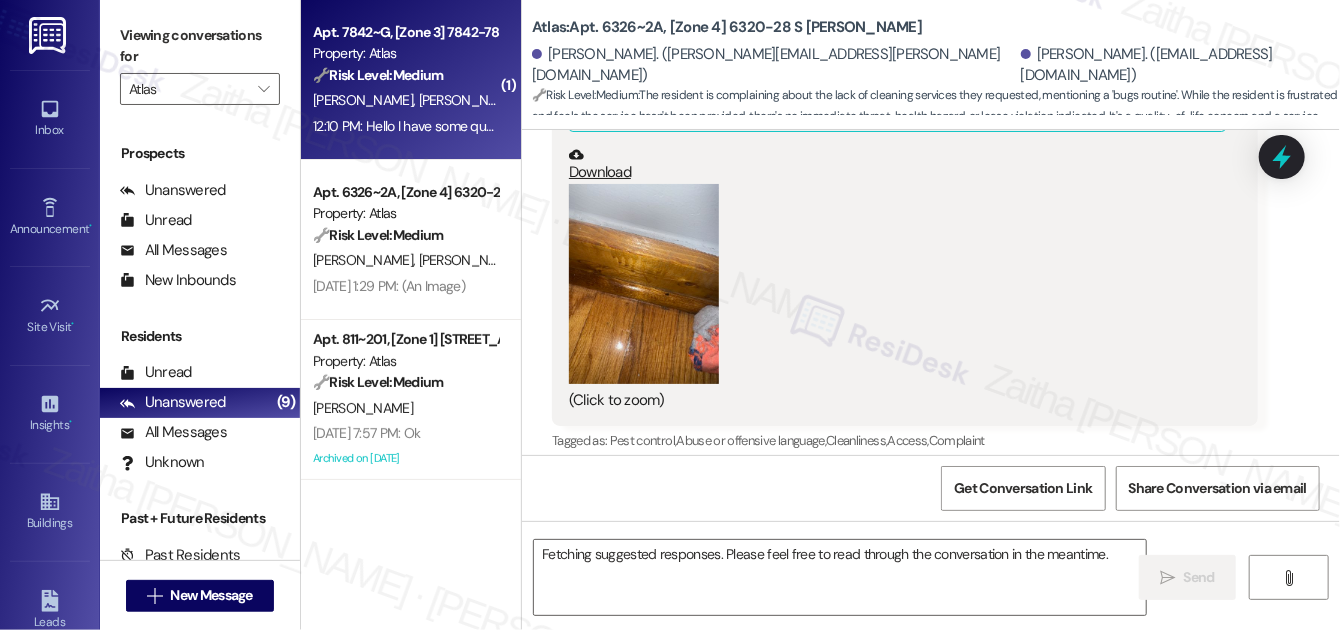 scroll, scrollTop: 5169, scrollLeft: 0, axis: vertical 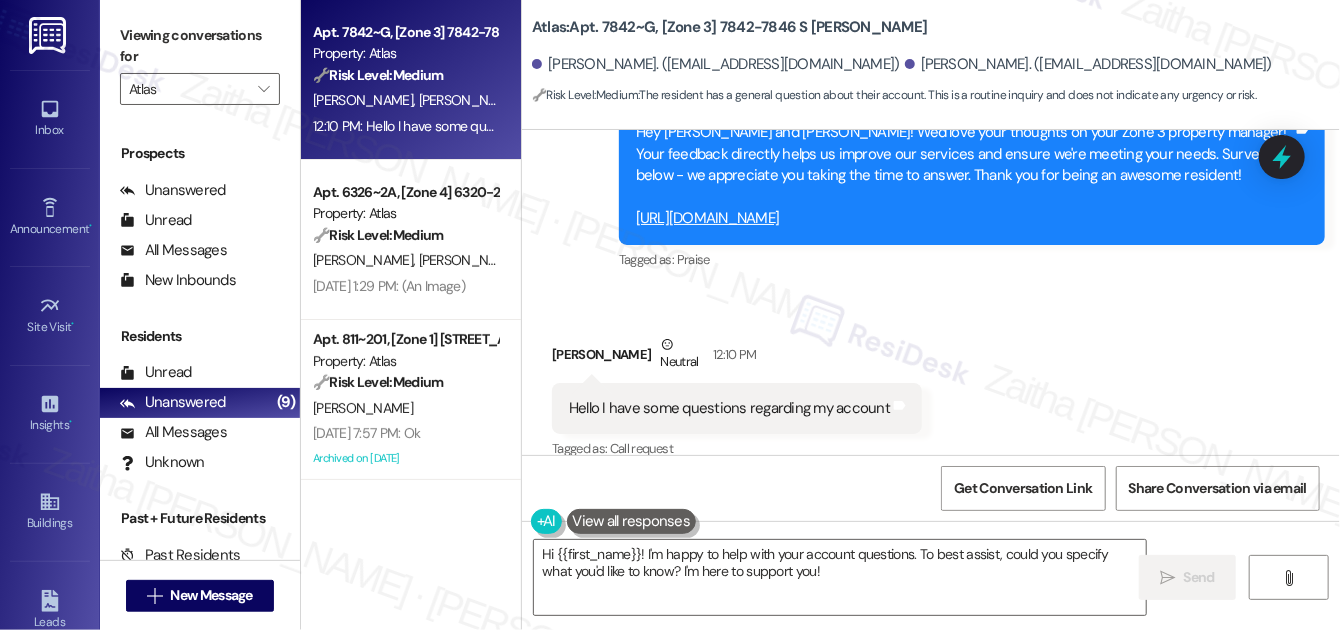click on "Jamilya Murray   Neutral 12:10 PM" at bounding box center [737, 358] 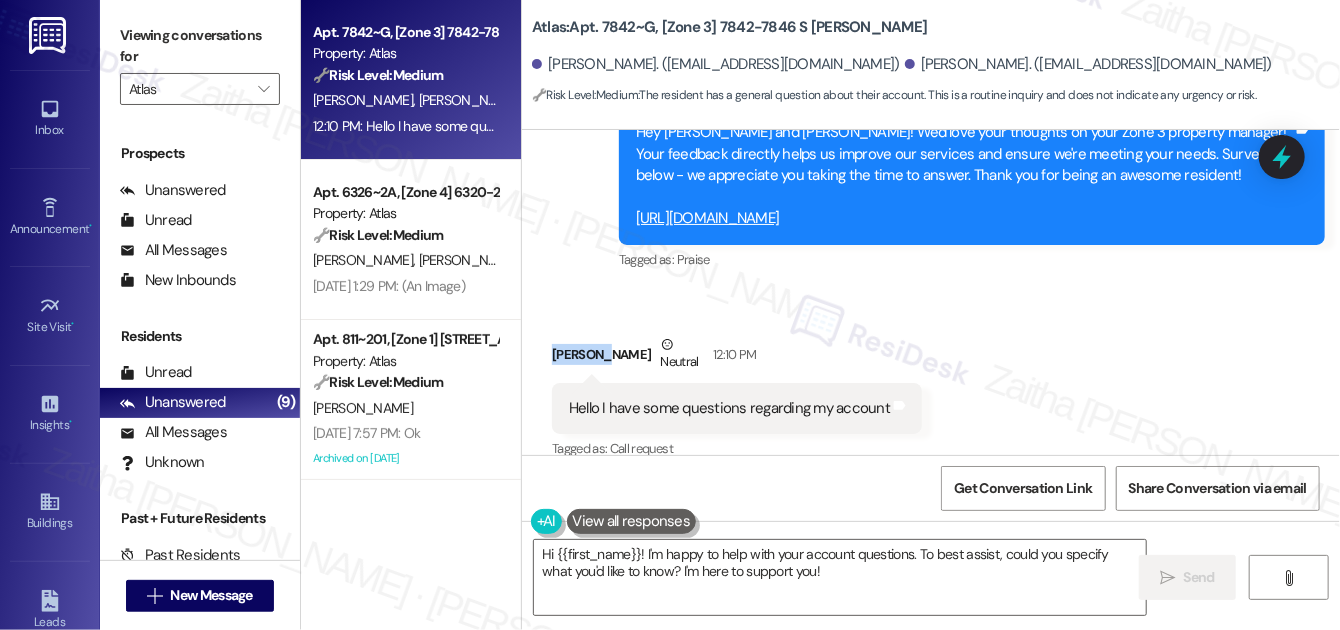 click on "Jamilya Murray   Neutral 12:10 PM" at bounding box center (737, 358) 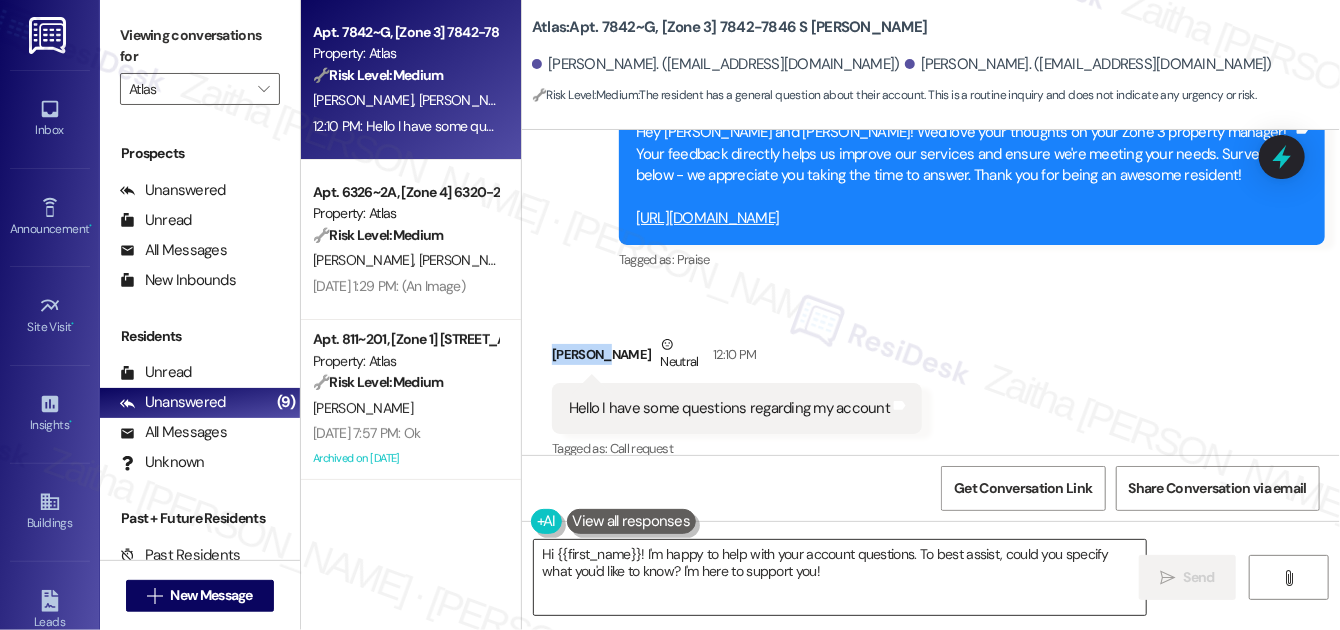 click on "Hi {{first_name}}! I'm happy to help with your account questions. To best assist, could you specify what you'd like to know? I'm here to support you!" at bounding box center [840, 577] 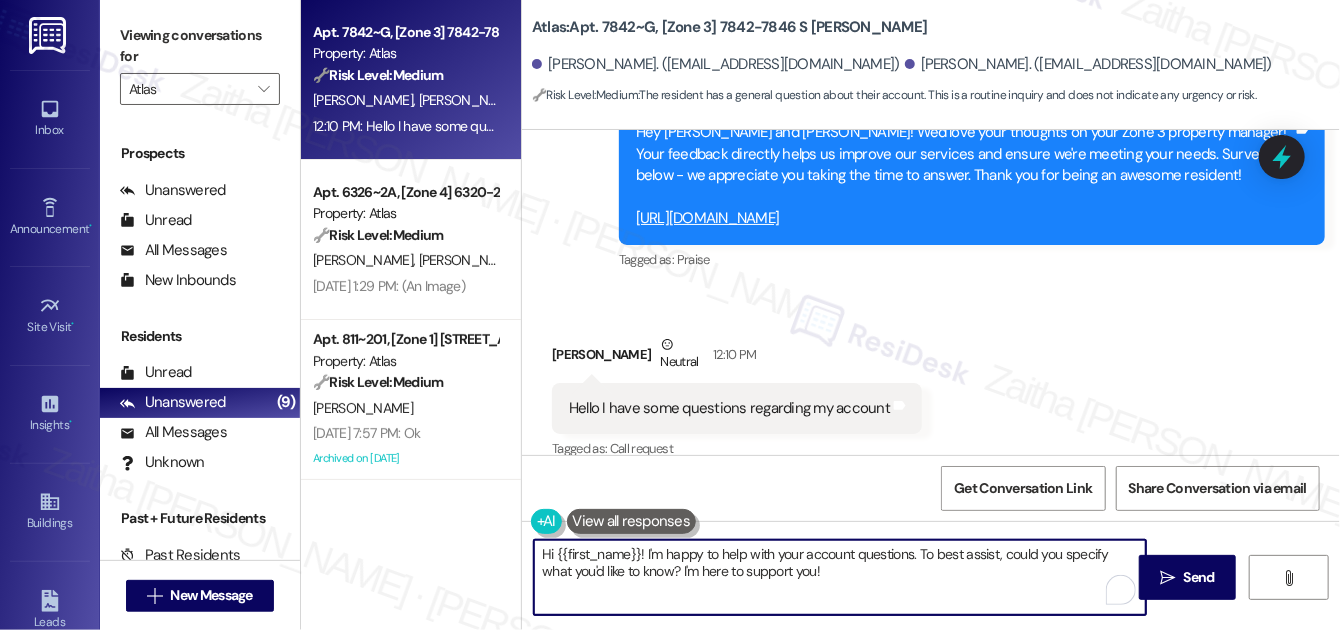 click on "Hi {{first_name}}! I'm happy to help with your account questions. To best assist, could you specify what you'd like to know? I'm here to support you!" at bounding box center (840, 577) 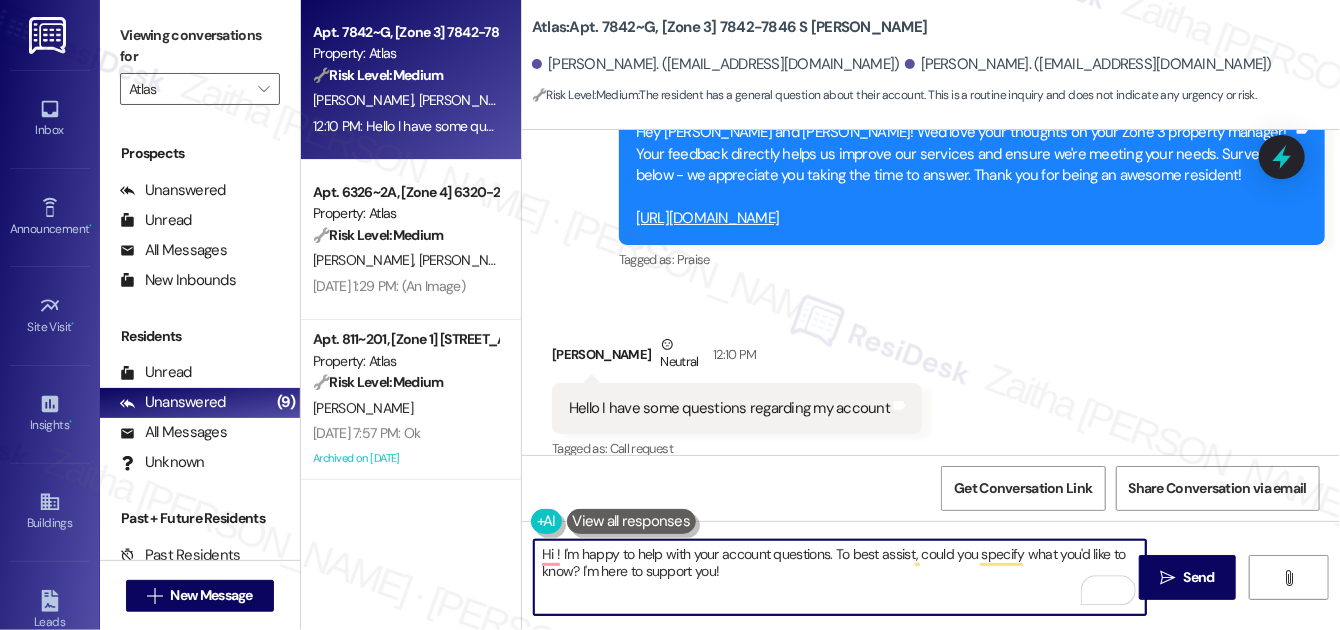 paste on "Jamilya" 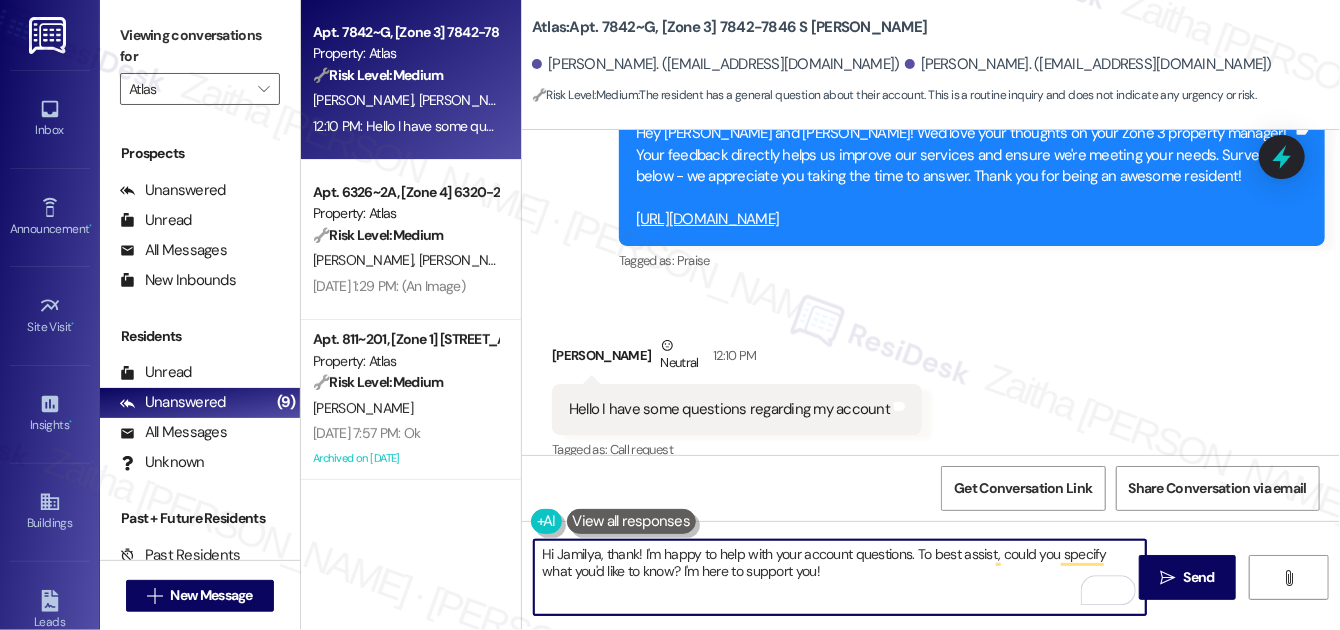 scroll, scrollTop: 3563, scrollLeft: 0, axis: vertical 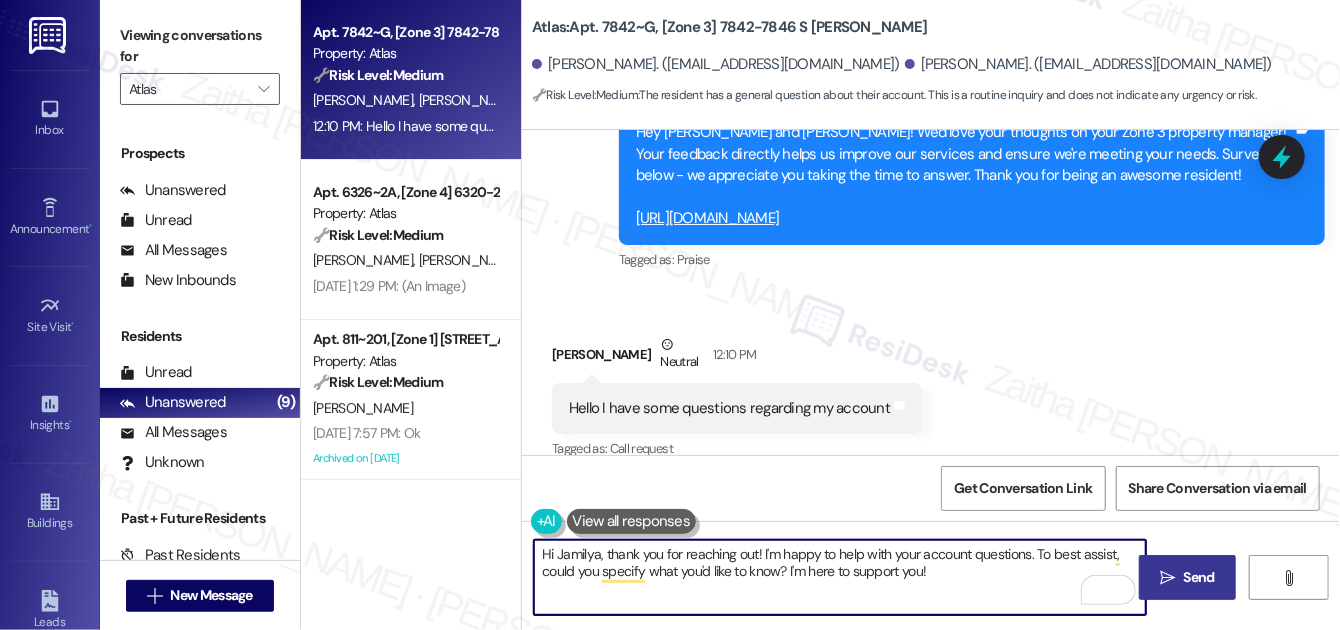 type on "Hi Jamilya, thank you for reaching out! I'm happy to help with your account questions. To best assist, could you specify what you'd like to know? I'm here to support you!" 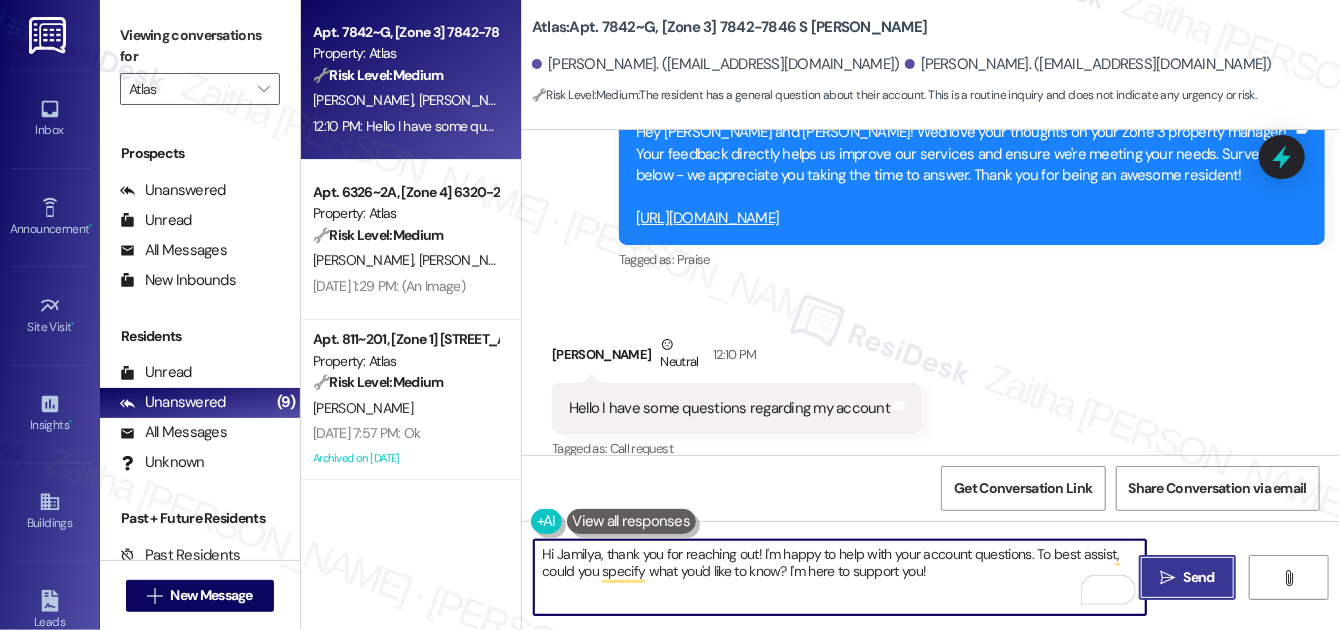 click on "" at bounding box center [1167, 578] 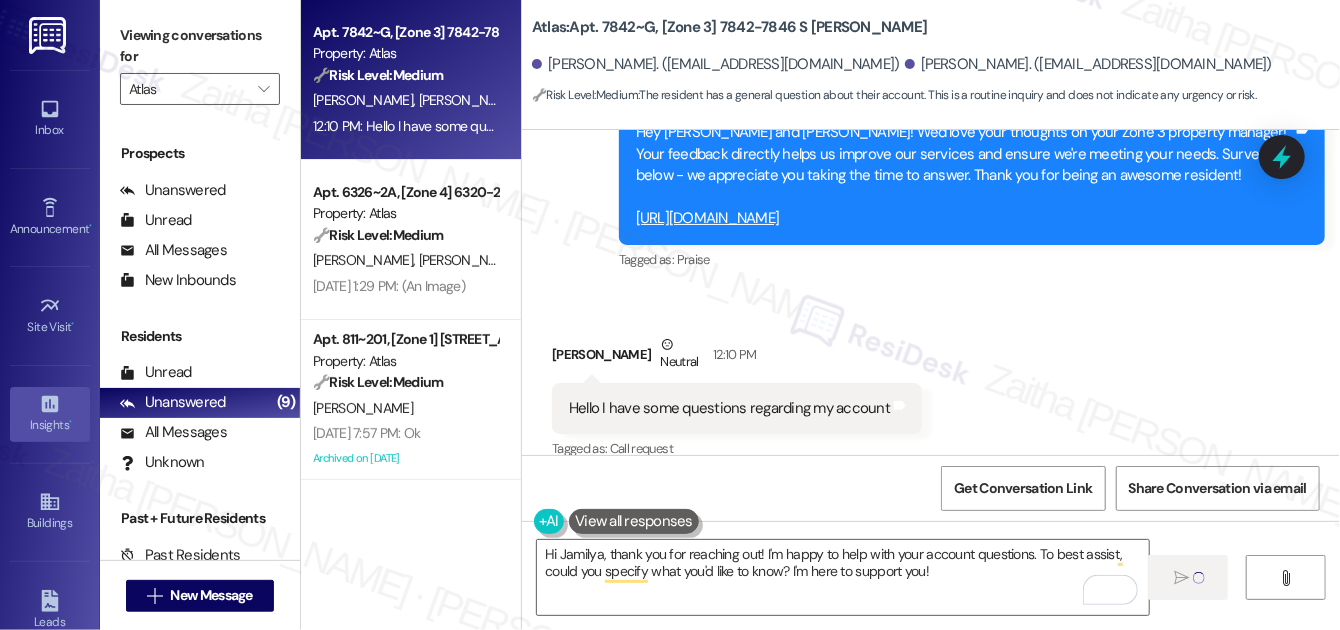 type 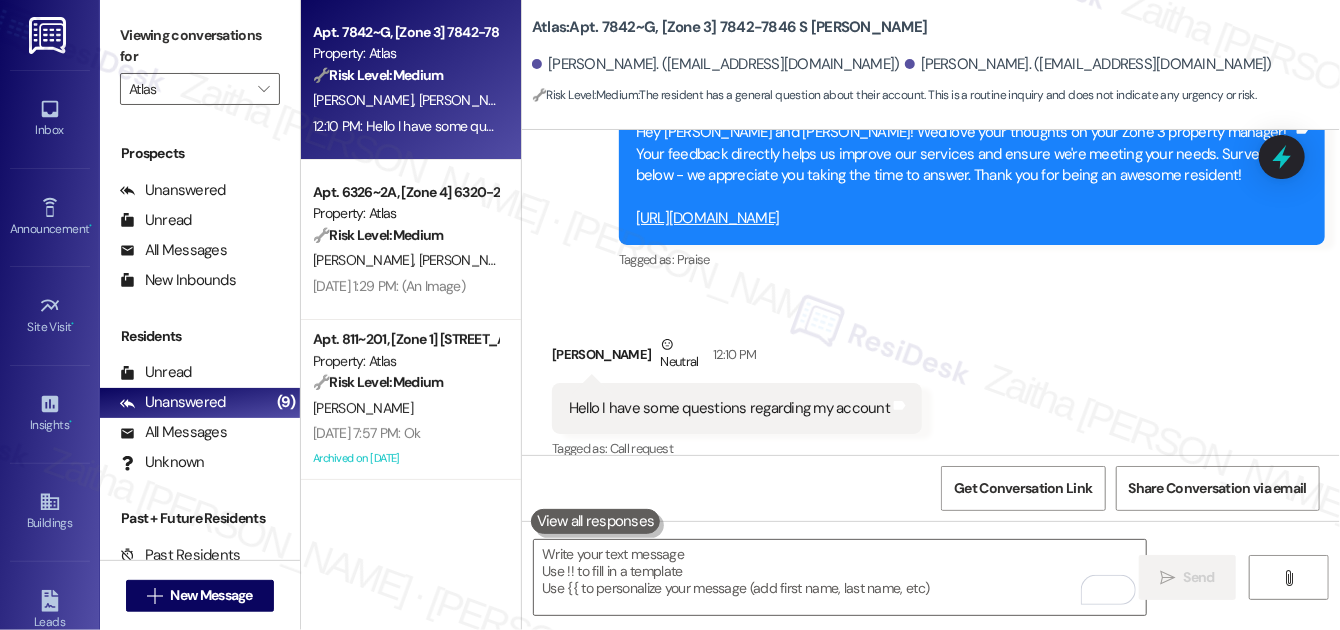 scroll, scrollTop: 316, scrollLeft: 0, axis: vertical 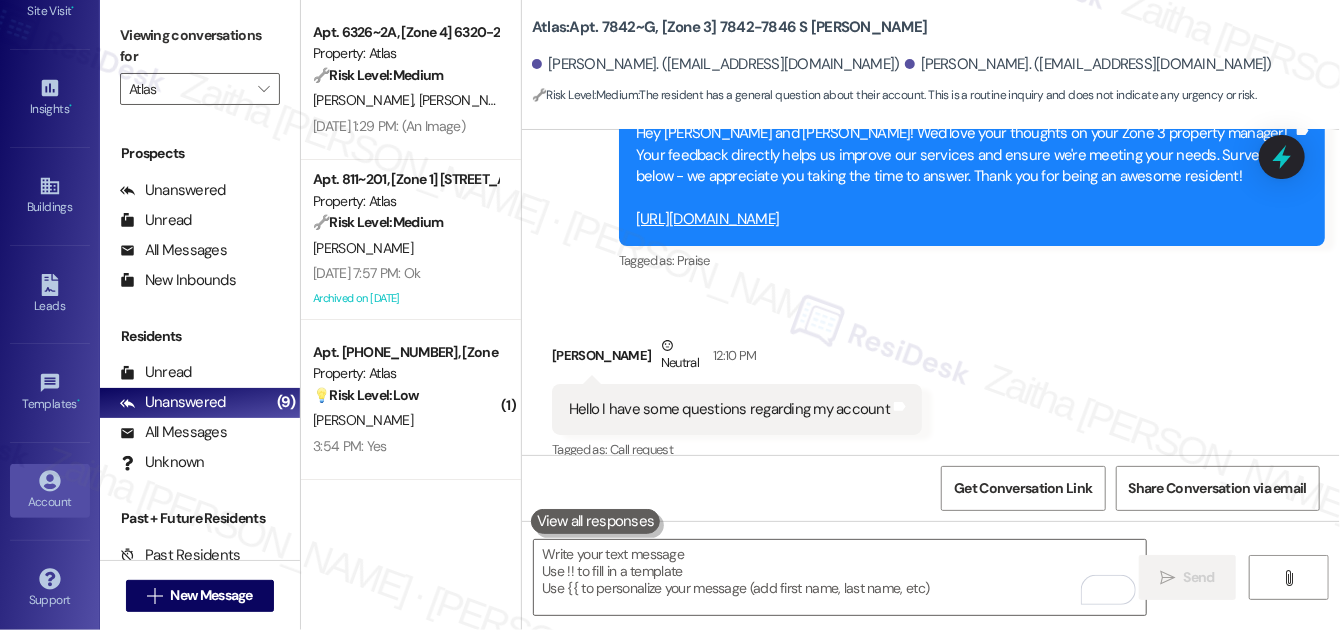 click on "Account" at bounding box center (50, 502) 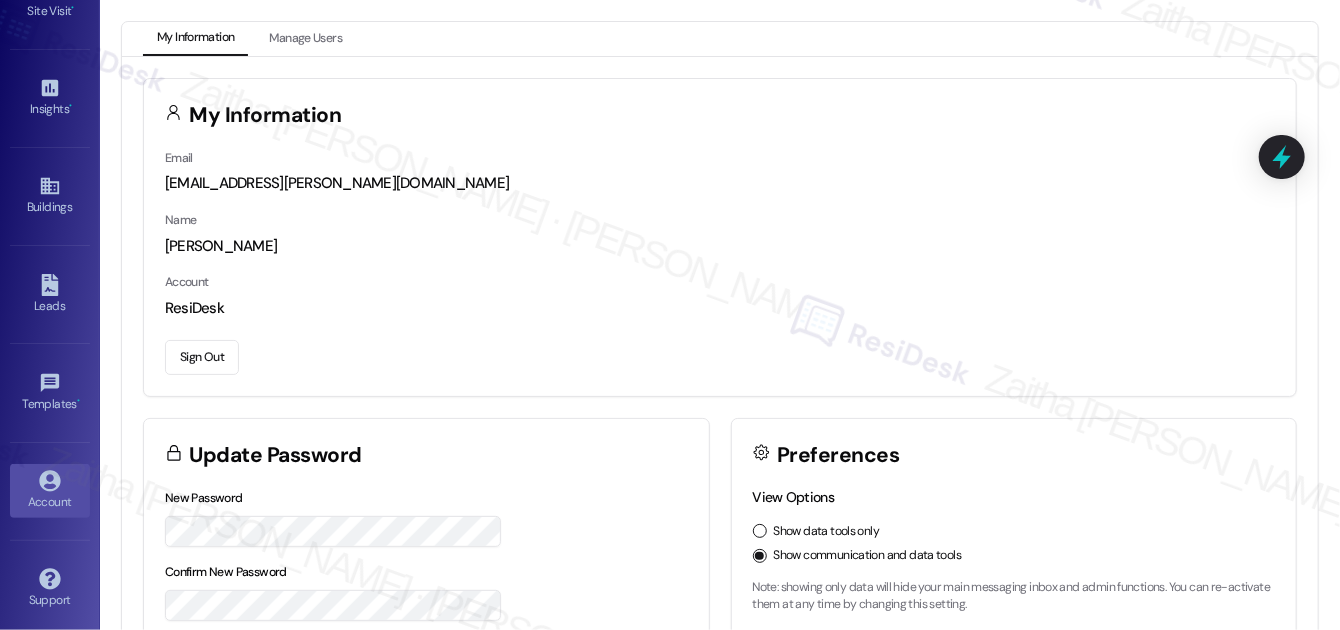 click on "Sign Out" at bounding box center [202, 357] 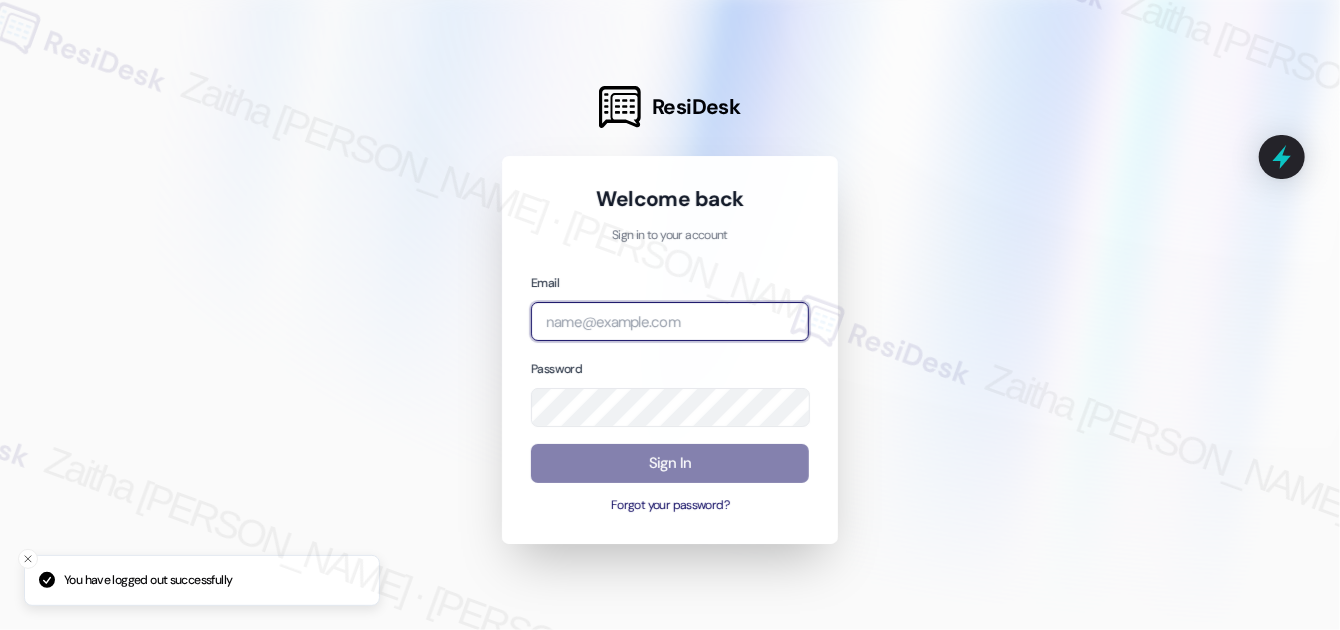 click at bounding box center (670, 321) 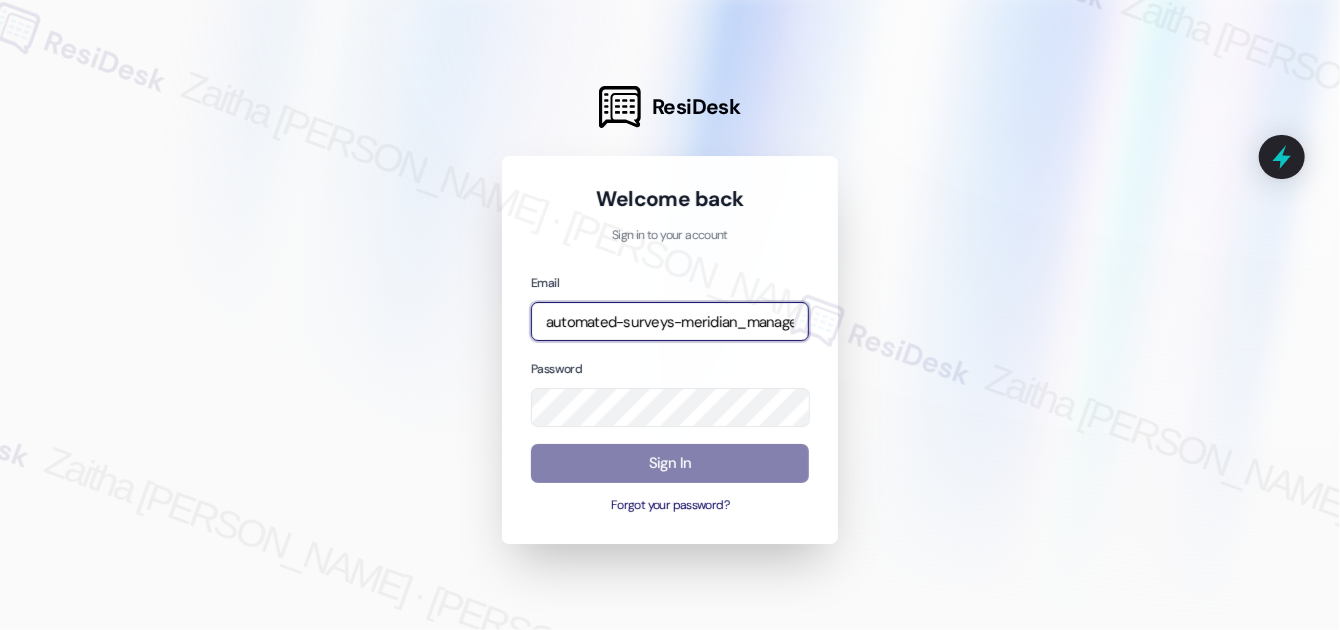 type on "automated-surveys-meridian_management-zaitha.mae.garcia@meridian_management.com" 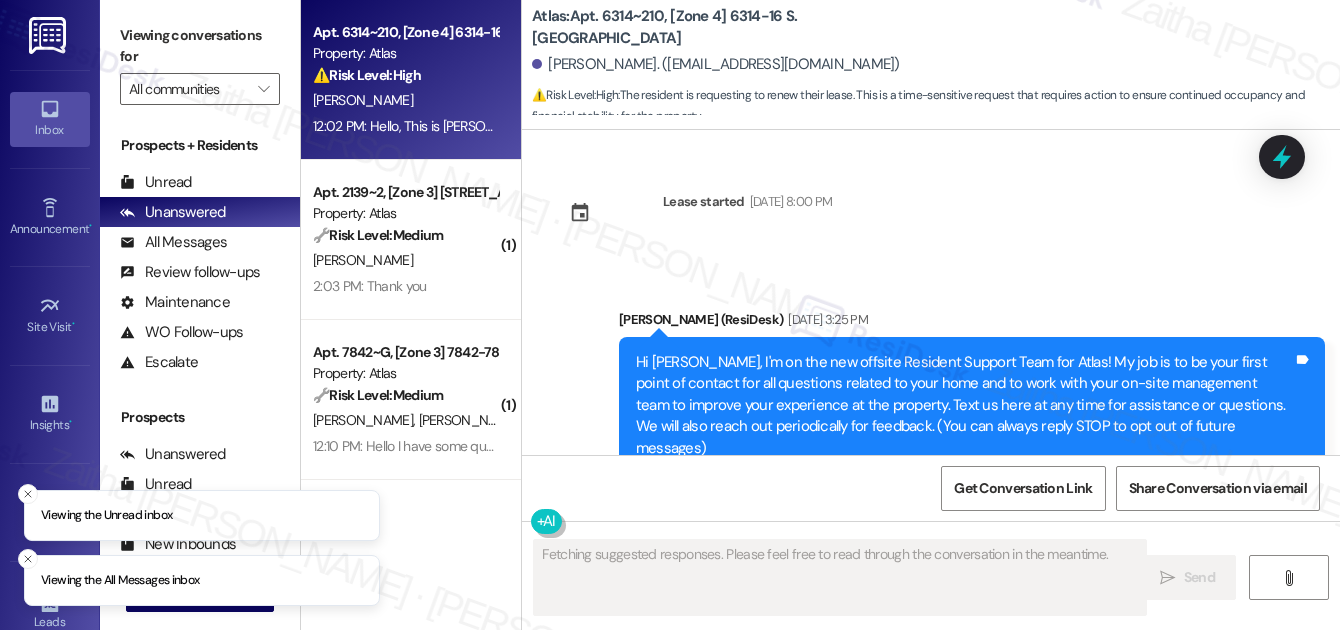 scroll, scrollTop: 0, scrollLeft: 0, axis: both 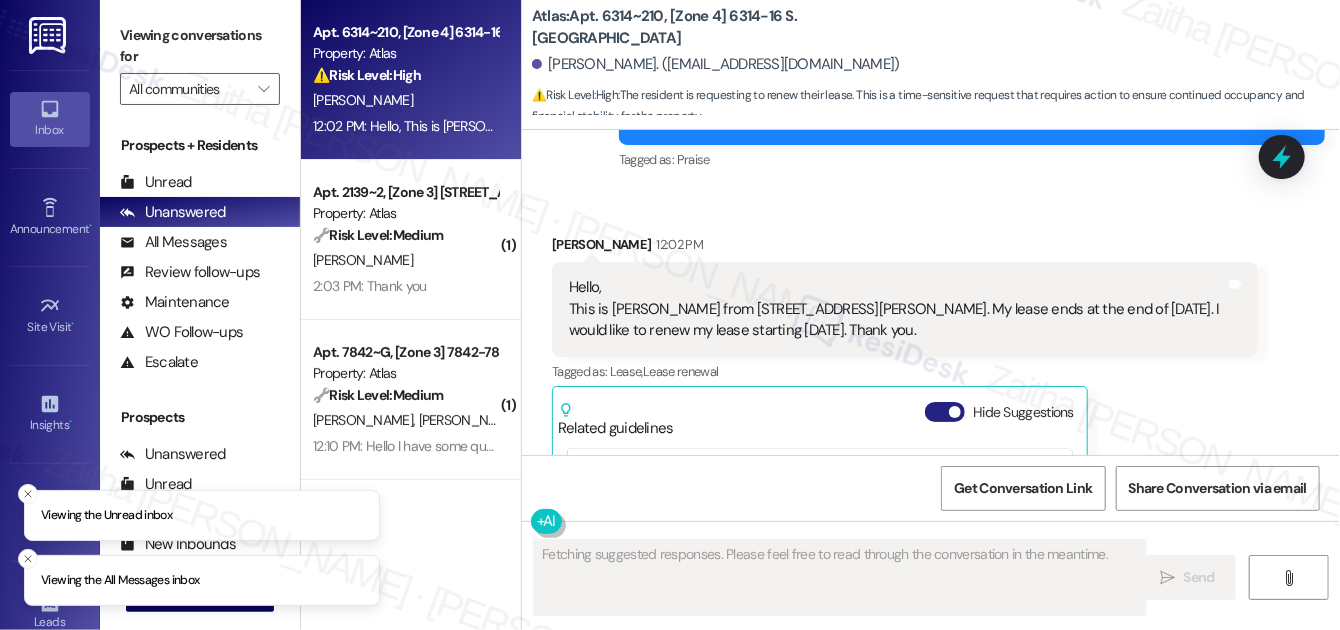 click on "Hide Suggestions" at bounding box center (945, 412) 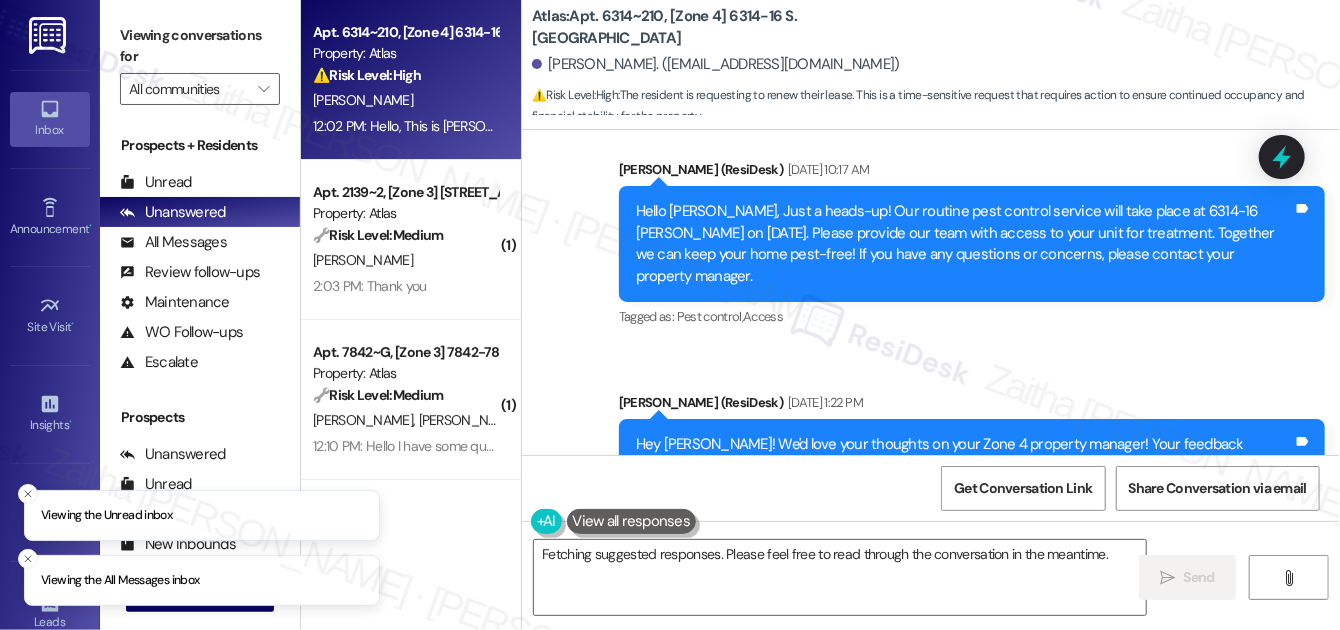 scroll, scrollTop: 5352, scrollLeft: 0, axis: vertical 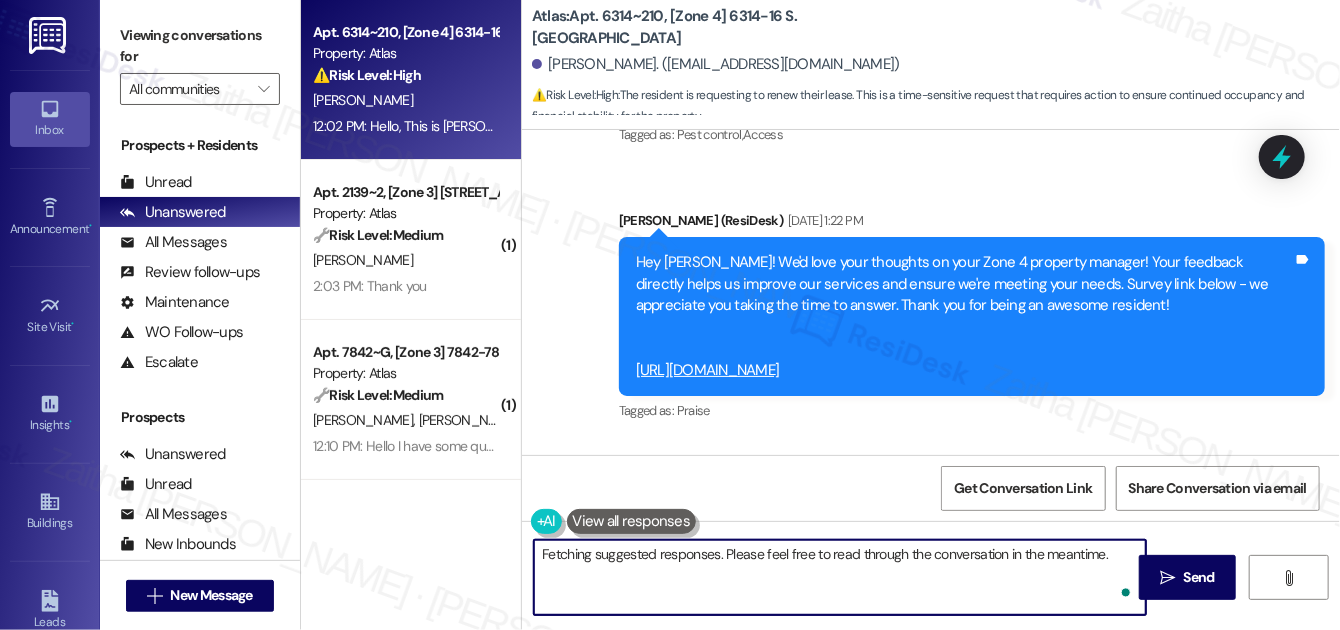 drag, startPoint x: 982, startPoint y: 551, endPoint x: 963, endPoint y: 604, distance: 56.302753 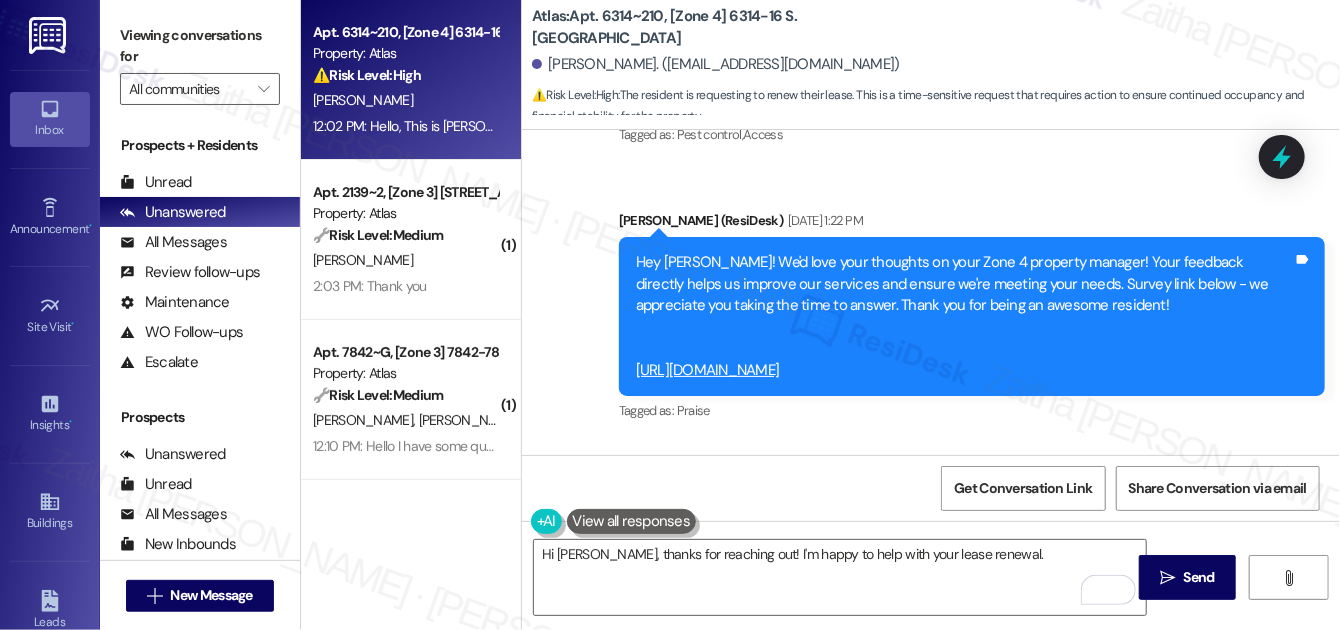 drag, startPoint x: 566, startPoint y: 279, endPoint x: 1009, endPoint y: 316, distance: 444.54245 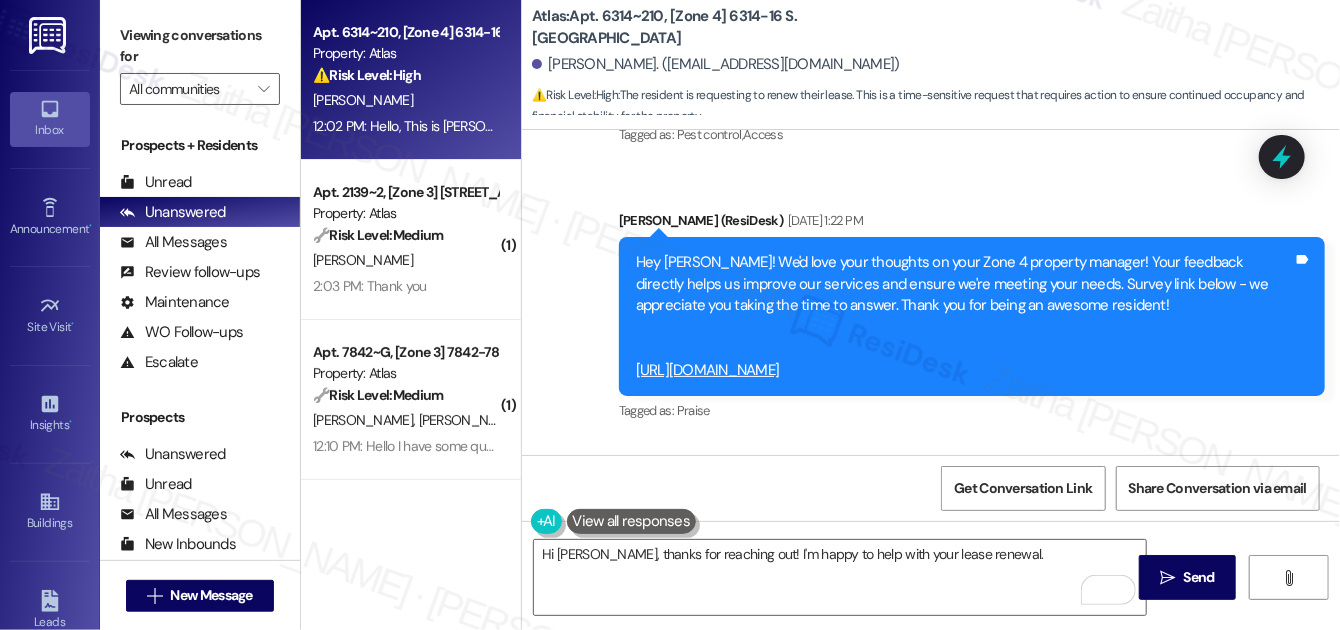 click on "Carlos Bustamante 12:02 PM" at bounding box center (905, 499) 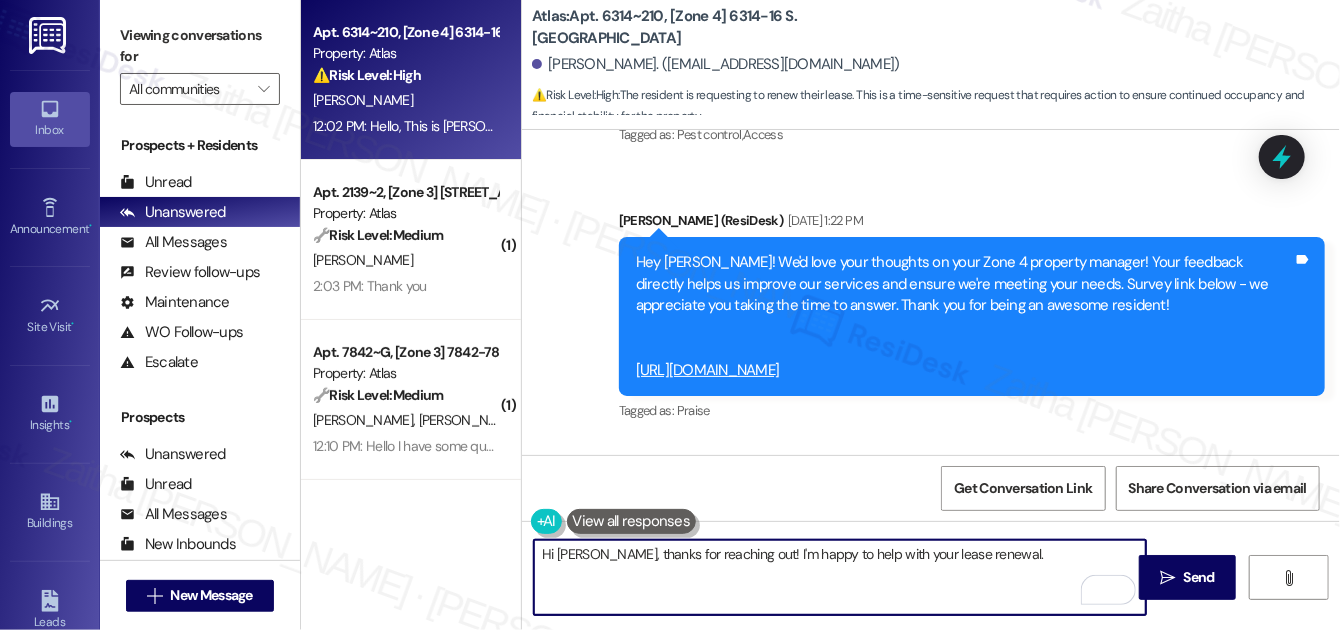 click on "Hi Carlos, thanks for reaching out! I'm happy to help with your lease renewal." at bounding box center [840, 577] 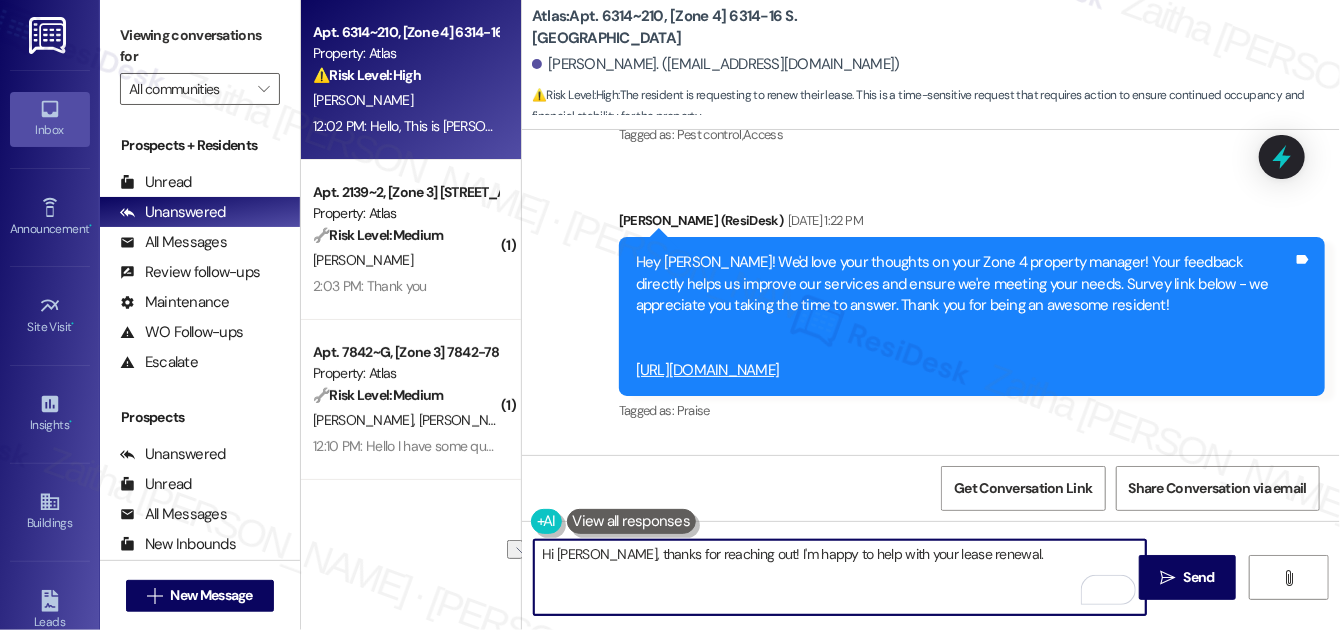 drag, startPoint x: 598, startPoint y: 551, endPoint x: 989, endPoint y: 549, distance: 391.00513 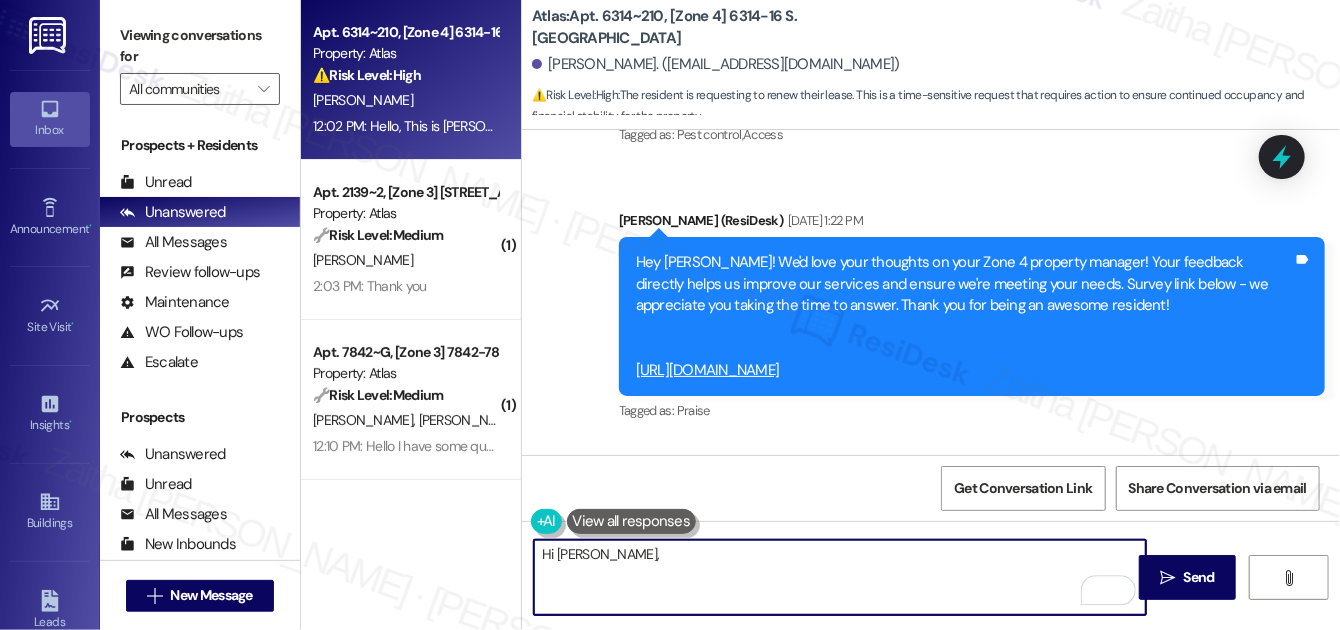 paste on "Thank you for reaching out and confirming your interest in renewing your lease. I’ll go ahead and pass this along to the team and follow up with you once I have an update on next steps." 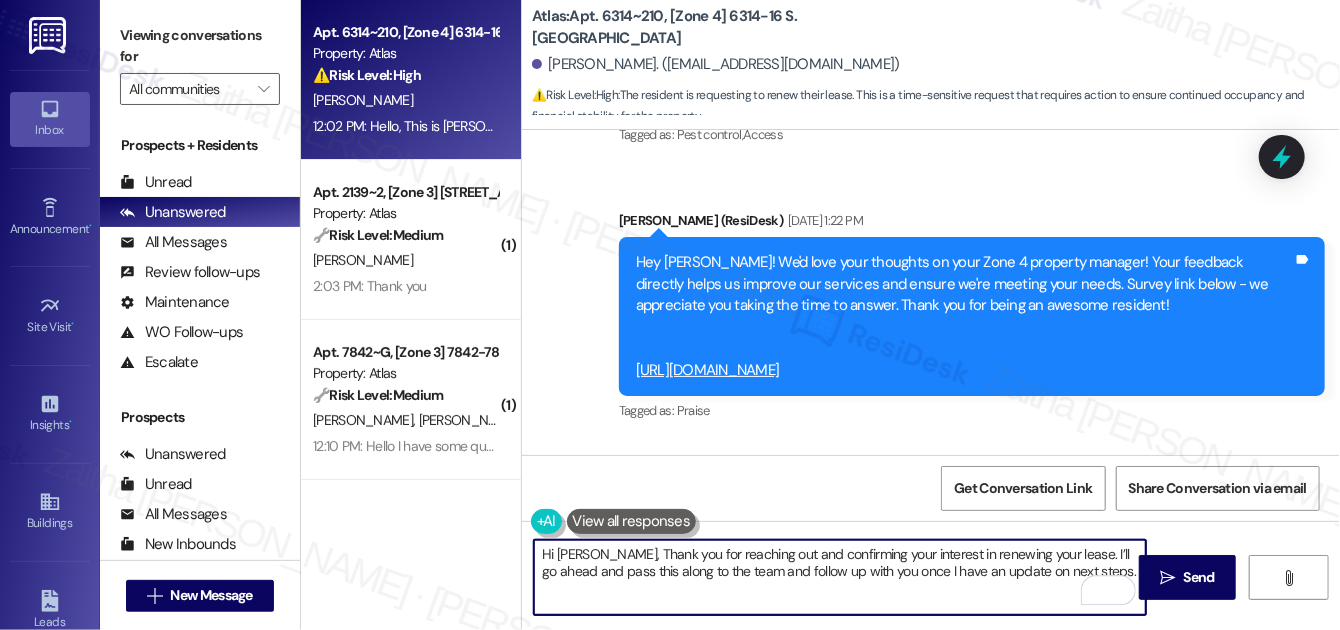 click on "Hi Carlos, Thank you for reaching out and confirming your interest in renewing your lease. I’ll go ahead and pass this along to the team and follow up with you once I have an update on next steps." at bounding box center (840, 577) 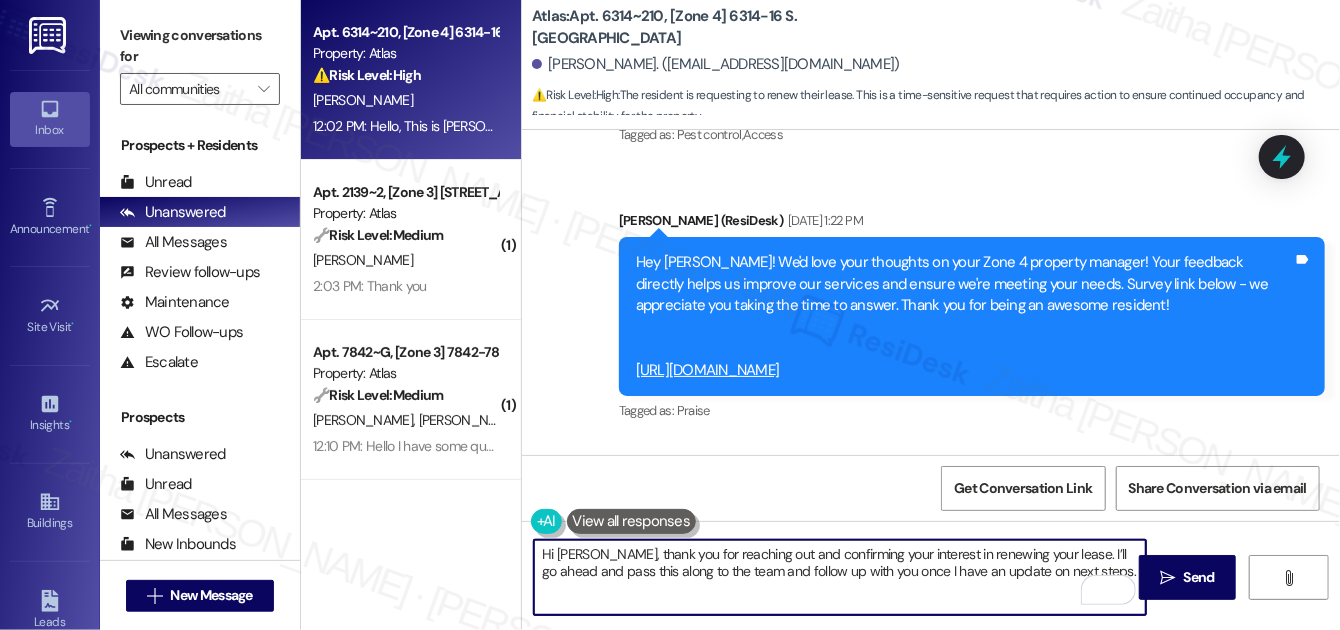 type on "Hi Carlos, thank you for reaching out and confirming your interest in renewing your lease. I’ll go ahead and pass this along to the team and follow up with you once I have an update on next steps." 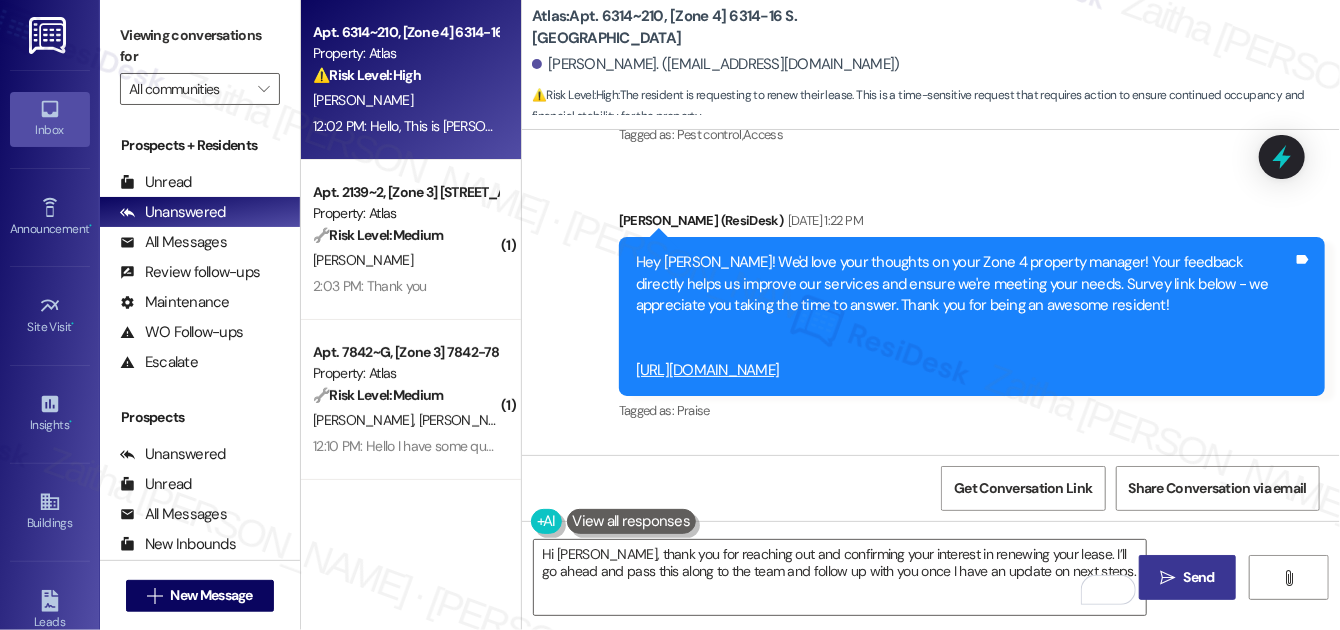 click on "Send" at bounding box center (1199, 577) 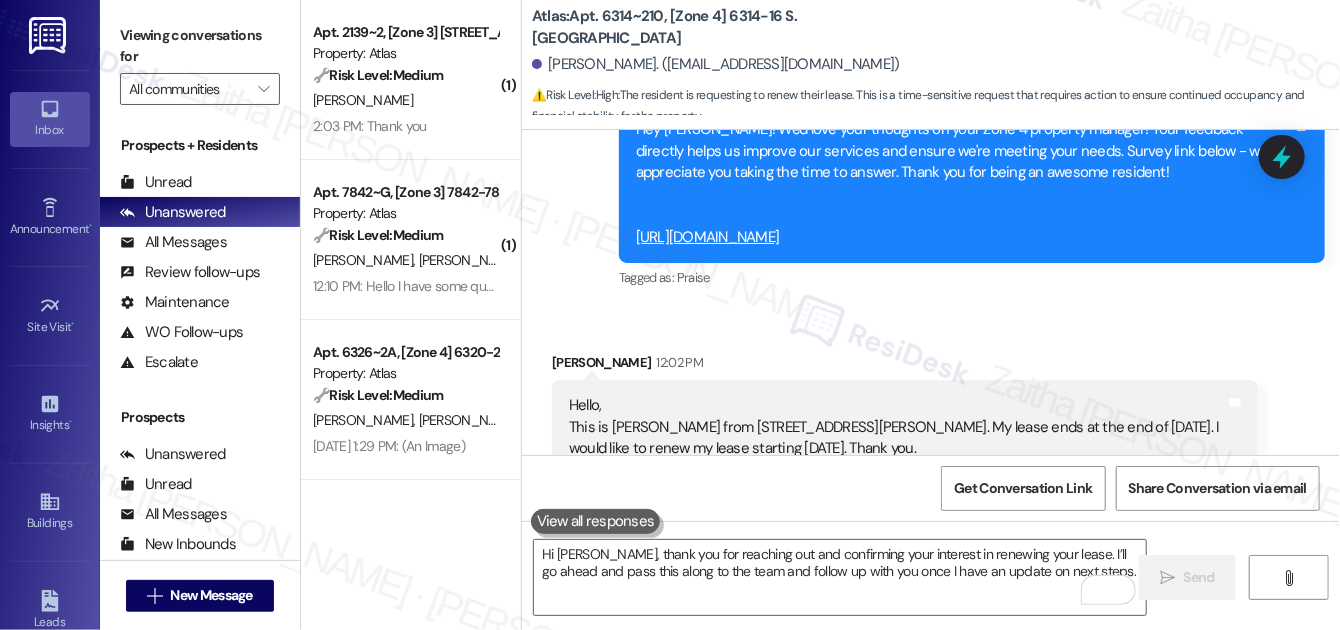 scroll, scrollTop: 5513, scrollLeft: 0, axis: vertical 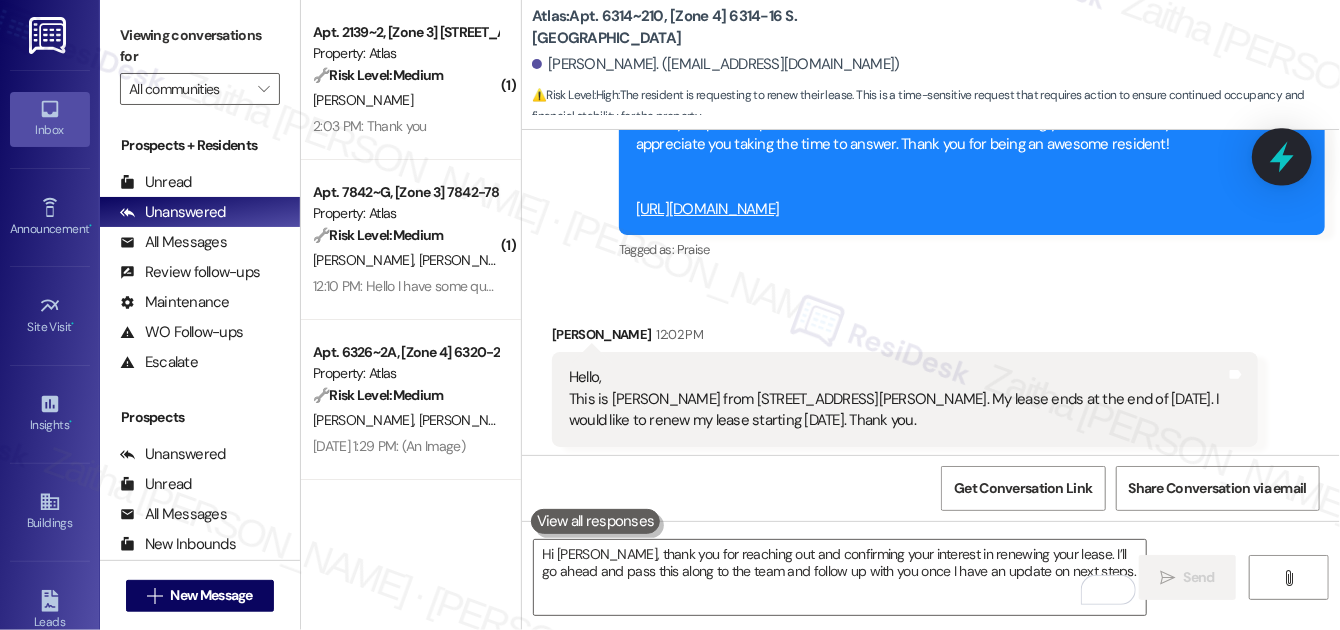 click 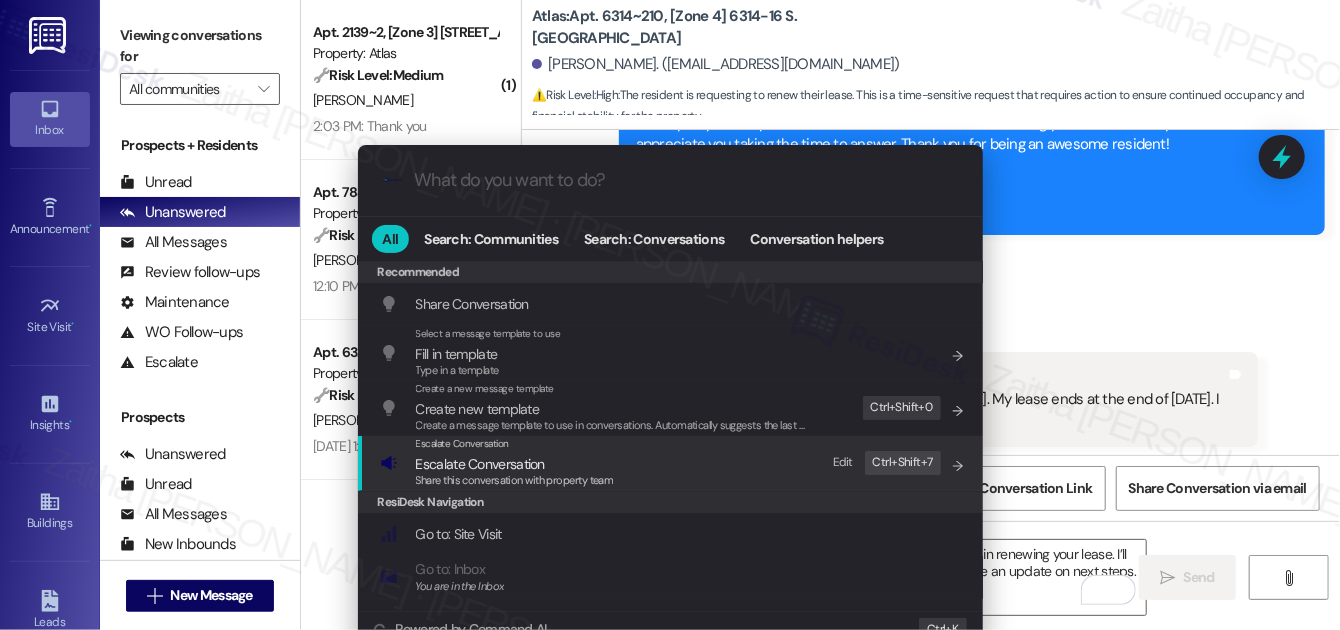 click on "Escalate Conversation" at bounding box center (480, 464) 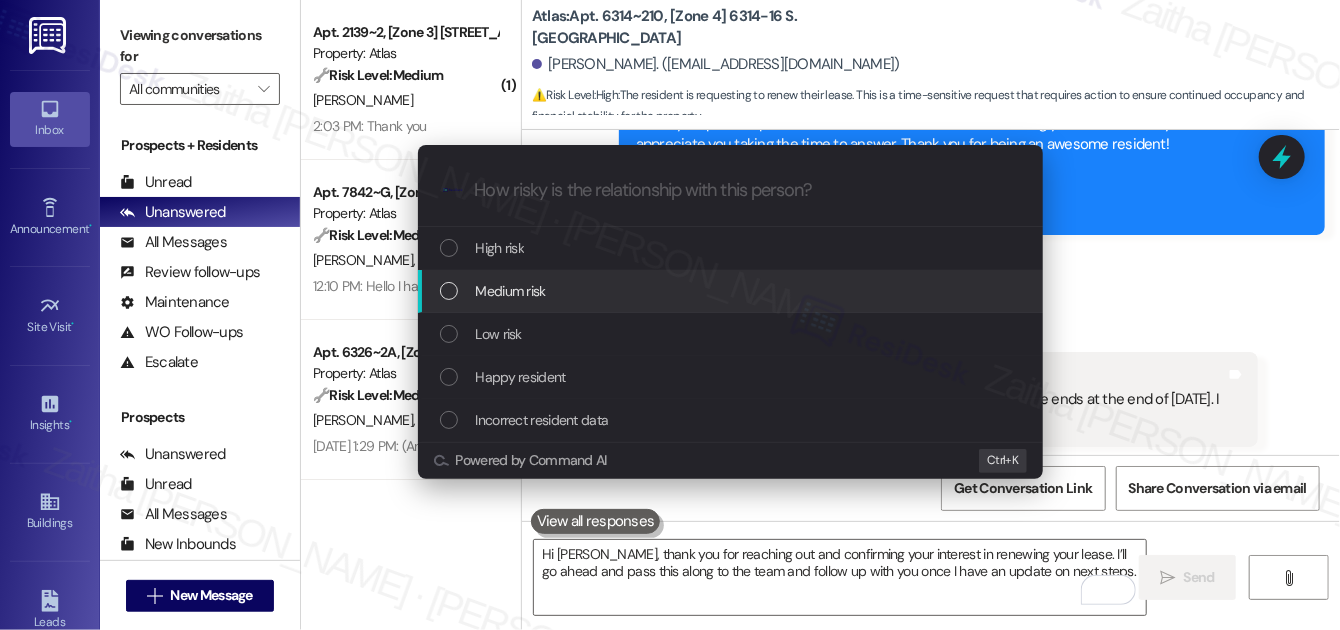 click on "Medium risk" at bounding box center (511, 291) 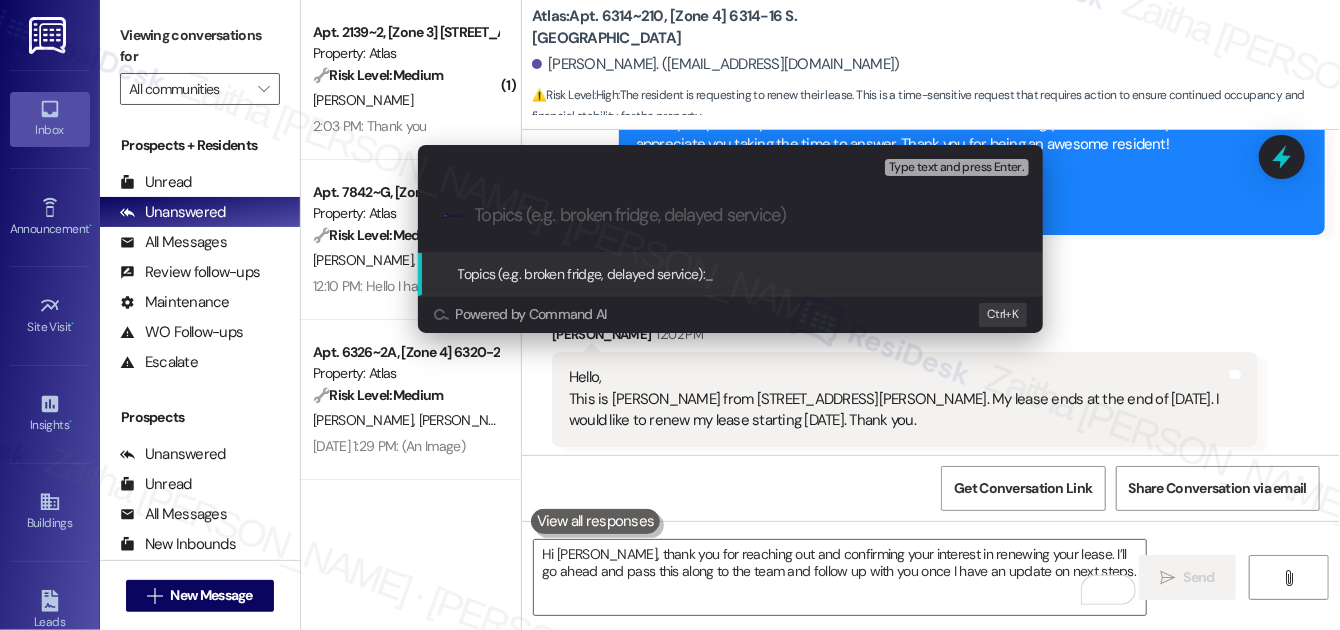 paste on "Lease Renewal Request" 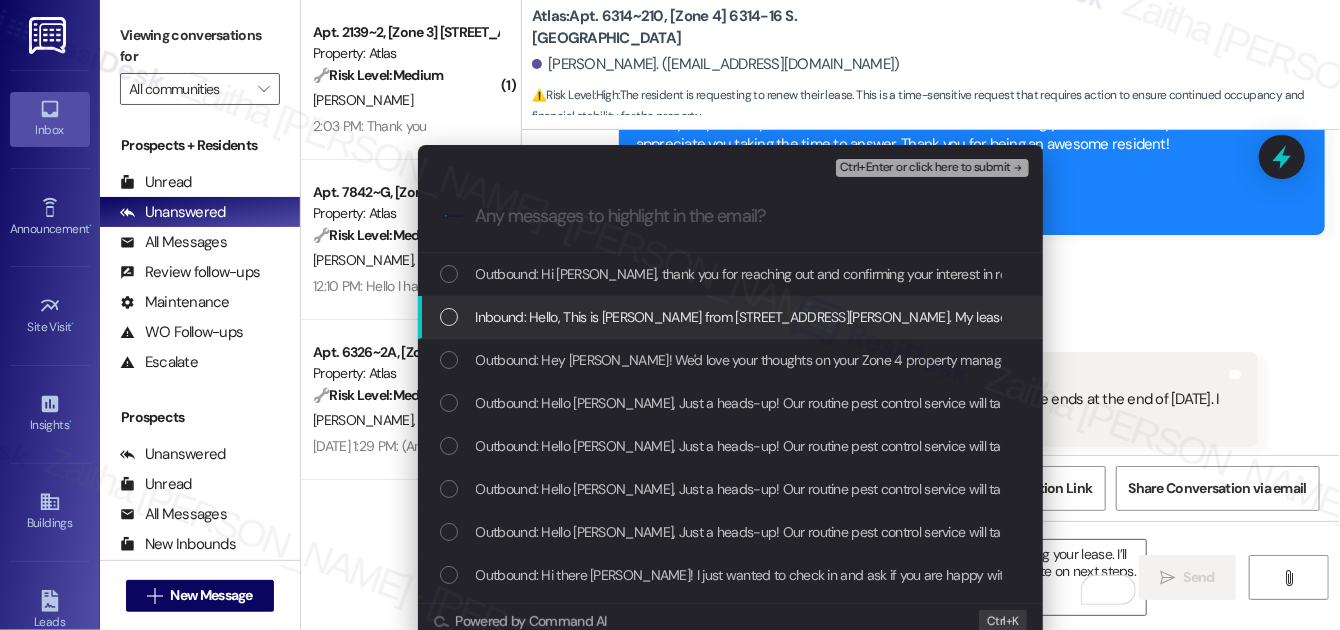 click at bounding box center [449, 317] 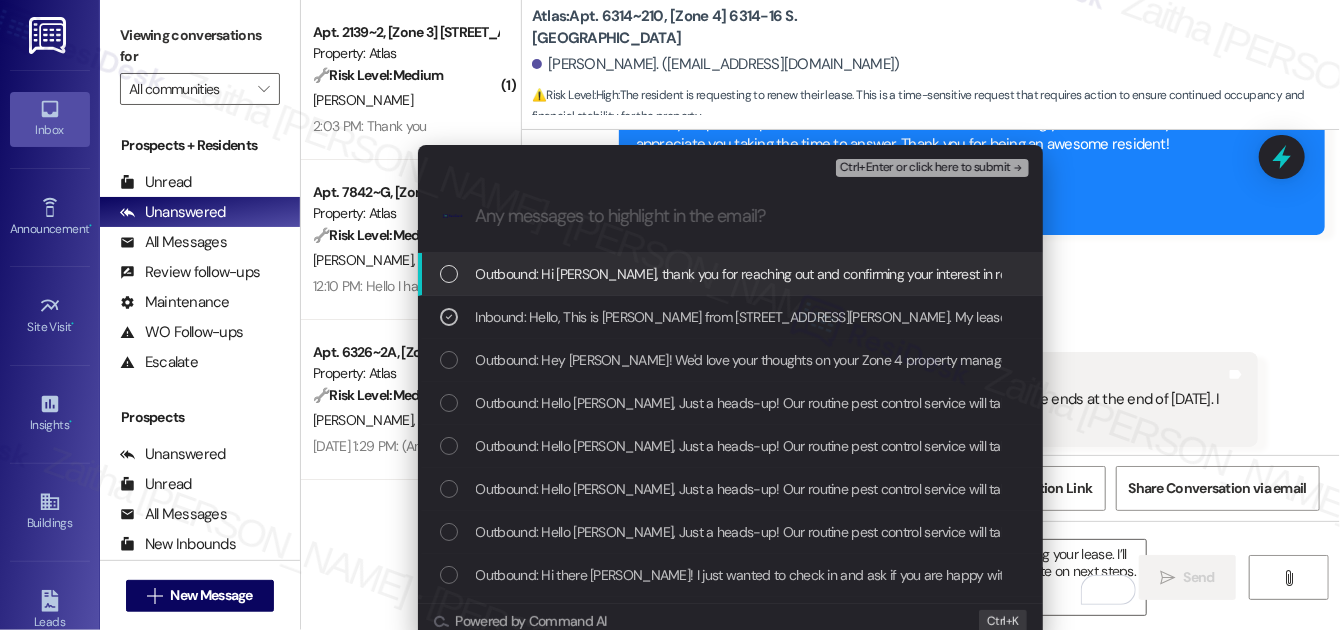 click on "Ctrl+Enter or click here to submit" at bounding box center [925, 168] 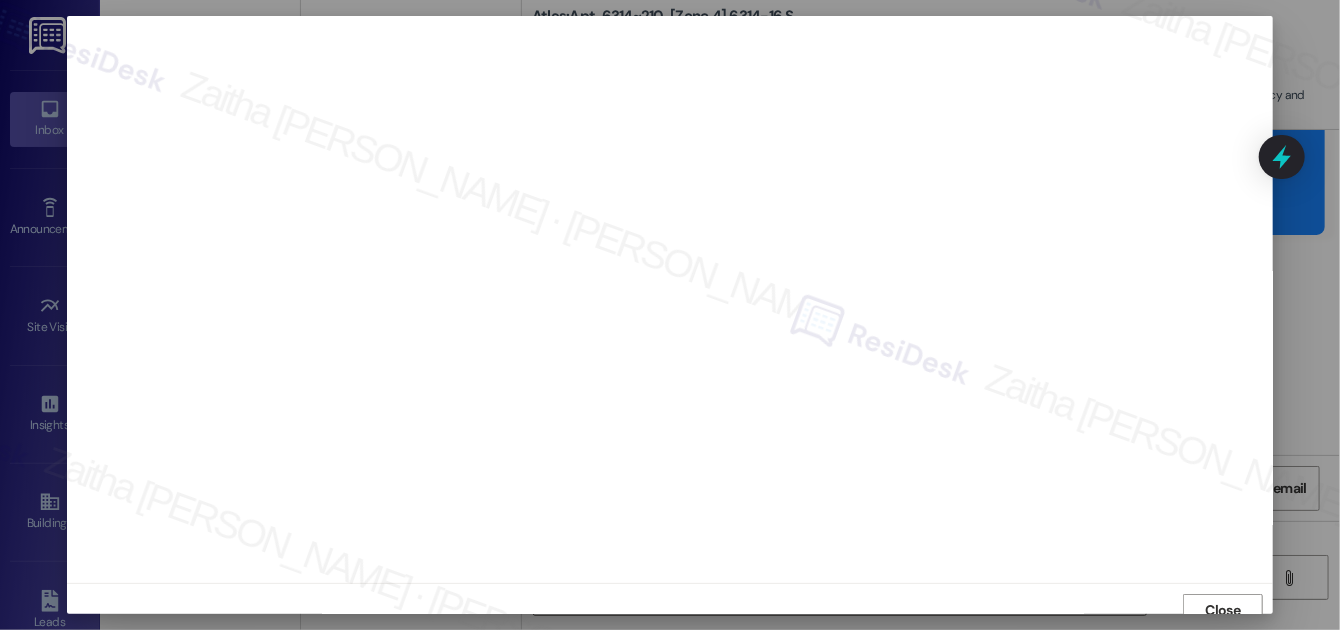 scroll, scrollTop: 11, scrollLeft: 0, axis: vertical 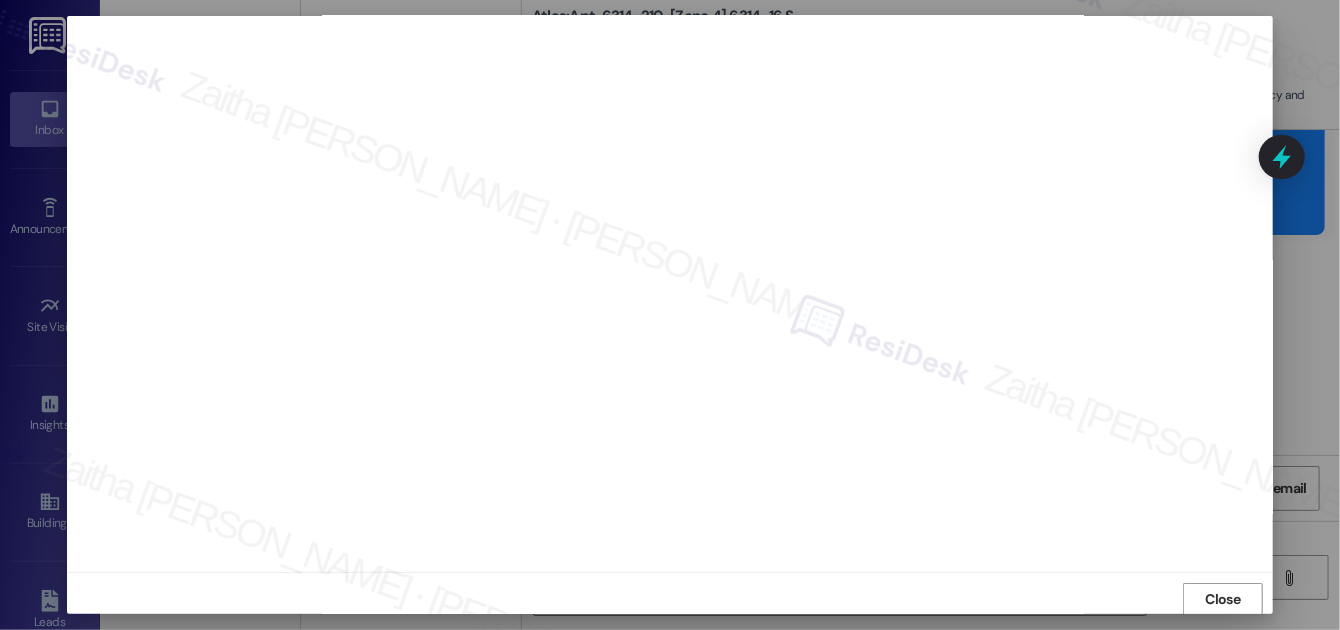 drag, startPoint x: 1226, startPoint y: 604, endPoint x: 1226, endPoint y: 590, distance: 14 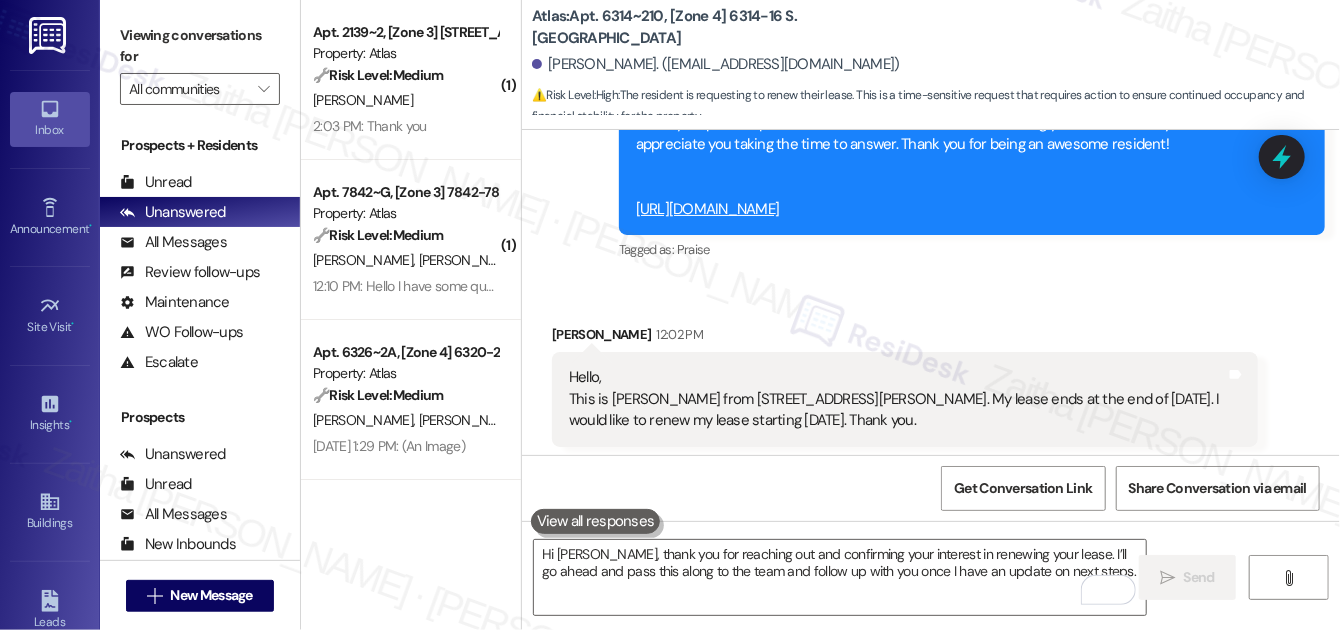 click 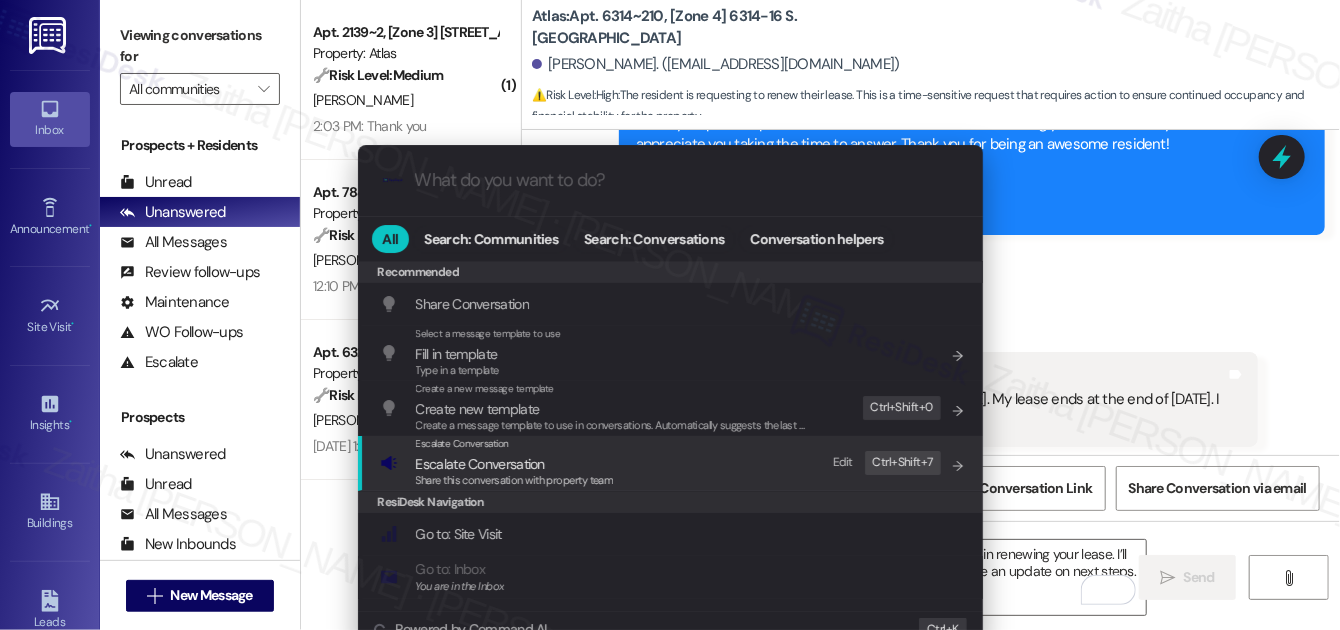 click on "Escalate Conversation" at bounding box center [480, 464] 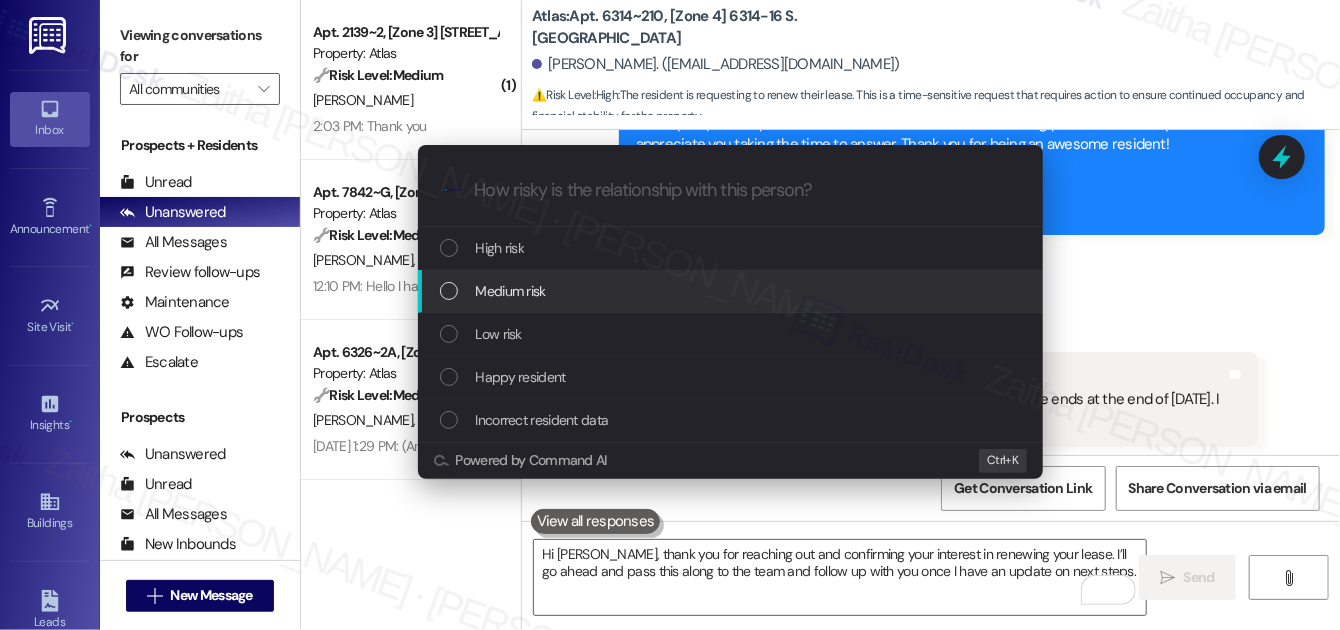 click on "Medium risk" at bounding box center (511, 291) 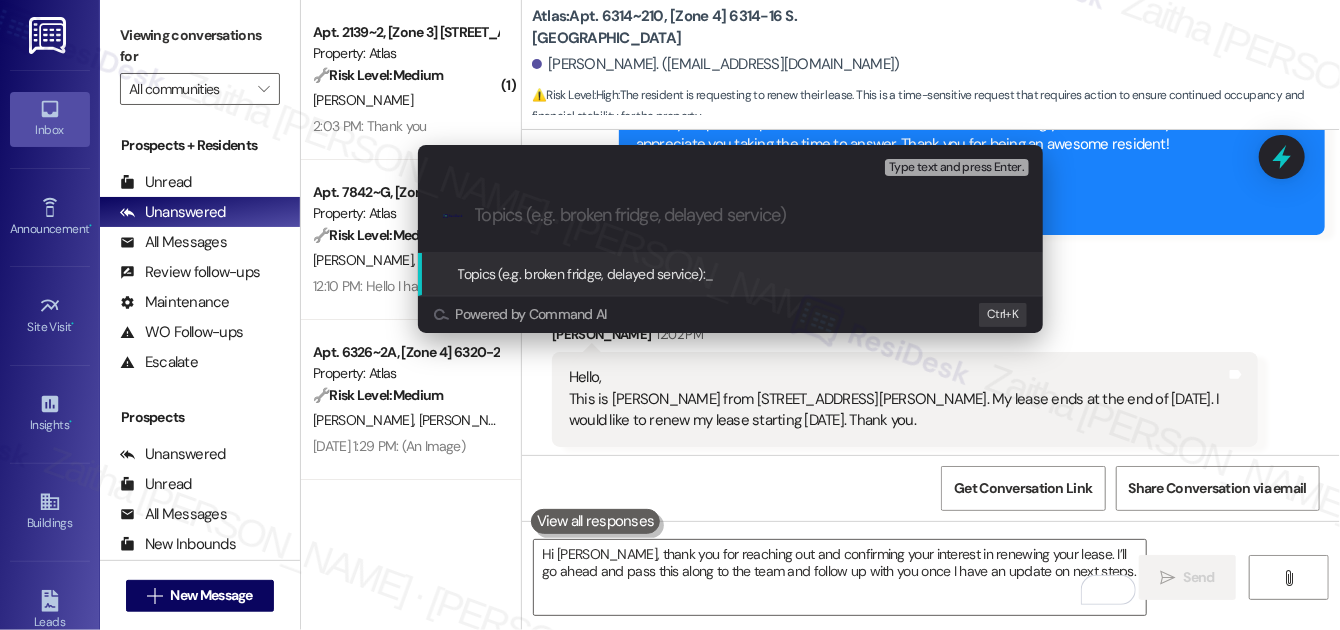 paste on "Lease Renewal Request" 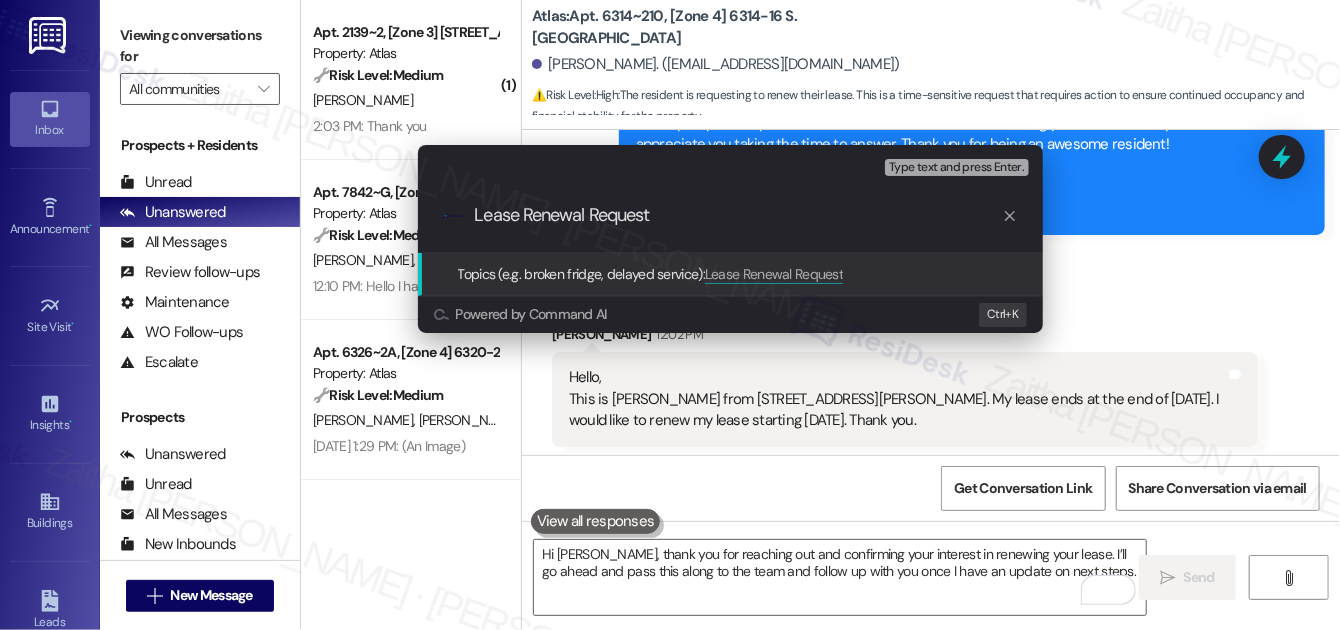 type 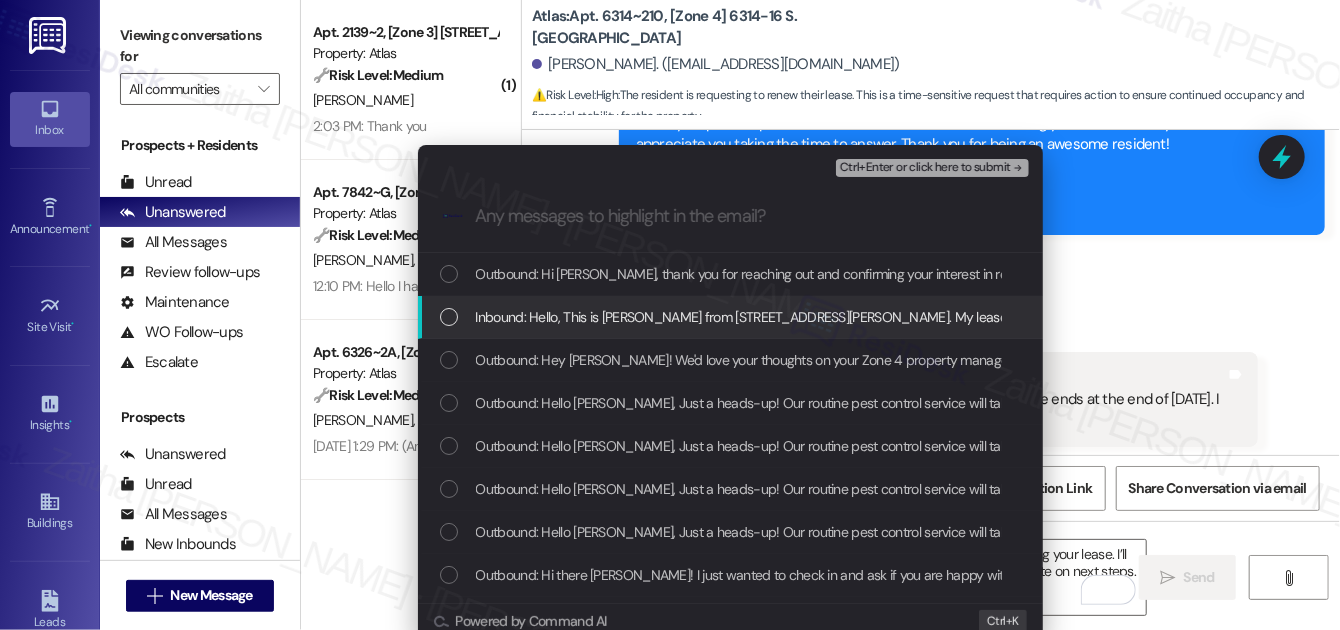 click at bounding box center [449, 317] 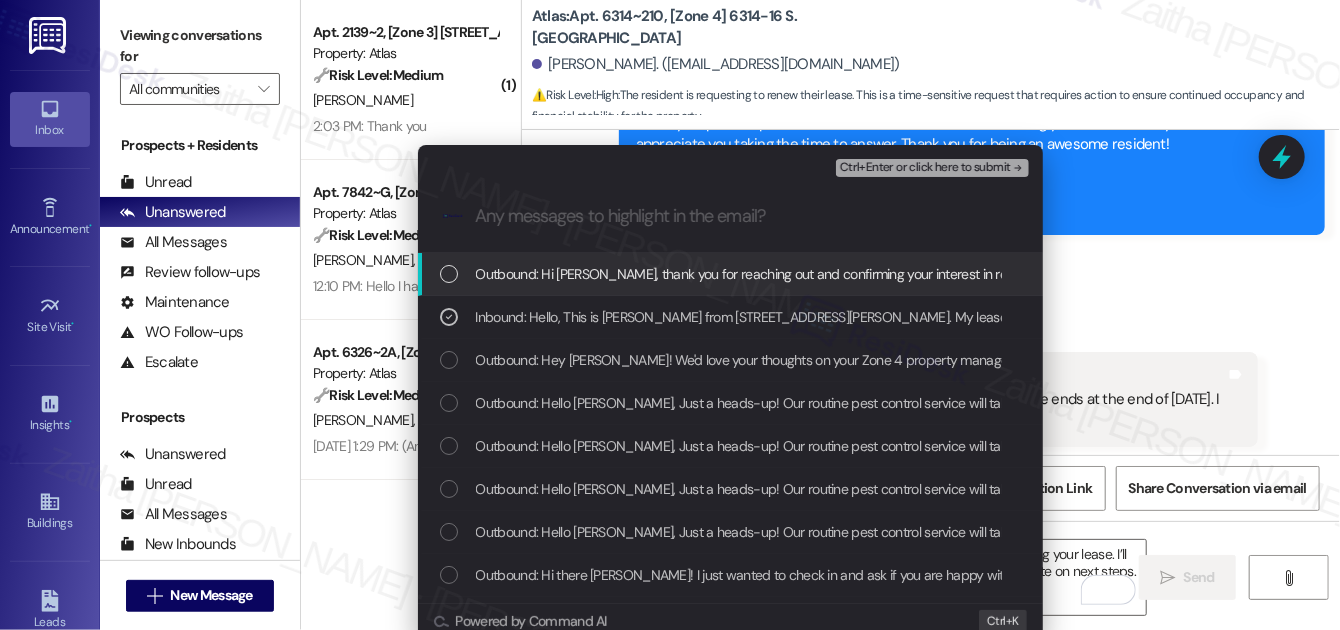 click on "Ctrl+Enter or click here to submit" at bounding box center [925, 168] 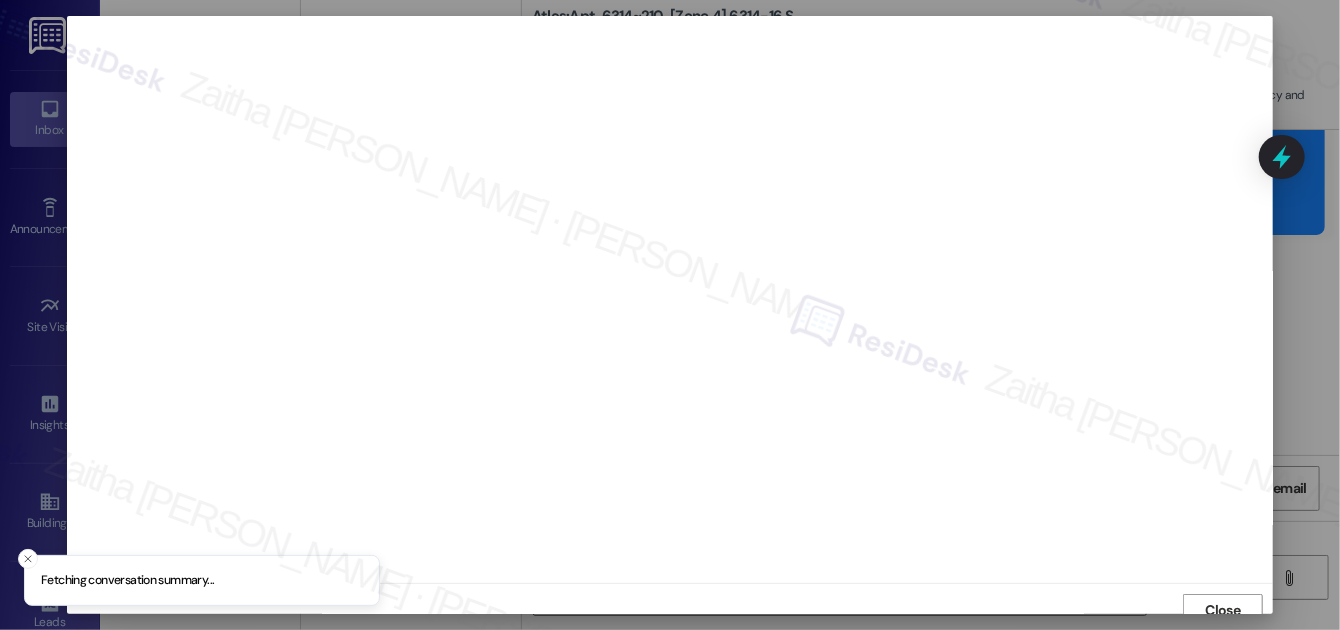 scroll, scrollTop: 11, scrollLeft: 0, axis: vertical 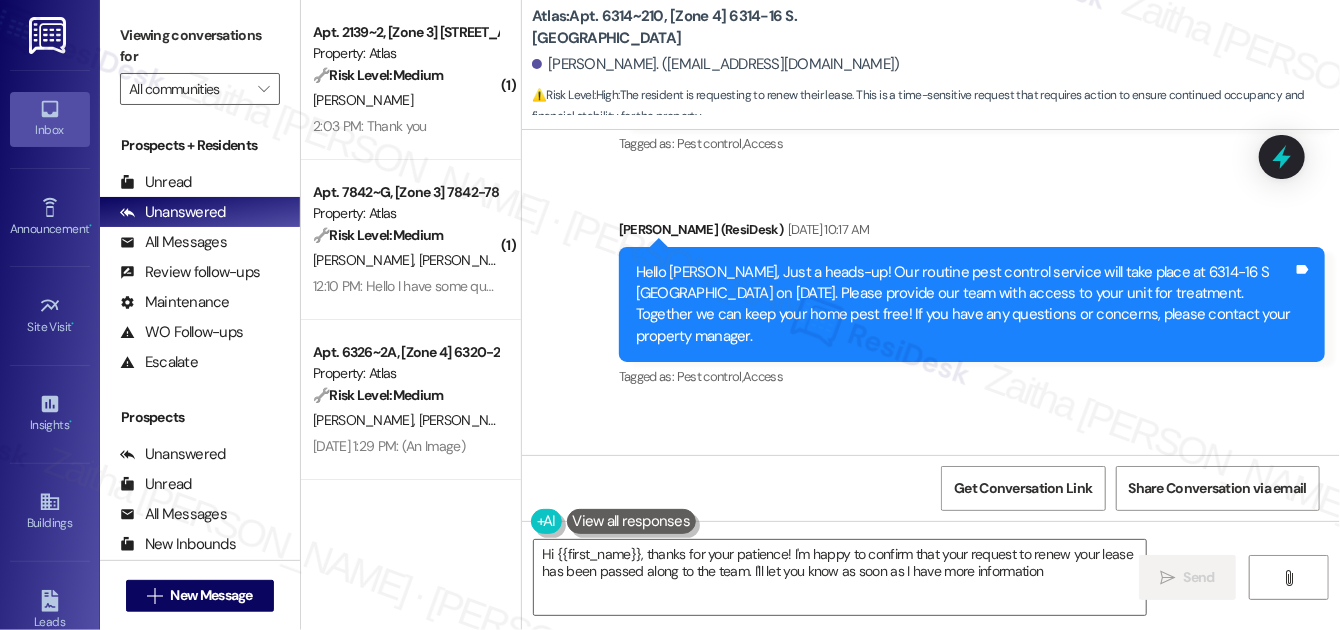type on "Hi {{first_name}}, thanks for your patience! I'm happy to confirm that your request to renew your lease has been passed along to the team. I'll let you know as soon as I have more information!" 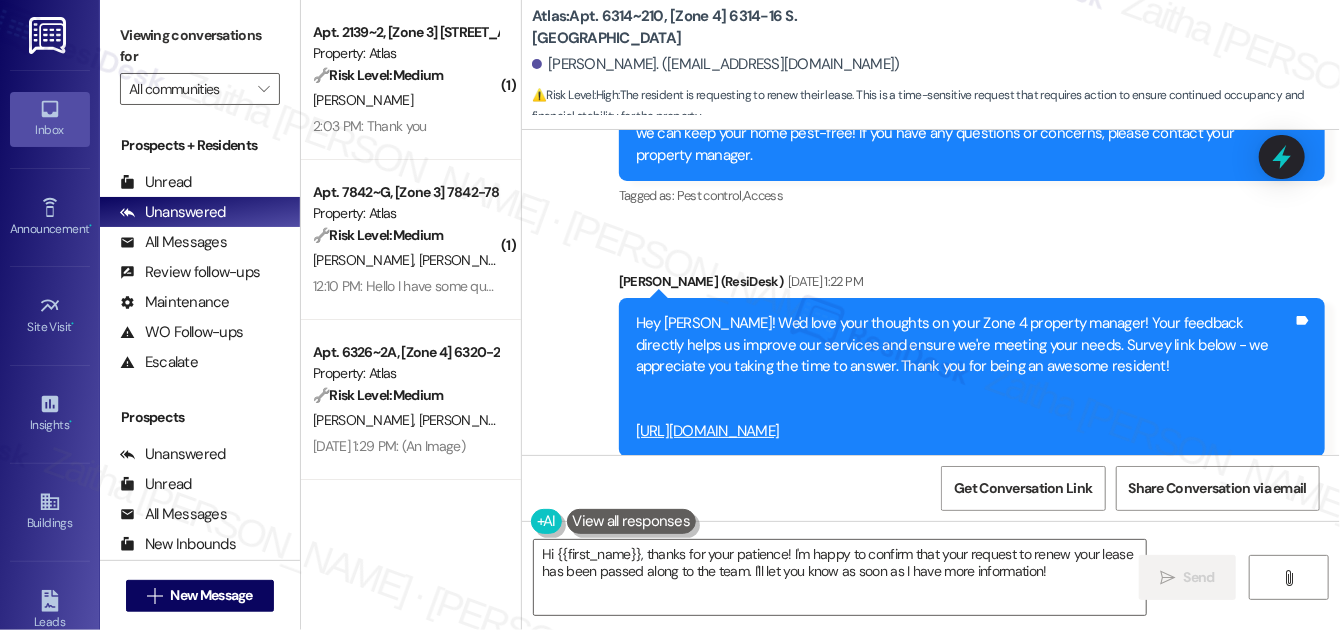 scroll, scrollTop: 5603, scrollLeft: 0, axis: vertical 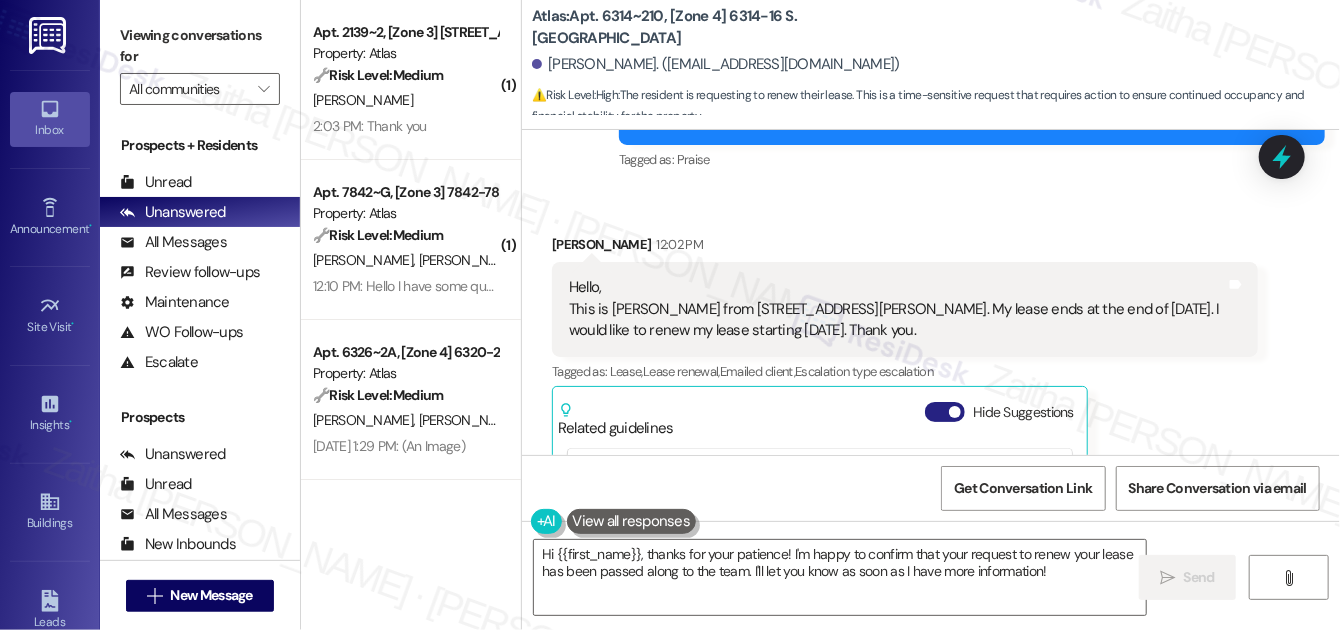 click on "Hide Suggestions" at bounding box center (945, 412) 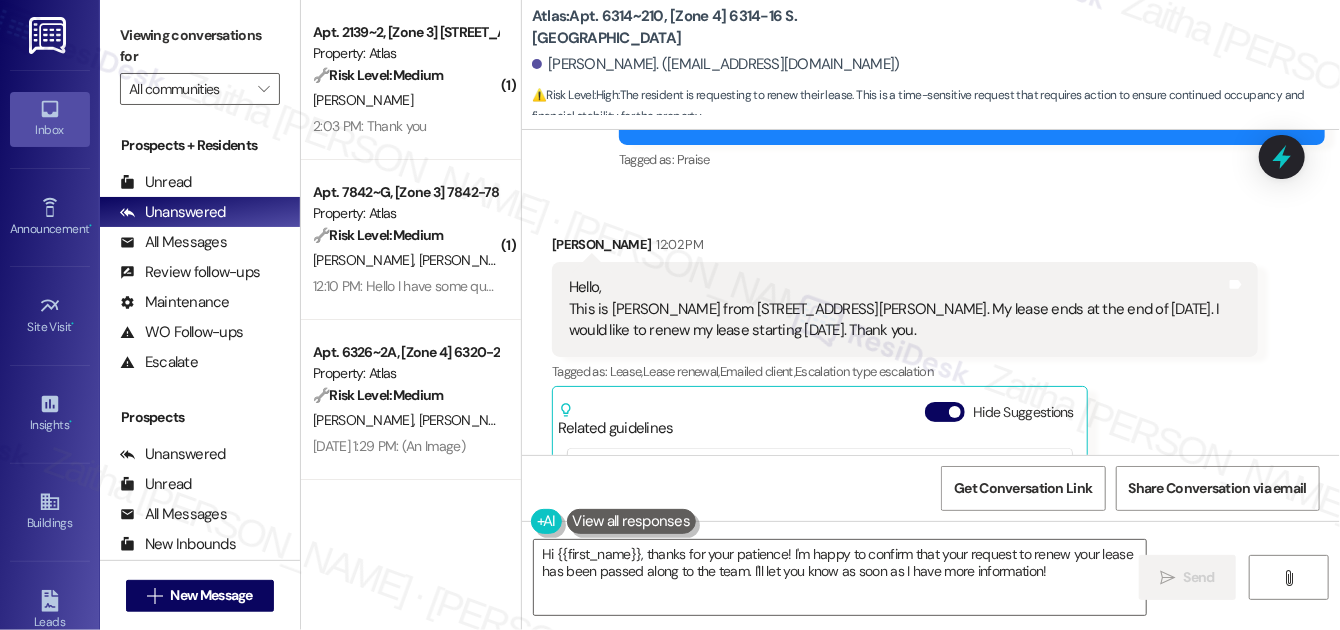 scroll, scrollTop: 5542, scrollLeft: 0, axis: vertical 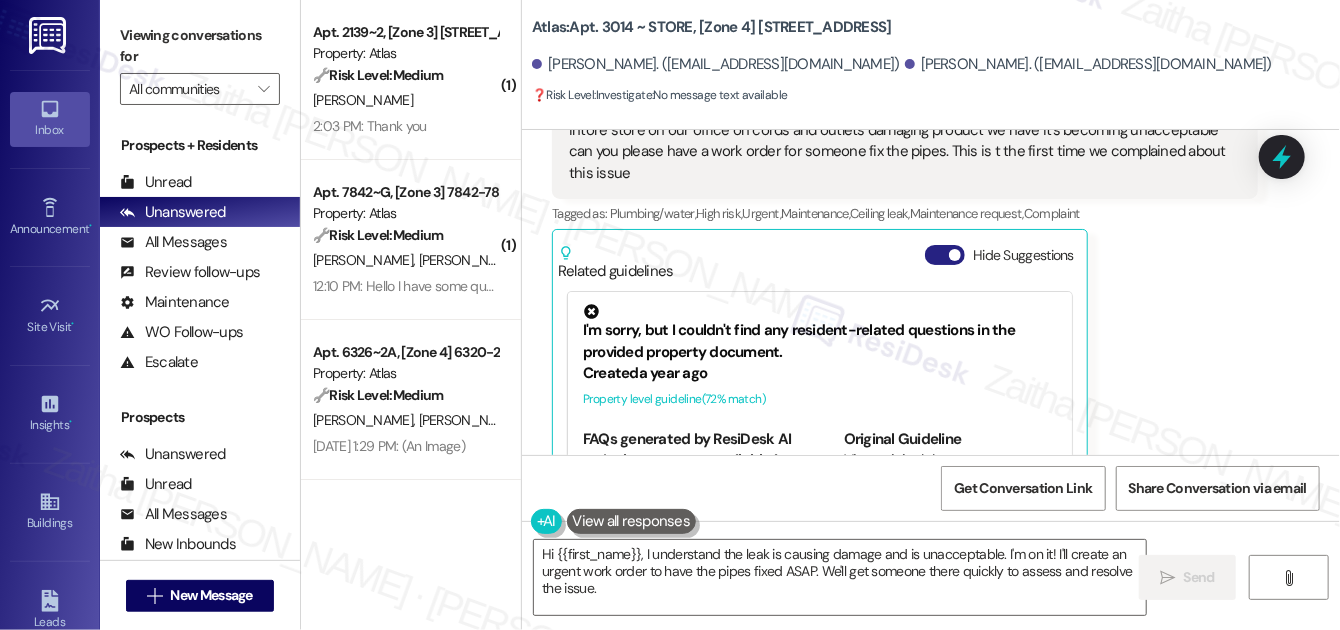 click on "Hide Suggestions" at bounding box center (945, 255) 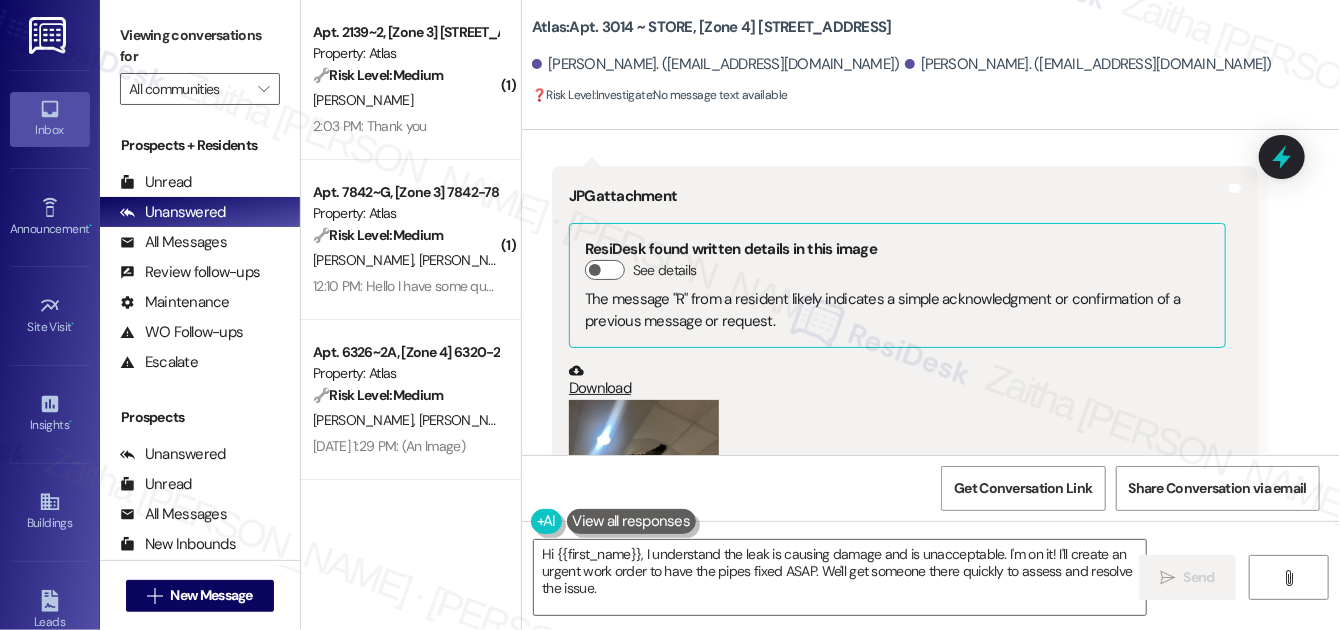 scroll, scrollTop: 3953, scrollLeft: 0, axis: vertical 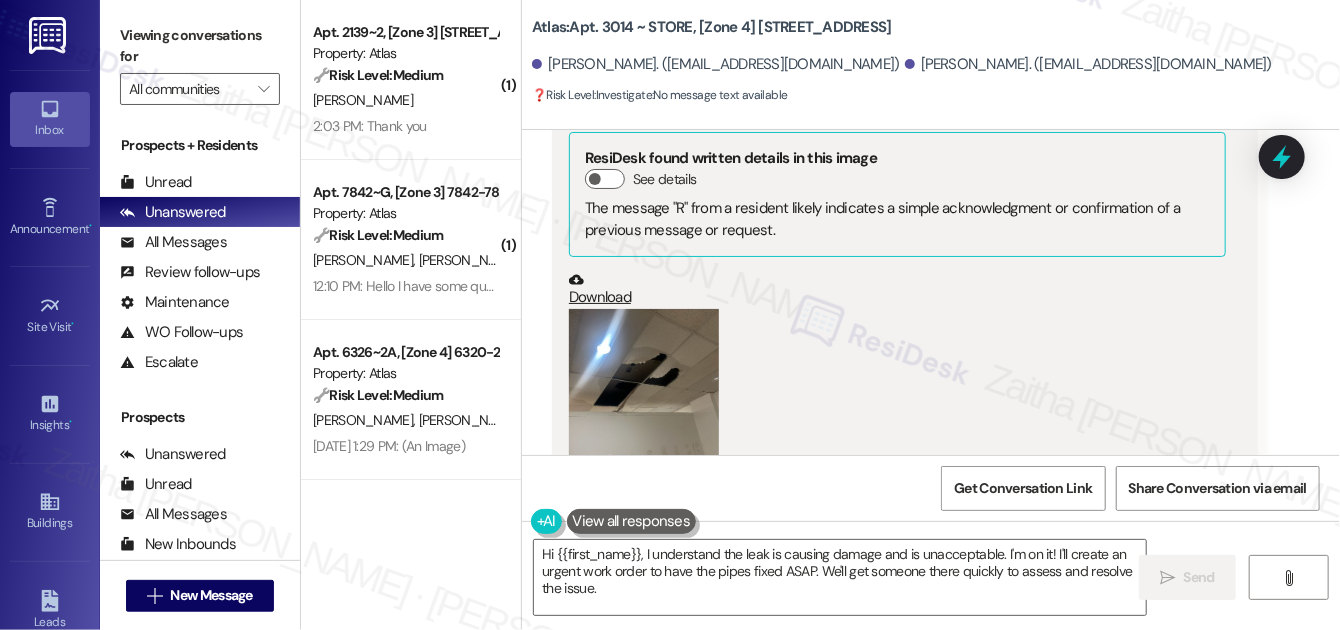 click at bounding box center (644, 409) 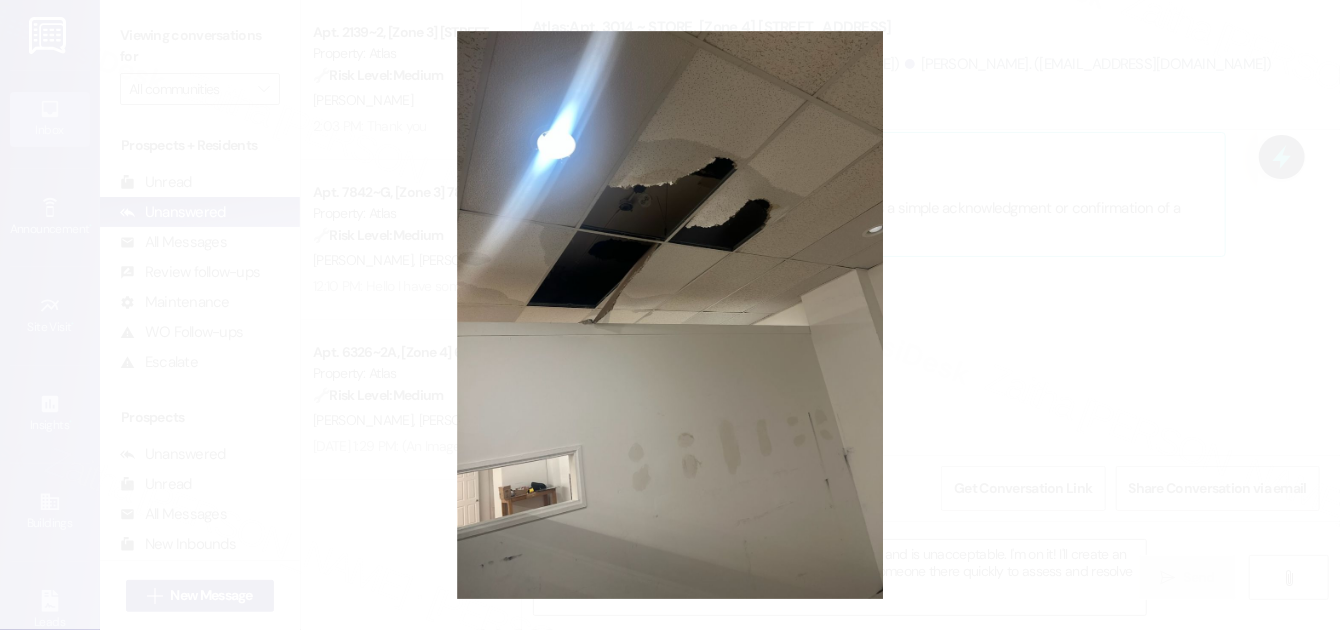 click at bounding box center [670, 315] 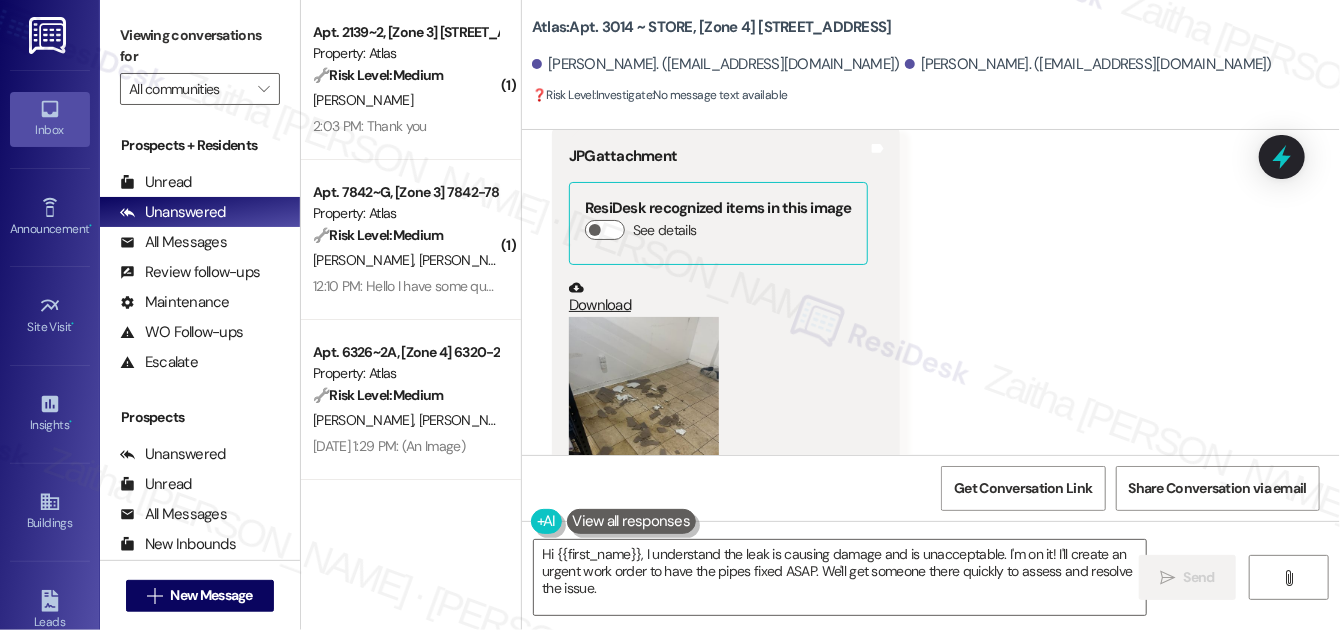 scroll, scrollTop: 4680, scrollLeft: 0, axis: vertical 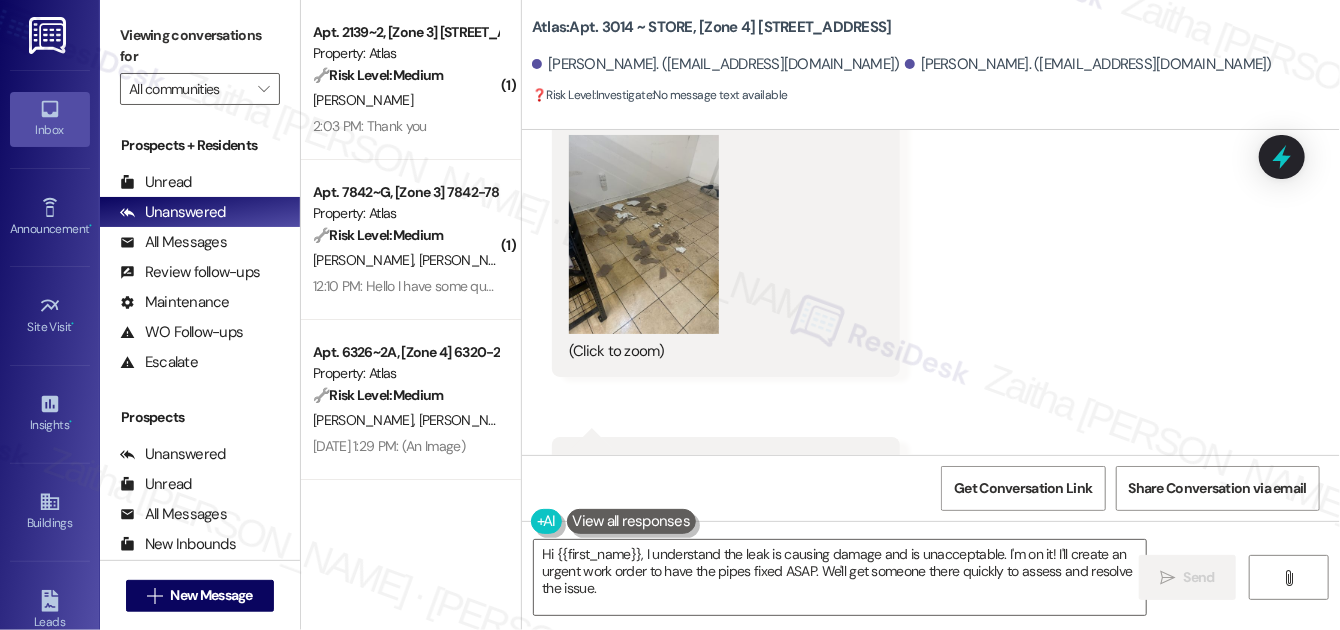 click at bounding box center (644, 235) 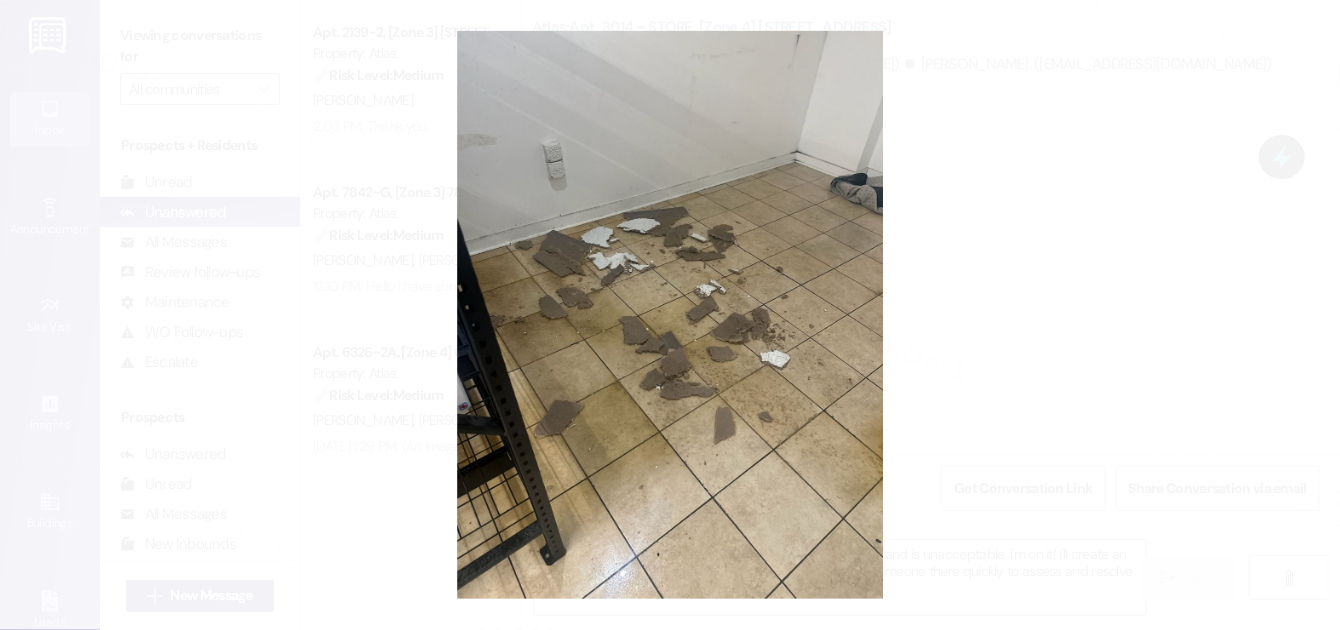 click at bounding box center [670, 315] 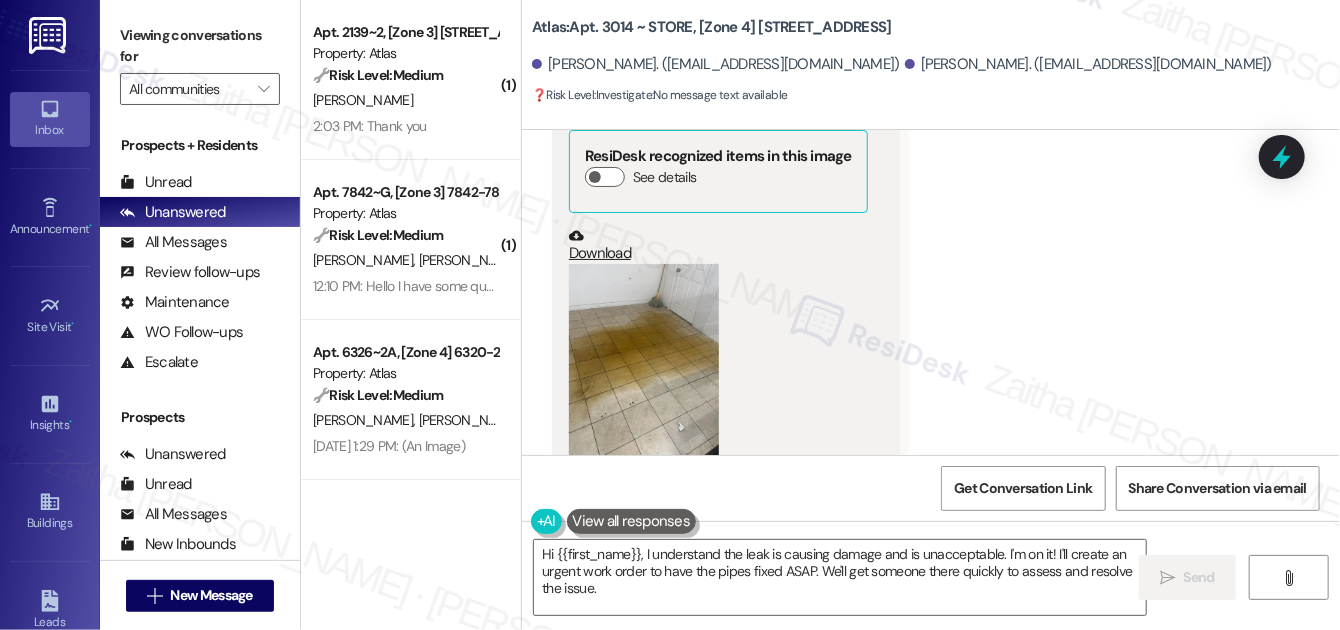 scroll, scrollTop: 5135, scrollLeft: 0, axis: vertical 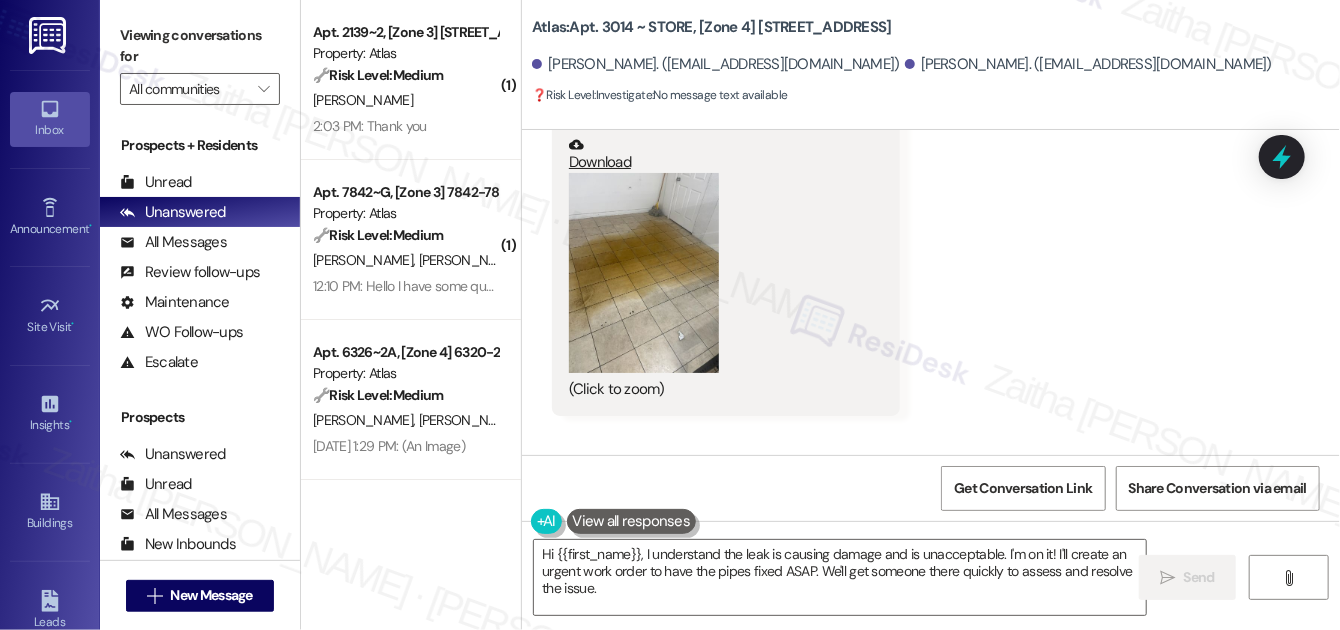 click at bounding box center [644, 273] 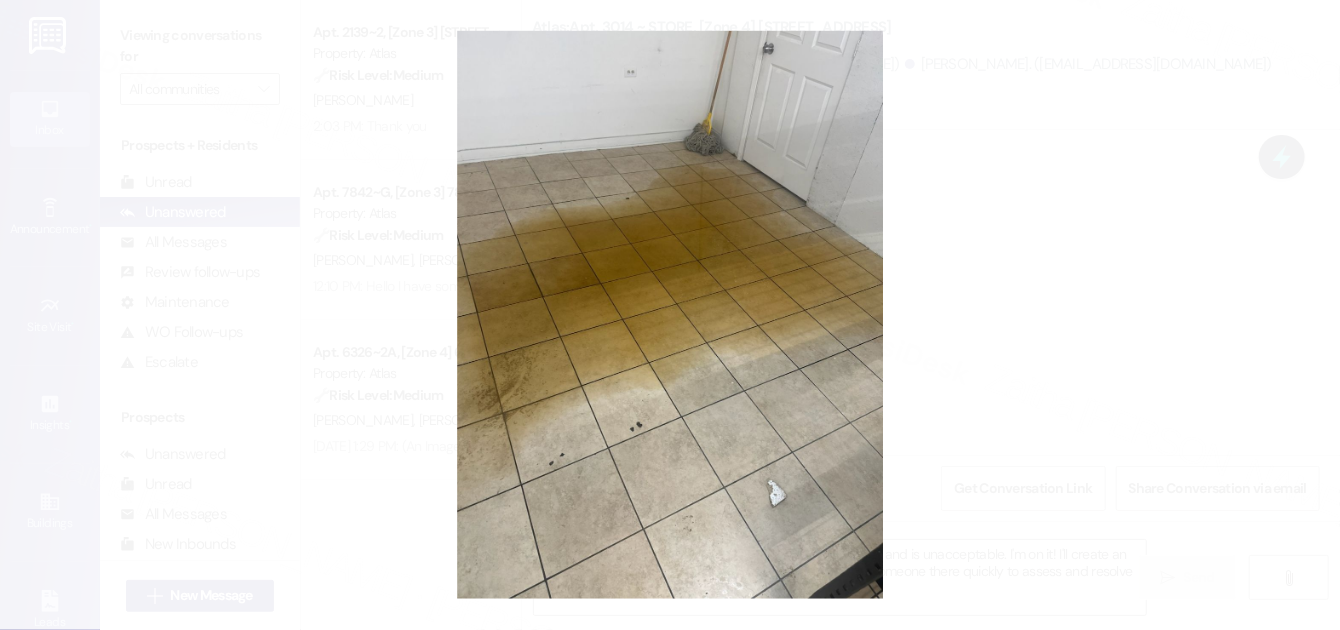 click at bounding box center [670, 315] 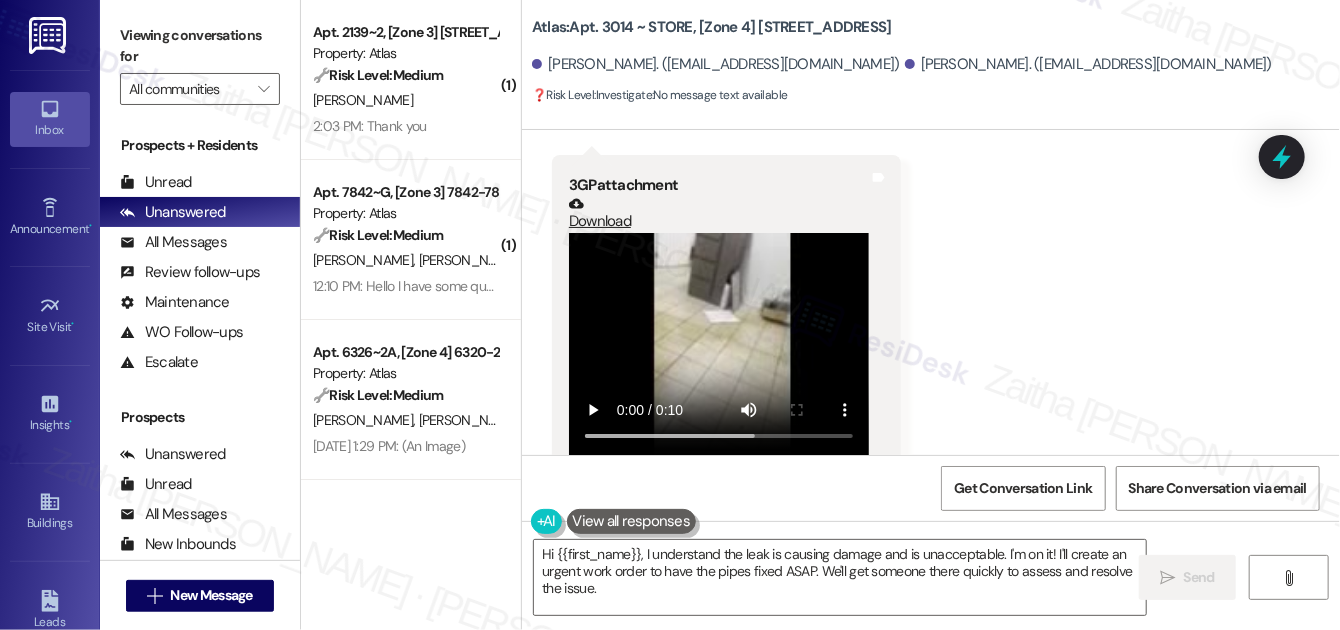 scroll, scrollTop: 5498, scrollLeft: 0, axis: vertical 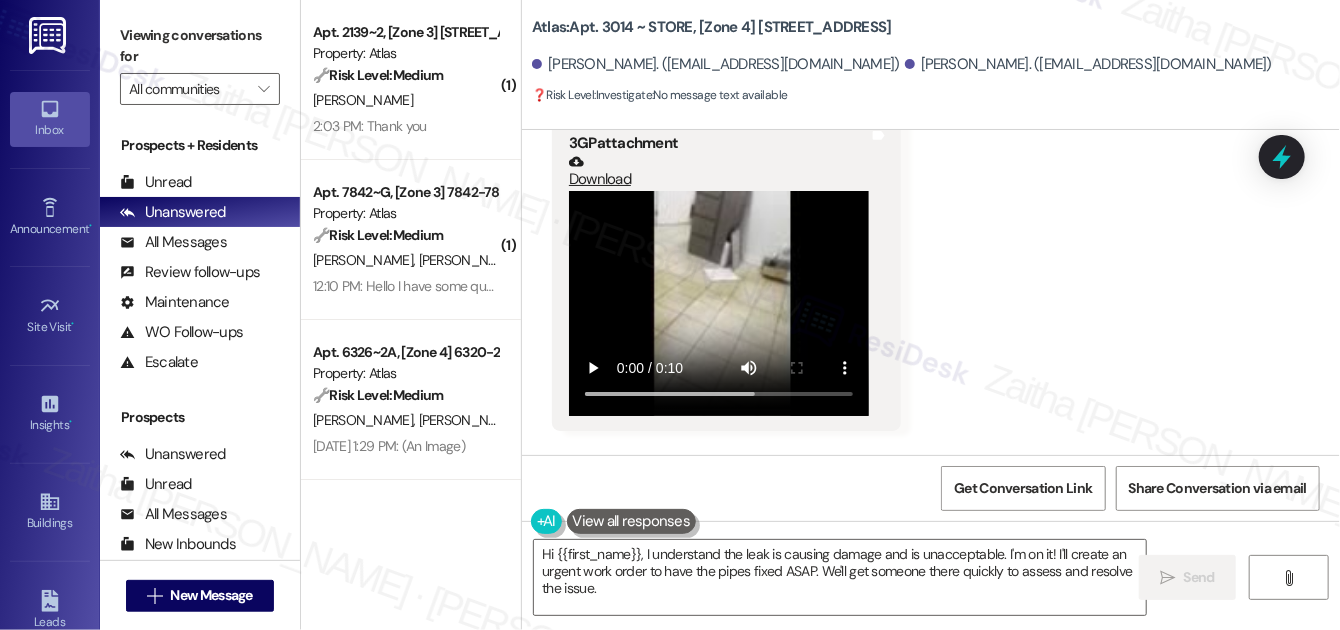 click at bounding box center (719, 303) 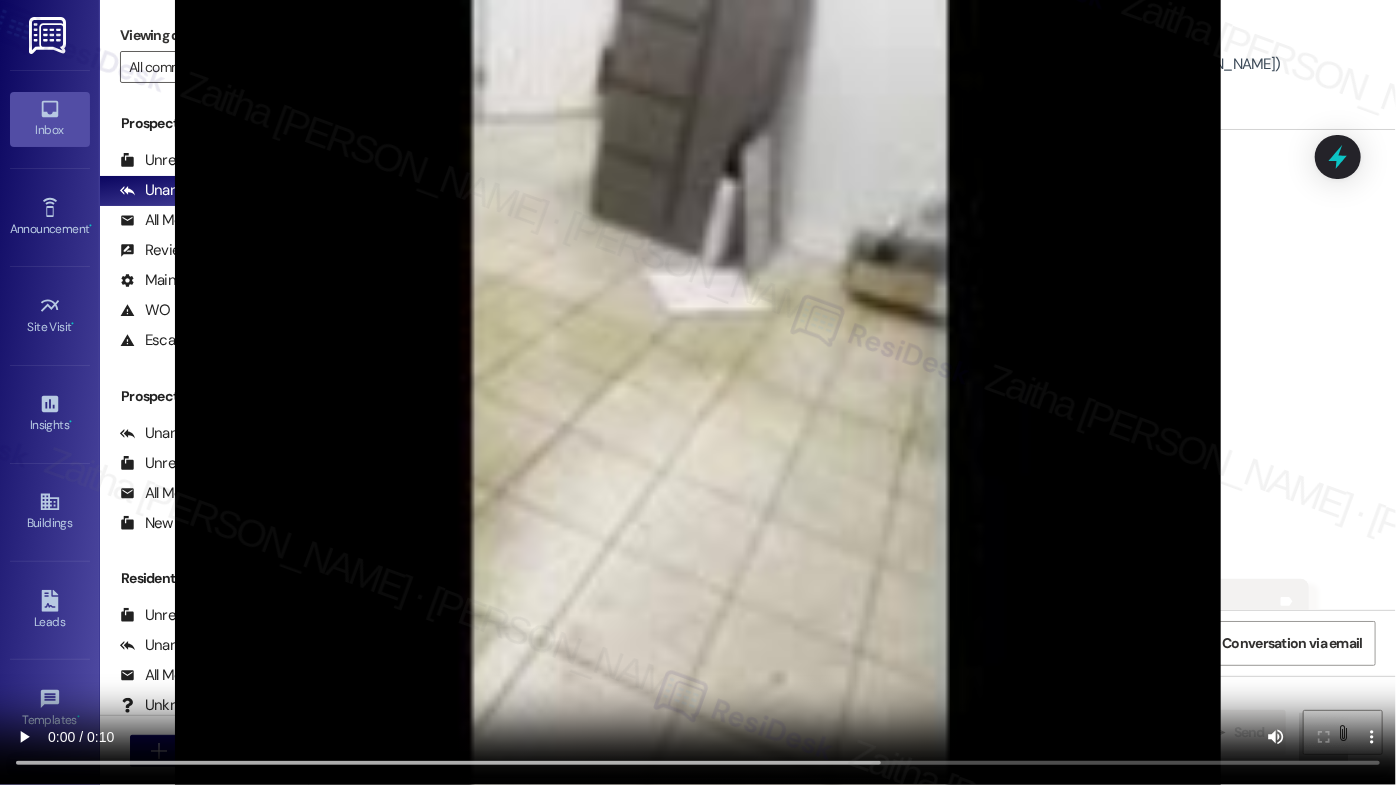 click at bounding box center [698, 392] 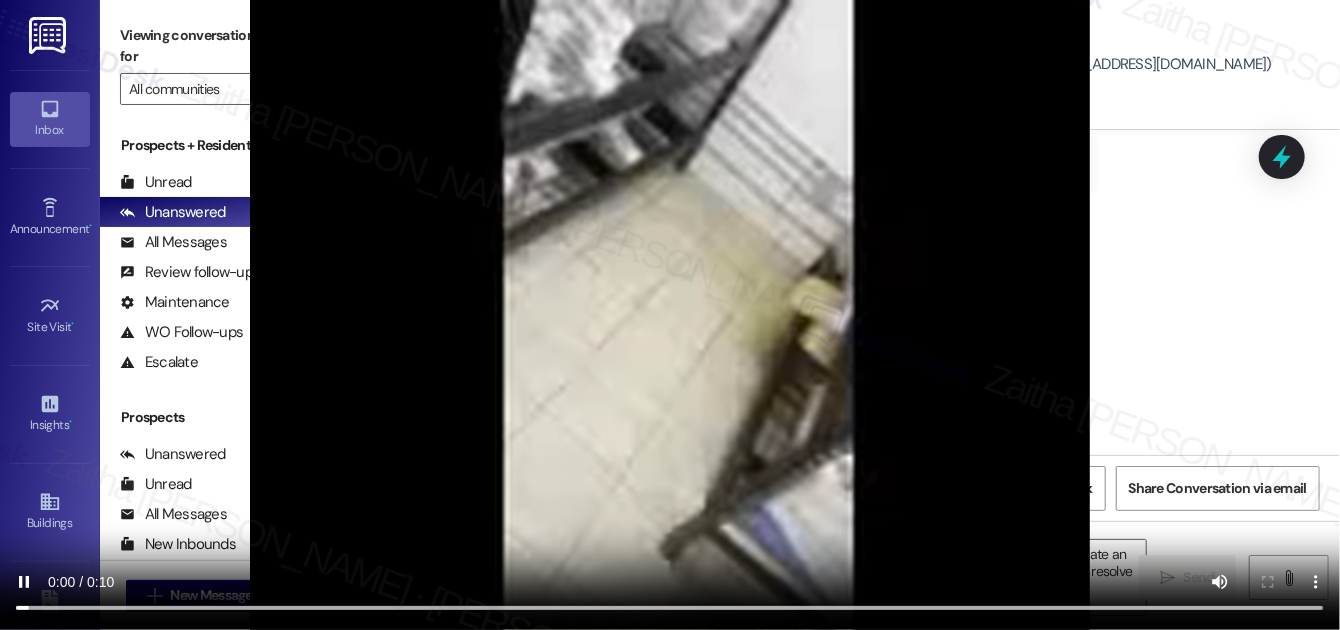 scroll, scrollTop: 6498, scrollLeft: 0, axis: vertical 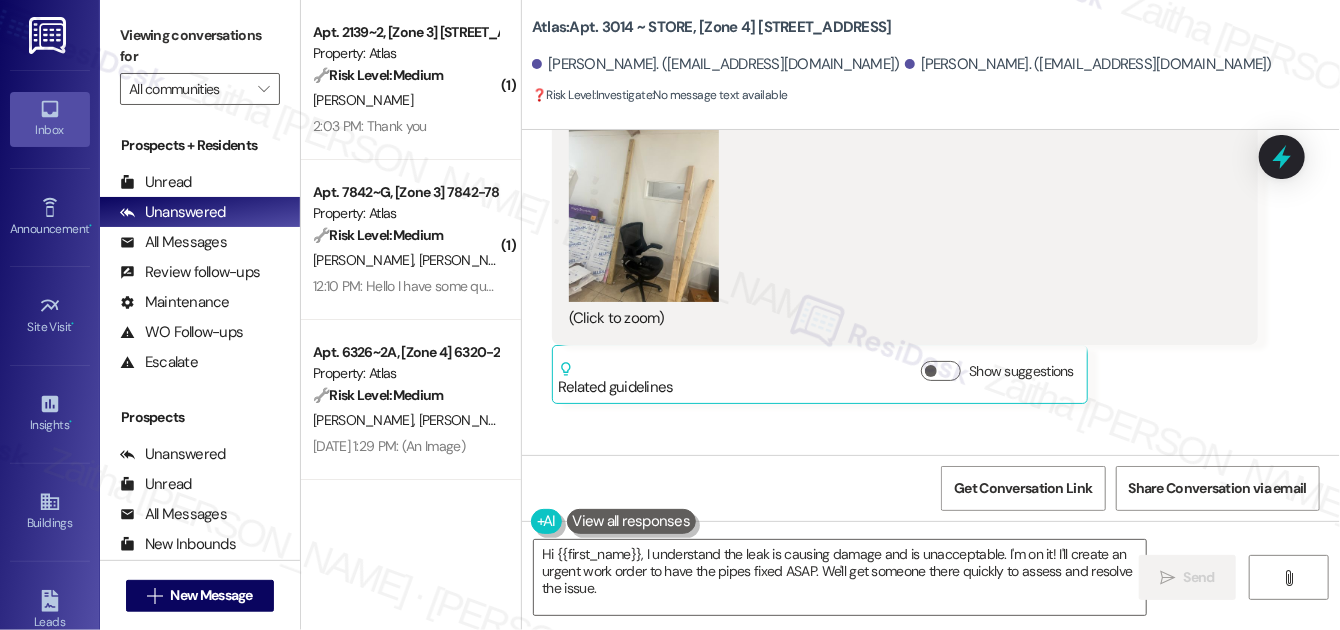 click at bounding box center [644, 202] 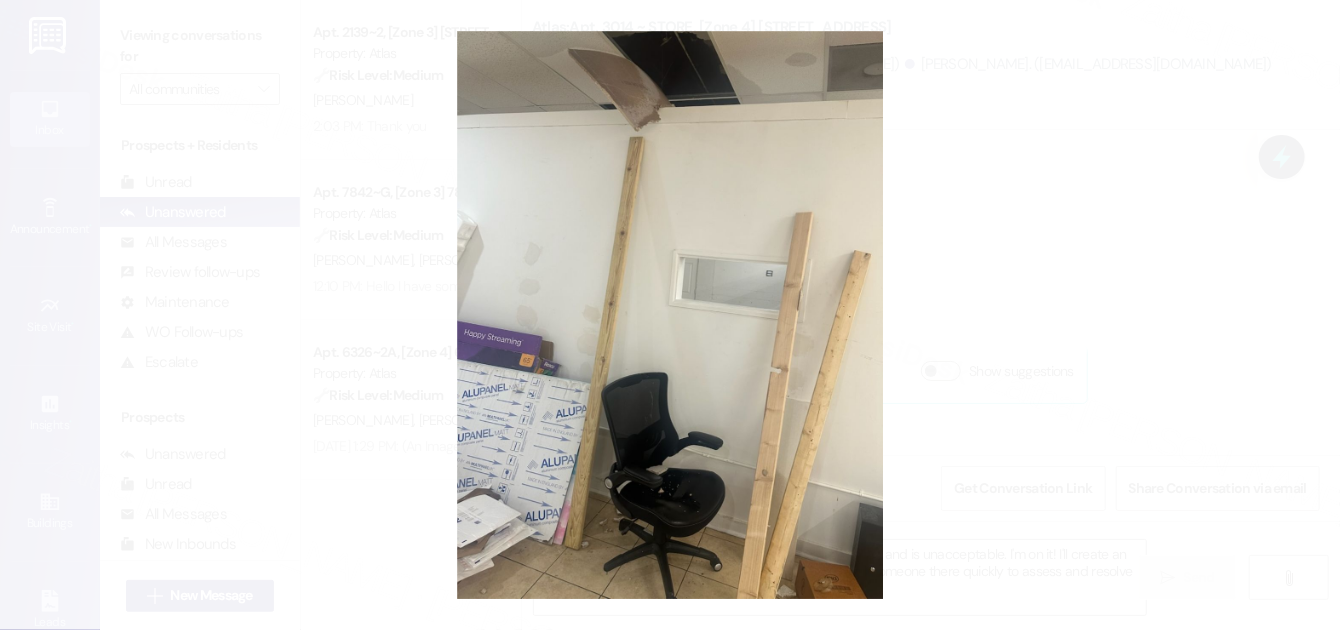 click at bounding box center (670, 315) 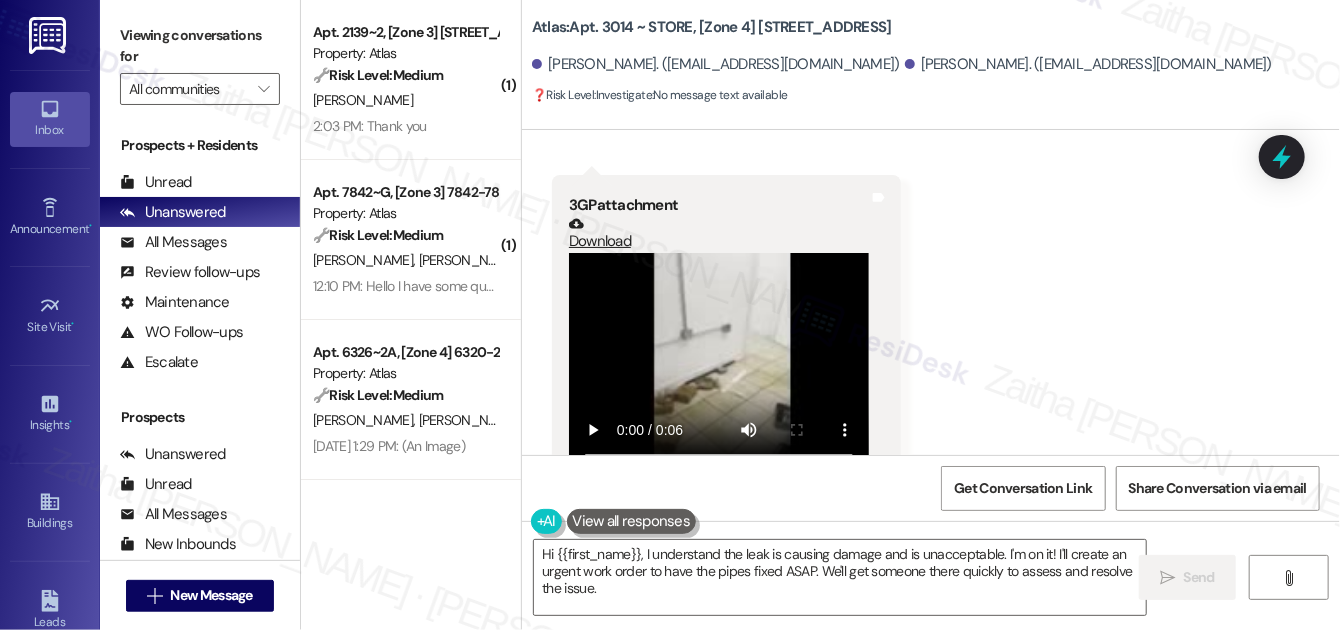 scroll, scrollTop: 6792, scrollLeft: 0, axis: vertical 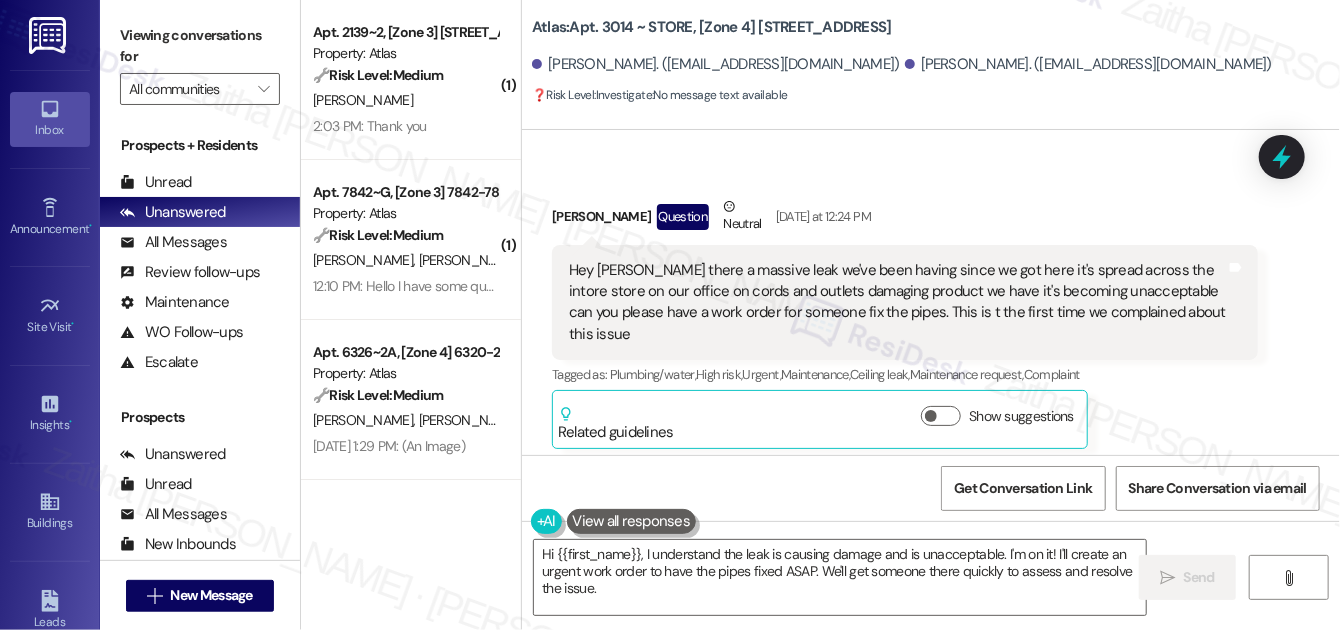 click on "[PERSON_NAME] Question   Neutral [DATE] at 12:24 PM" at bounding box center [905, 220] 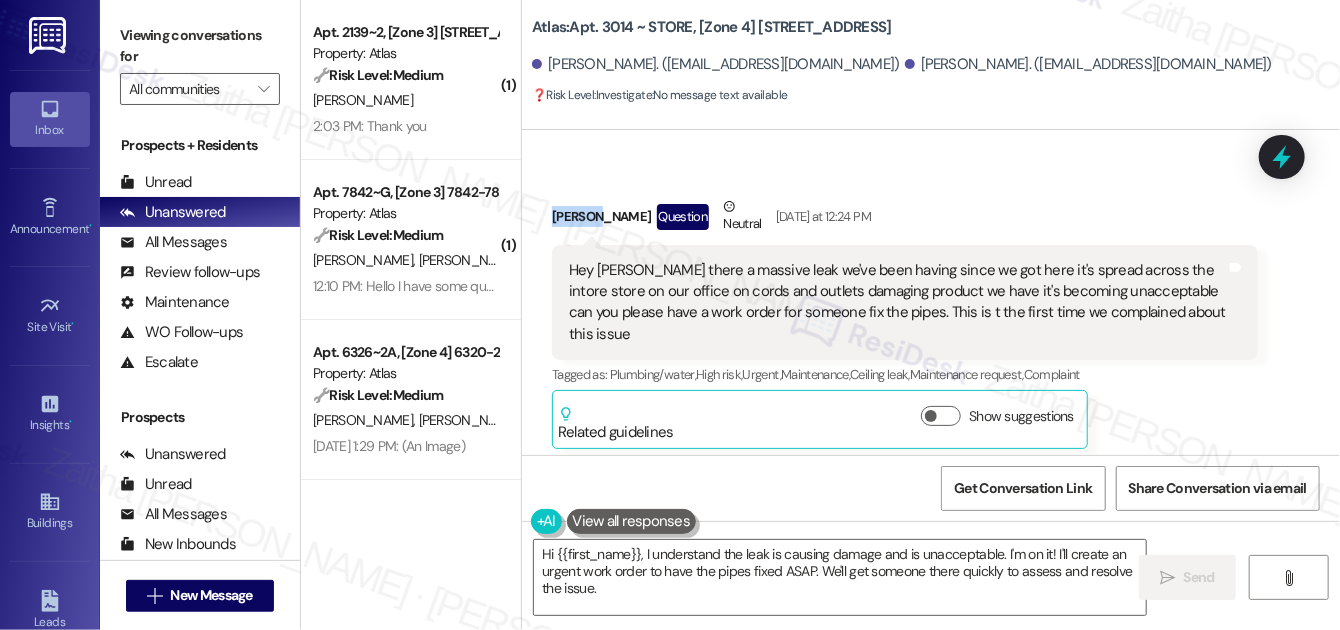 click on "[PERSON_NAME] Question   Neutral [DATE] at 12:24 PM" at bounding box center [905, 220] 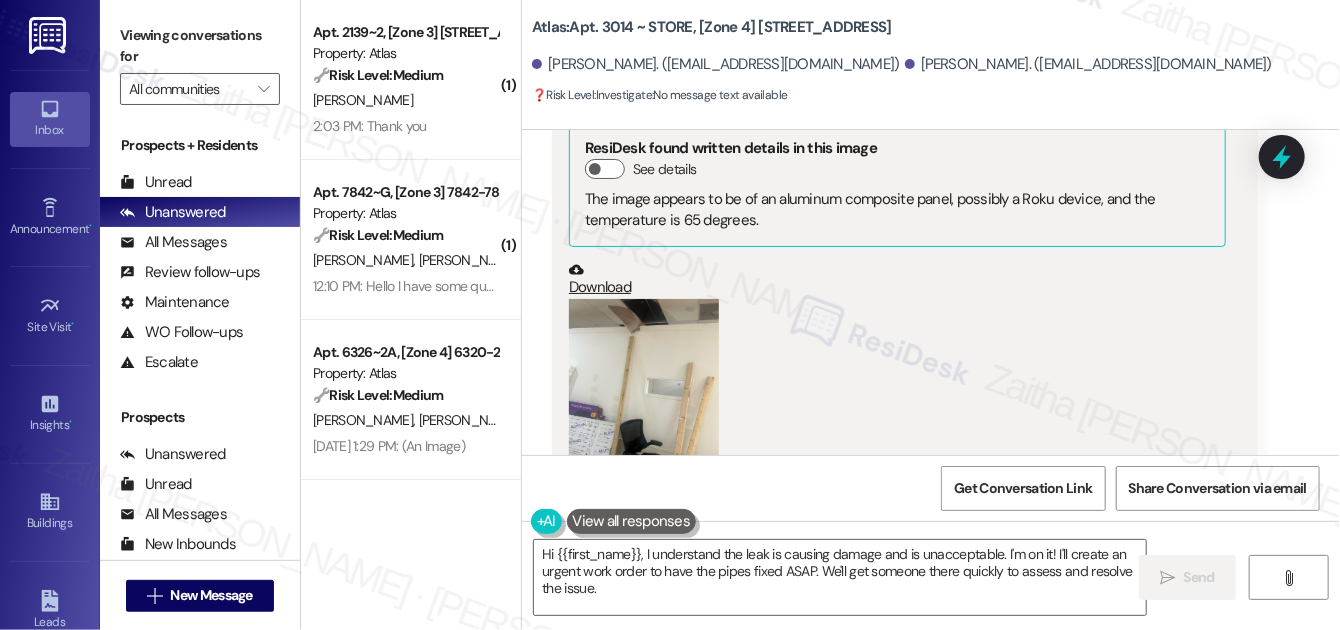scroll, scrollTop: 6519, scrollLeft: 0, axis: vertical 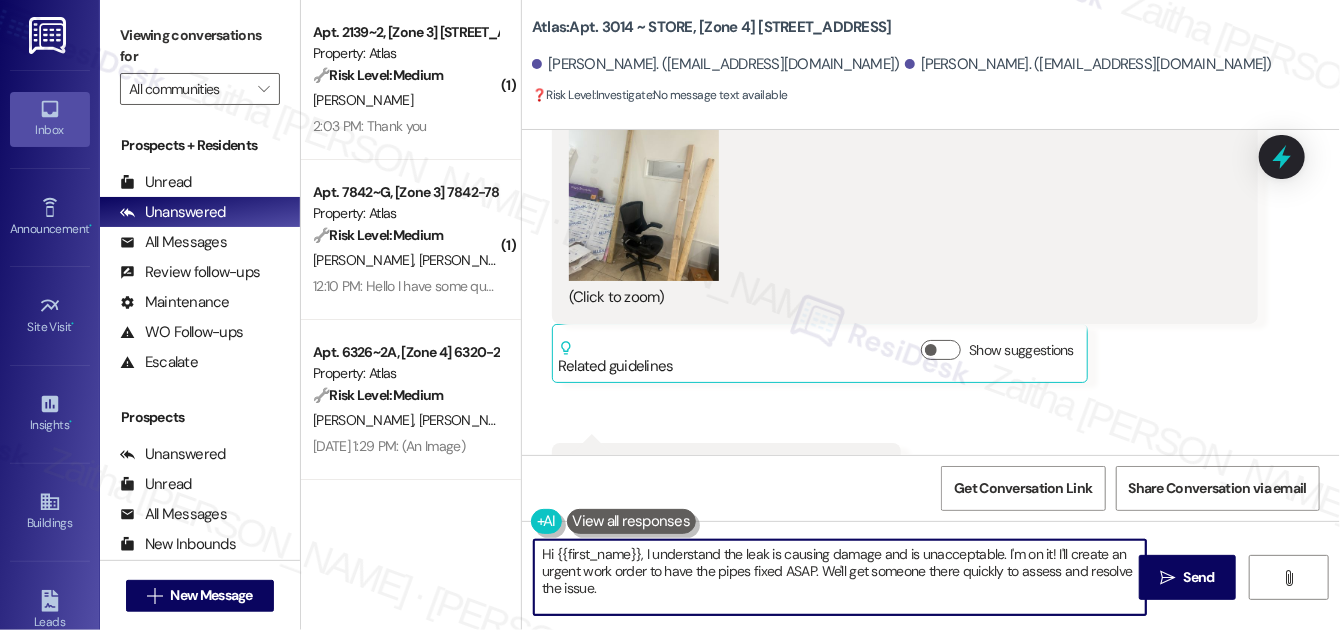 click on "Hi {{first_name}}, I understand the leak is causing damage and is unacceptable. I'm on it! I'll create an urgent work order to have the pipes fixed ASAP. We'll get someone there quickly to assess and resolve the issue." at bounding box center (840, 577) 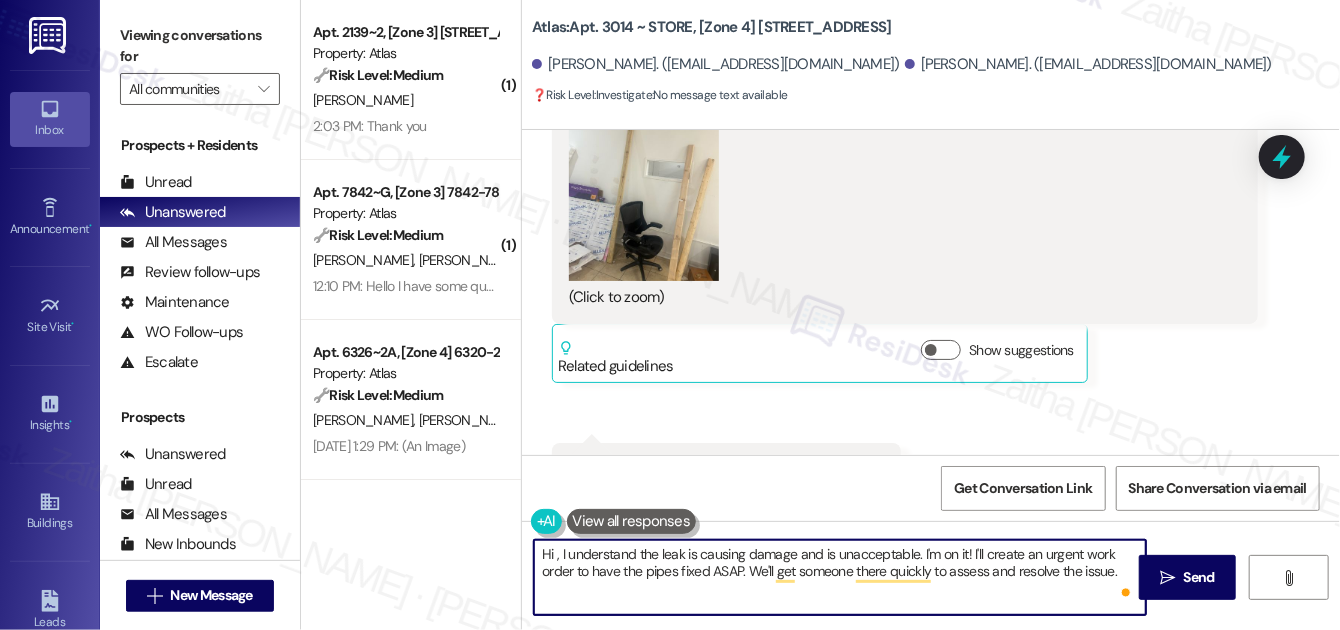 paste on "Tianna" 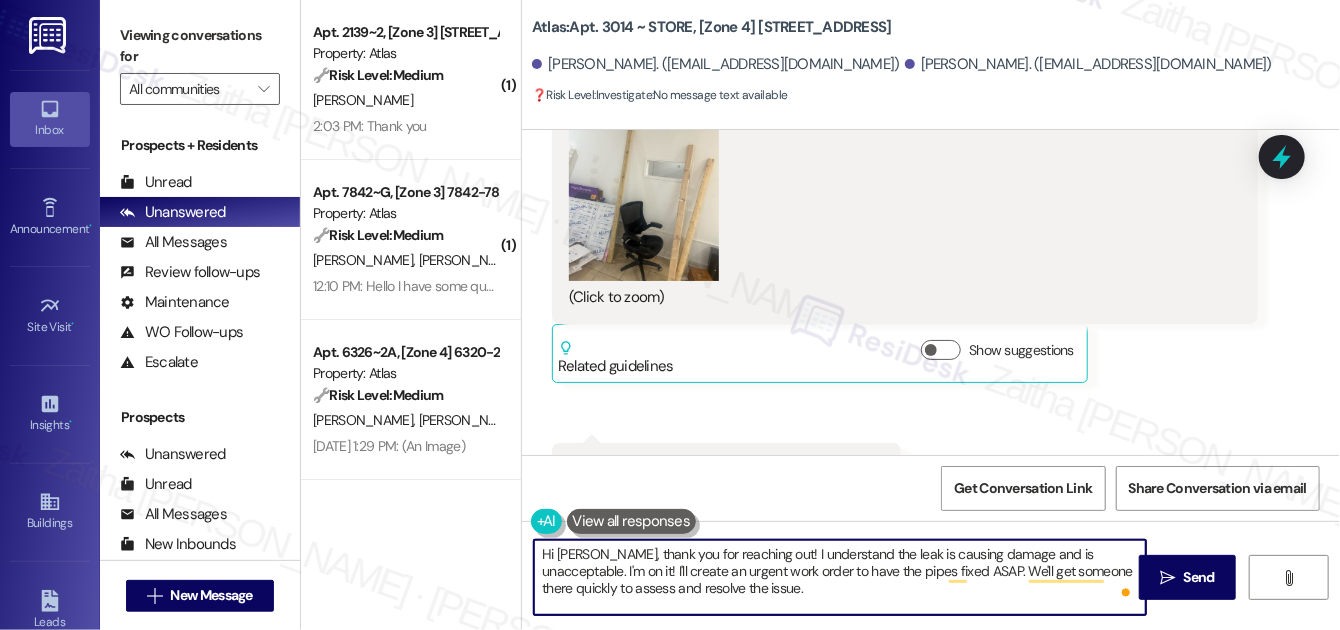 click on "Hi [PERSON_NAME], thank you for reaching out! I understand the leak is causing damage and is unacceptable. I'm on it! I'll create an urgent work order to have the pipes fixed ASAP. We'll get someone there quickly to assess and resolve the issue." at bounding box center (840, 577) 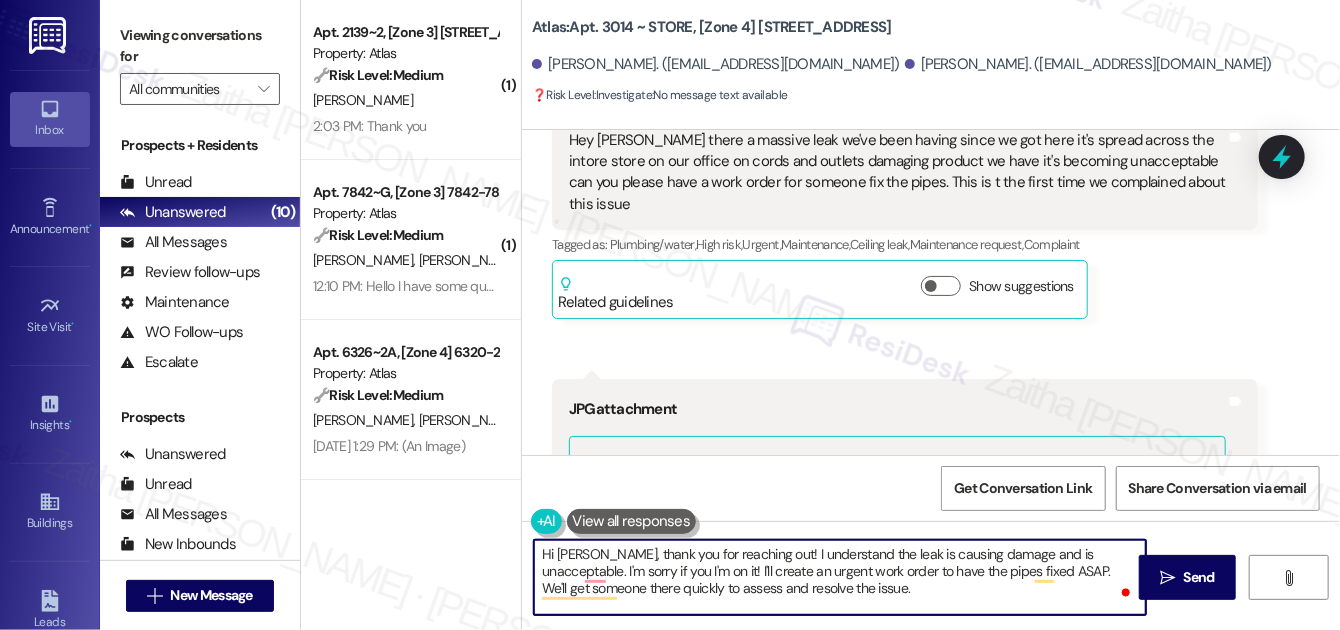 scroll, scrollTop: 3610, scrollLeft: 0, axis: vertical 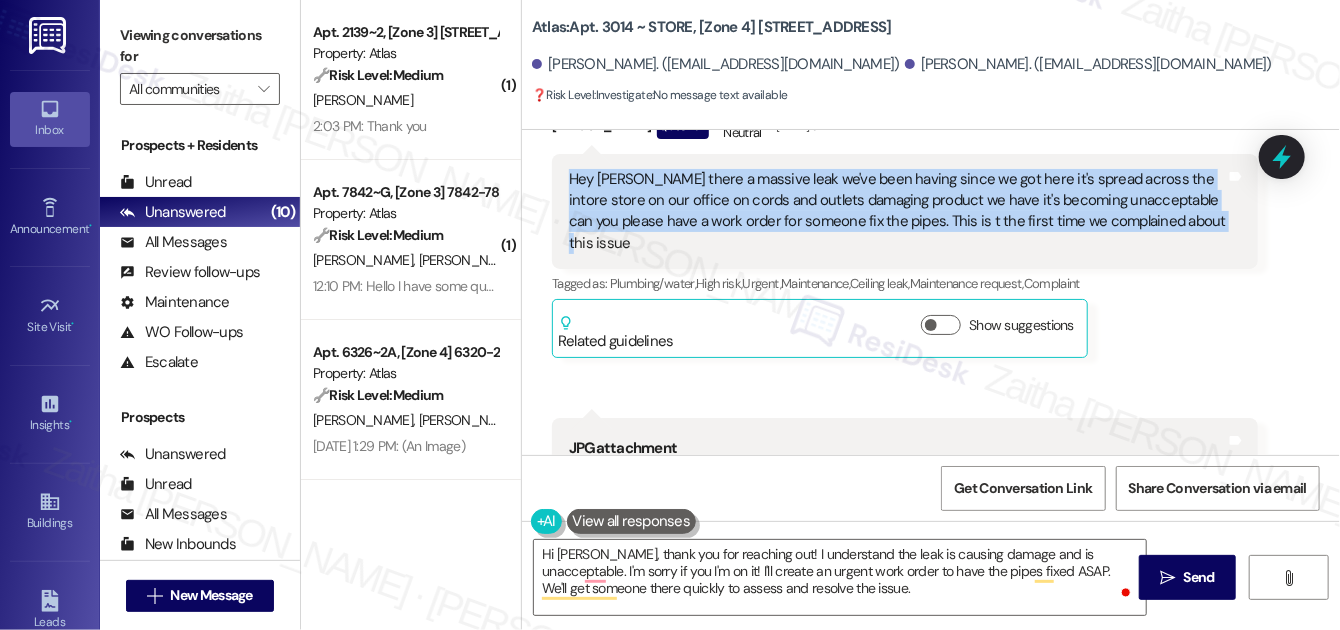 drag, startPoint x: 559, startPoint y: 152, endPoint x: 1186, endPoint y: 209, distance: 629.5856 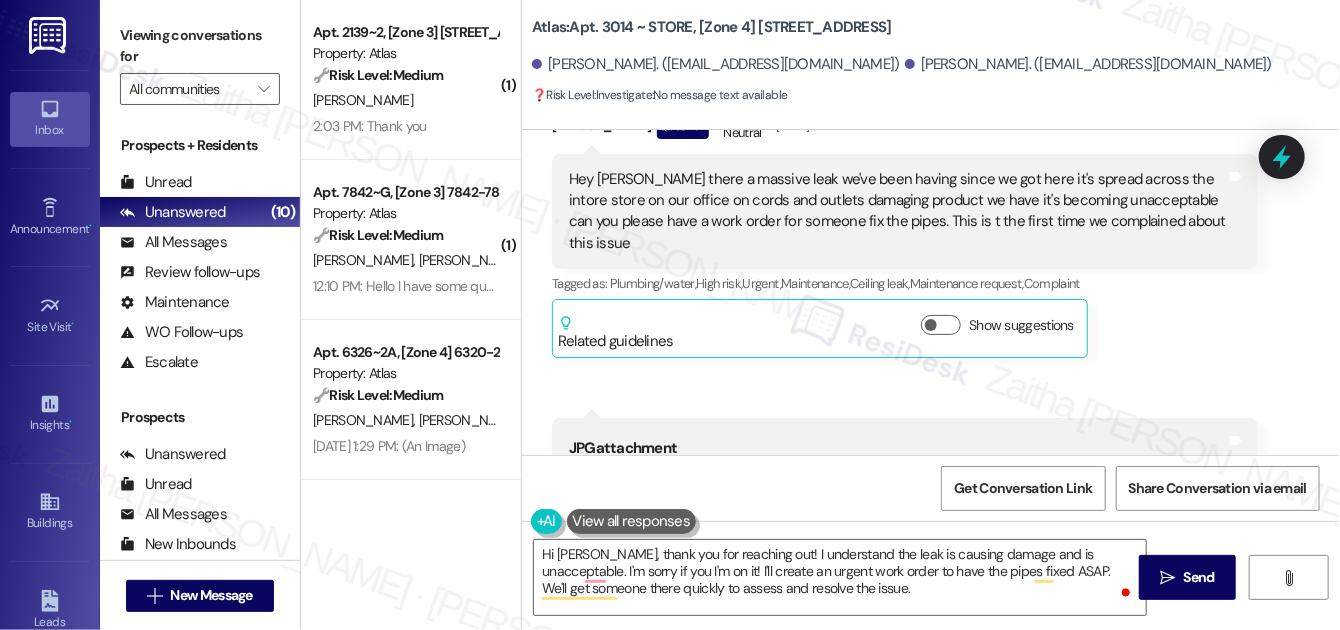 click on "[PERSON_NAME] Question   Neutral [DATE] at 12:24 PM Hey [PERSON_NAME] there a massive leak we've been having since we got here it's spread across the intore store on our office on cords and outlets damaging product we have it's becoming unacceptable can you please have a work order for someone fix the pipes. This is t the first time we complained about this issue  Tags and notes Tagged as:   Plumbing/water ,  Click to highlight conversations about Plumbing/water High risk ,  Click to highlight conversations about High risk Urgent ,  Click to highlight conversations about Urgent Maintenance ,  Click to highlight conversations about Maintenance Ceiling leak ,  Click to highlight conversations about Ceiling leak Maintenance request ,  Click to highlight conversations about Maintenance request Complaint Click to highlight conversations about Complaint  Related guidelines Show suggestions" at bounding box center [905, 231] 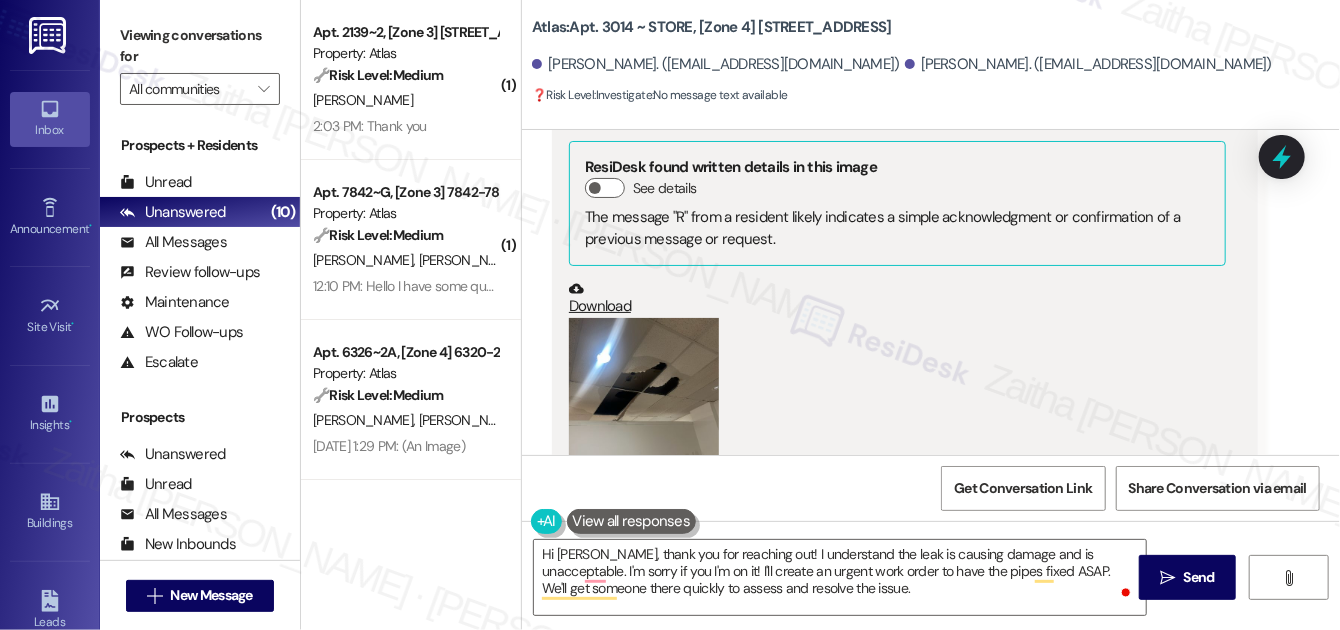 scroll, scrollTop: 3973, scrollLeft: 0, axis: vertical 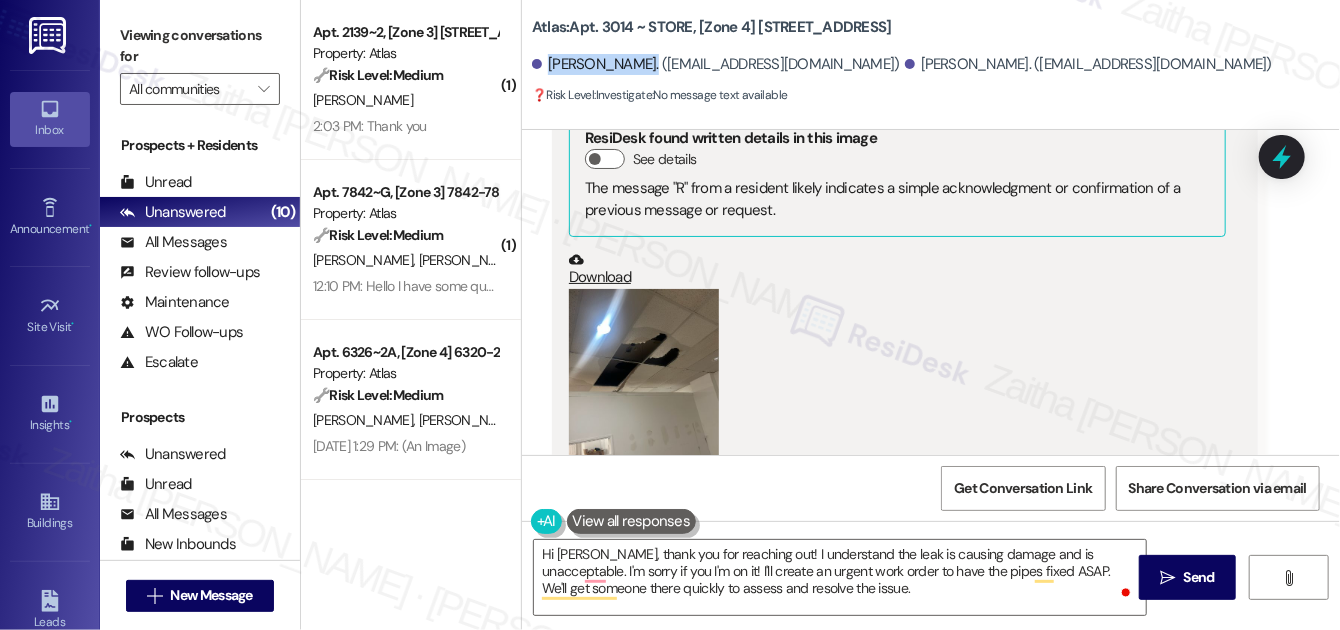 drag, startPoint x: 549, startPoint y: 58, endPoint x: 641, endPoint y: 60, distance: 92.021736 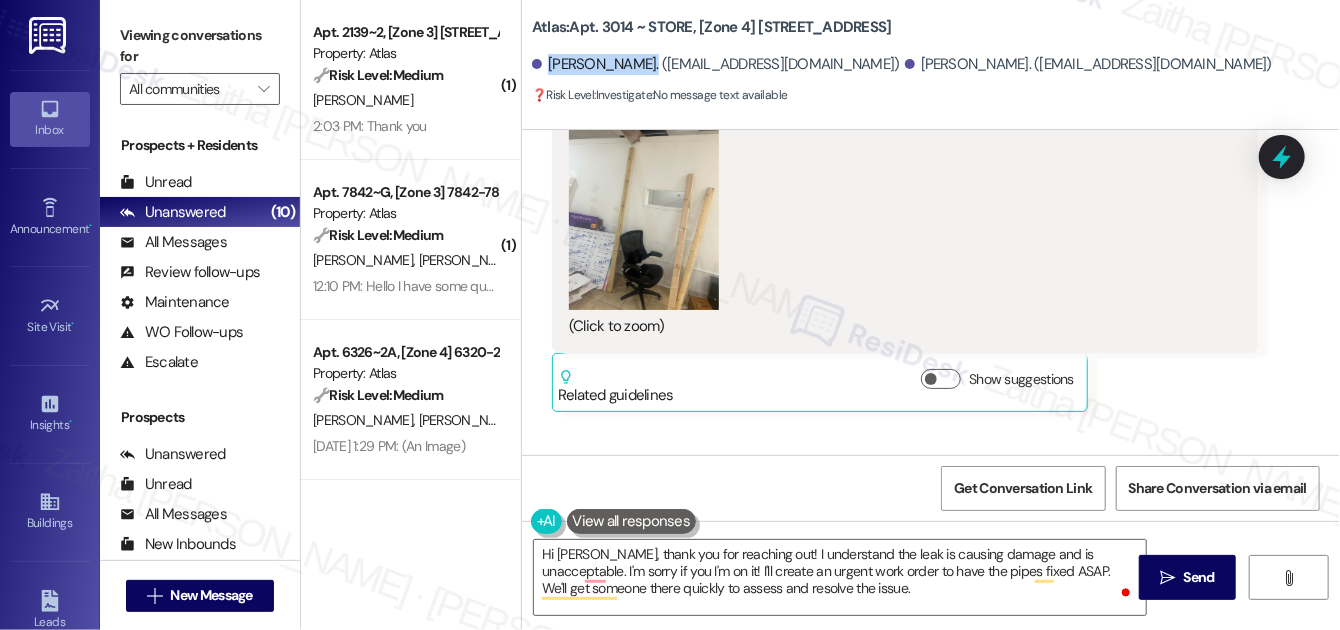 scroll, scrollTop: 6792, scrollLeft: 0, axis: vertical 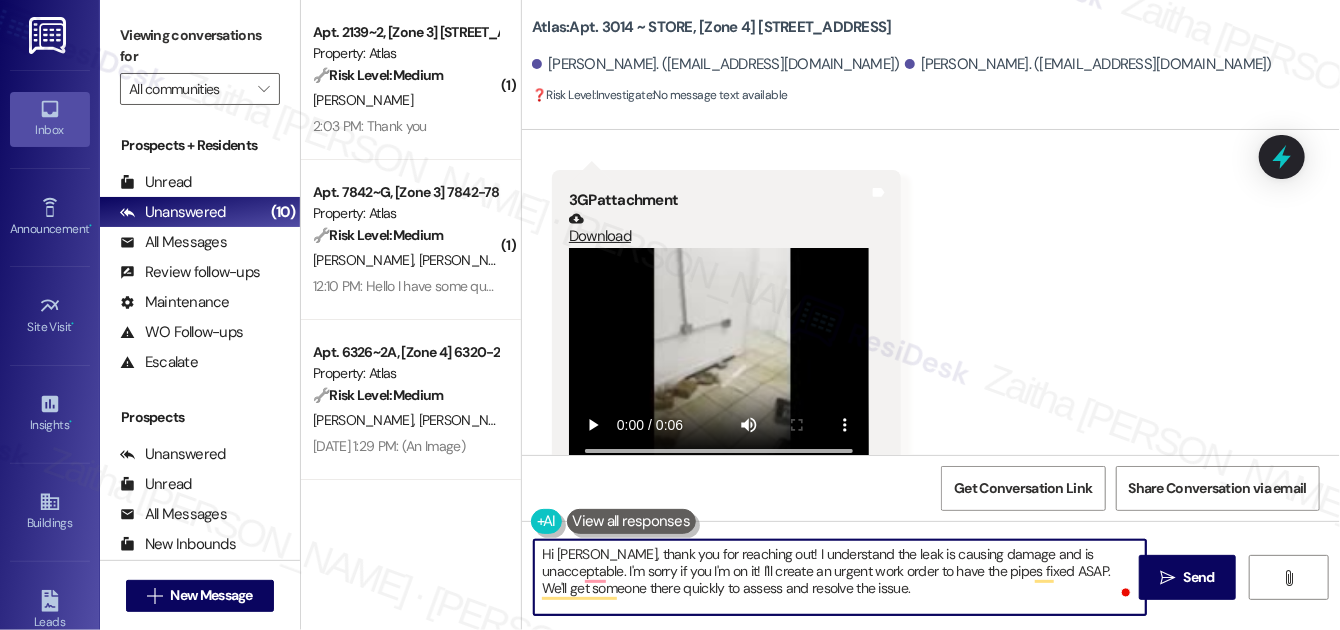 click on "Hi [PERSON_NAME], thank you for reaching out! I understand the leak is causing damage and is unacceptable. I'm sorry if you I'm on it! I'll create an urgent work order to have the pipes fixed ASAP. We'll get someone there quickly to assess and resolve the issue." at bounding box center [840, 577] 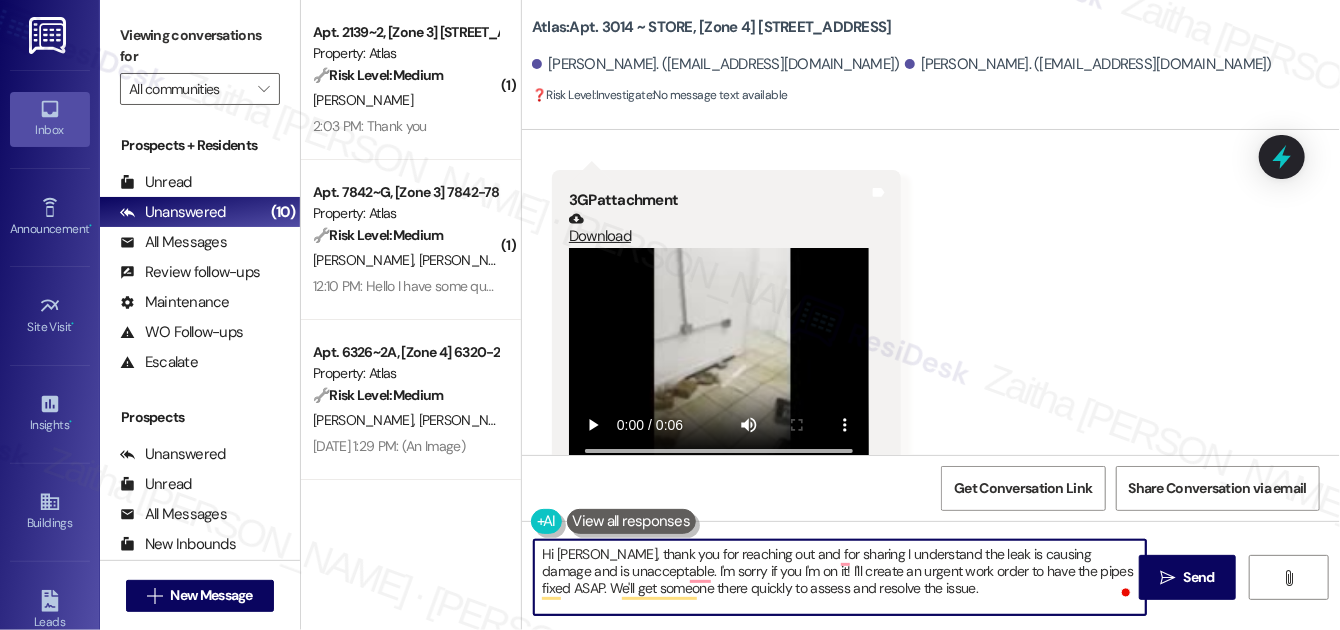click on "Hi [PERSON_NAME], thank you for reaching out and for sharing I understand the leak is causing damage and is unacceptable. I'm sorry if you I'm on it! I'll create an urgent work order to have the pipes fixed ASAP. We'll get someone there quickly to assess and resolve the issue." at bounding box center (840, 577) 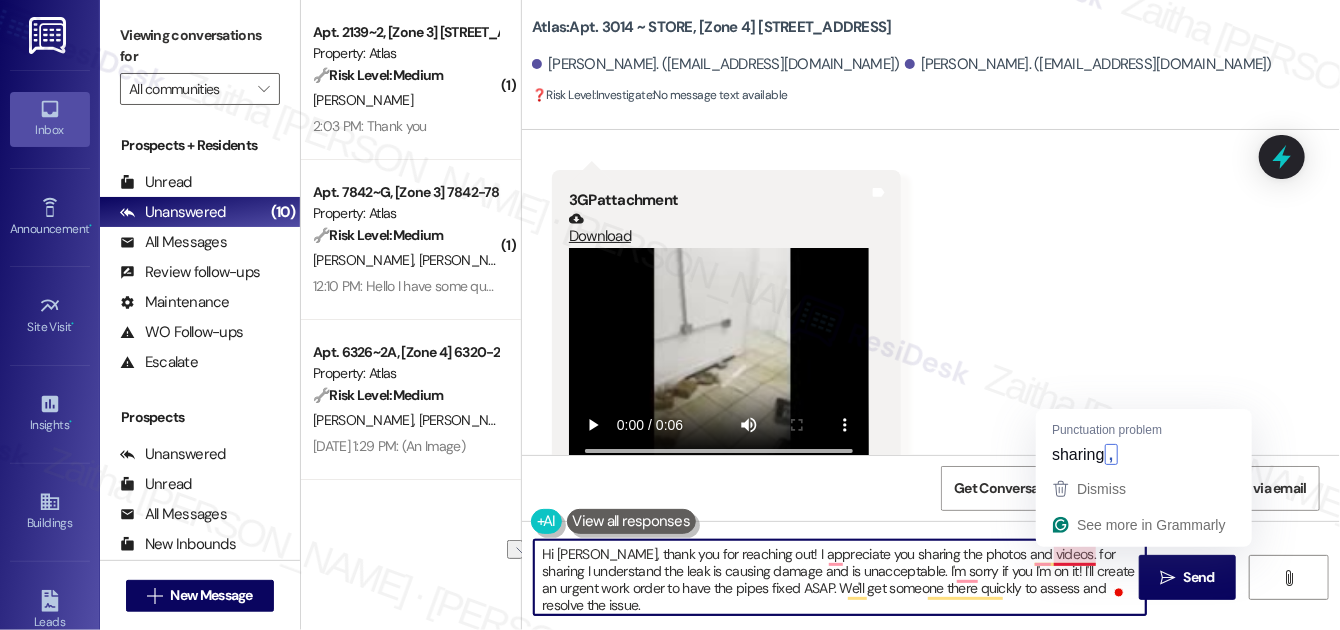 drag, startPoint x: 1031, startPoint y: 550, endPoint x: 1090, endPoint y: 551, distance: 59.008472 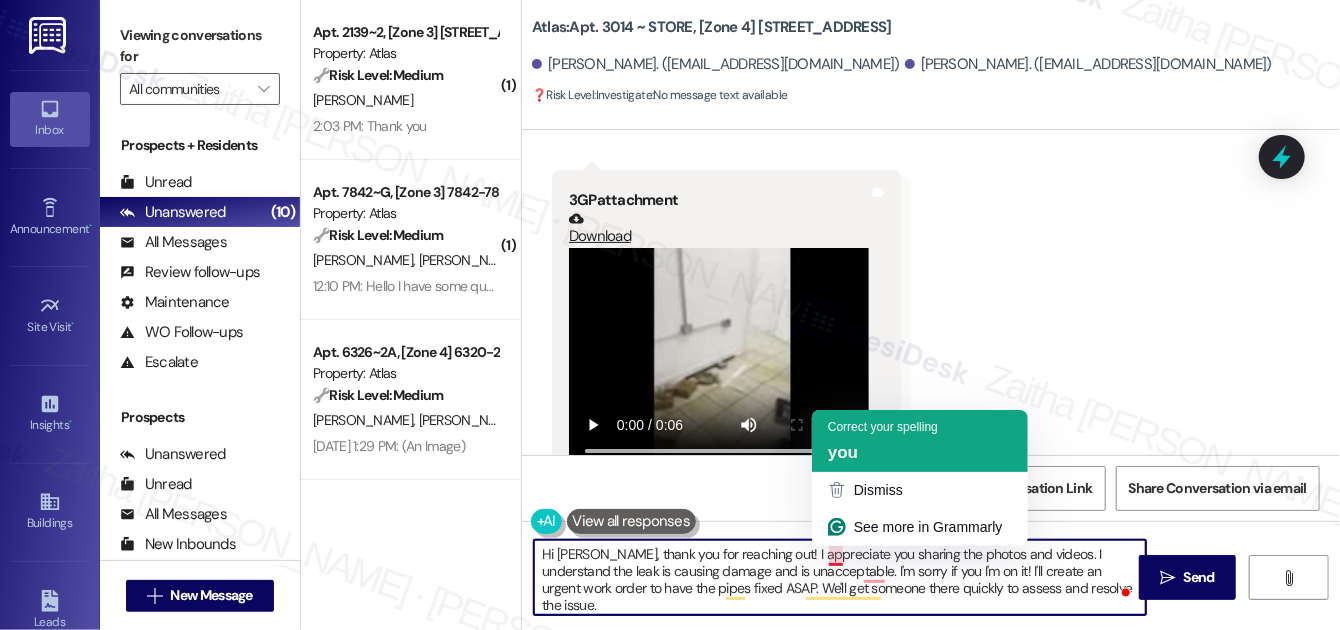 click on "you" 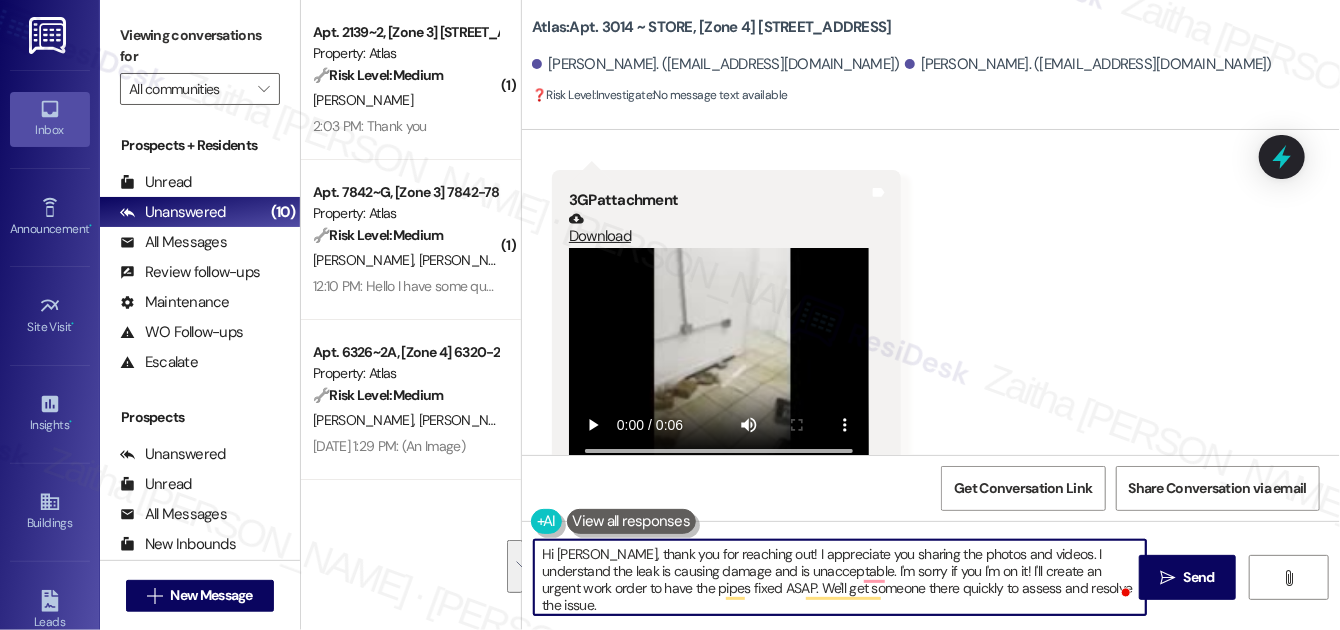 drag, startPoint x: 1032, startPoint y: 551, endPoint x: 1076, endPoint y: 590, distance: 58.796257 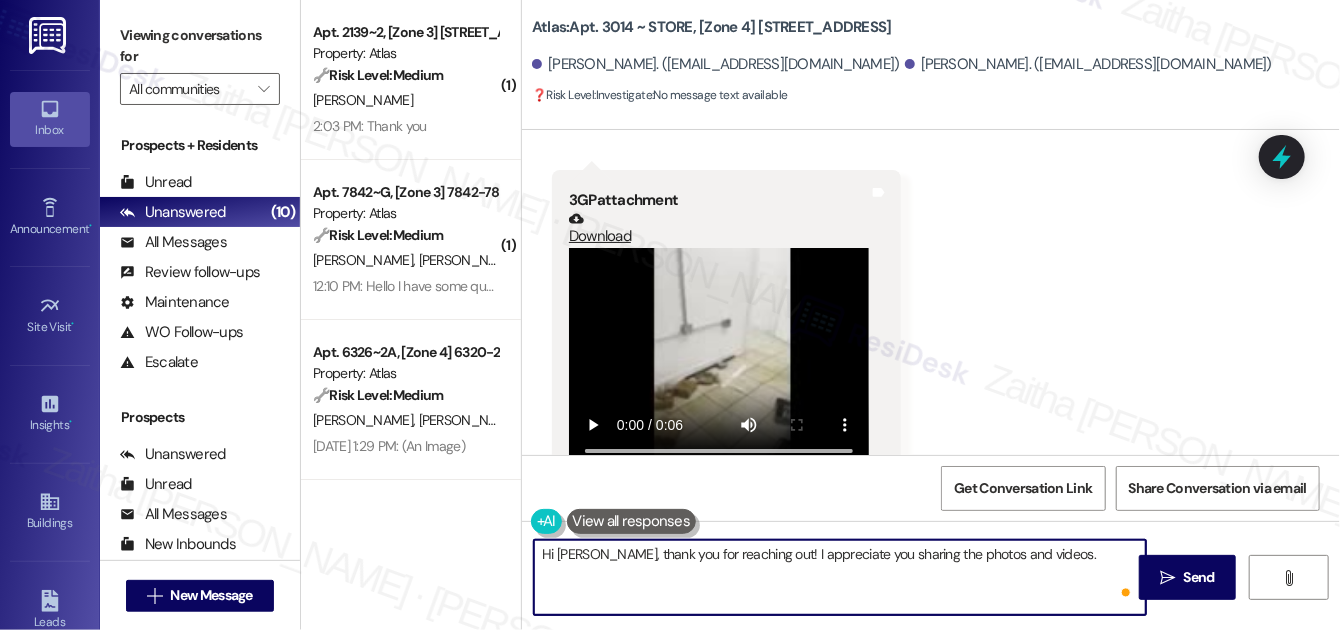 paste on "I’m sorry to hear the leak has continued and is now causing damage. I completely understand how frustrating and unacceptable that is, especially with the impact on your office and equipment." 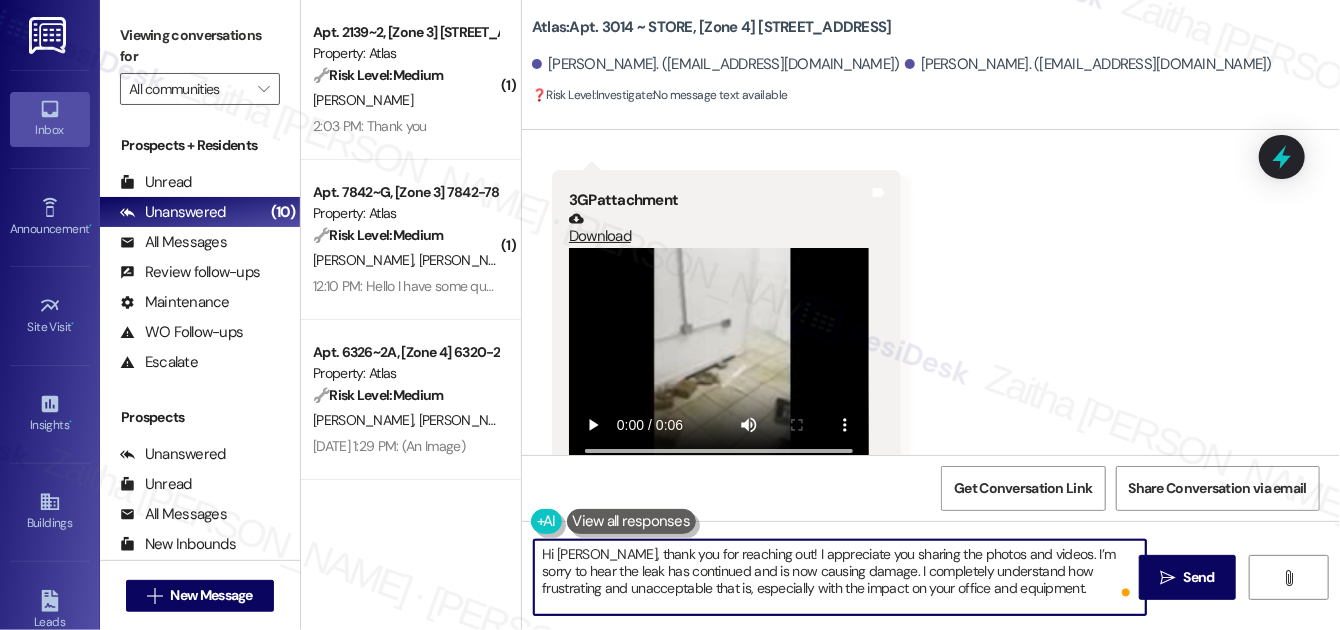 click on "Hi [PERSON_NAME], thank you for reaching out! I appreciate you sharing the photos and videos. I’m sorry to hear the leak has continued and is now causing damage. I completely understand how frustrating and unacceptable that is, especially with the impact on your office and equipment." at bounding box center [840, 577] 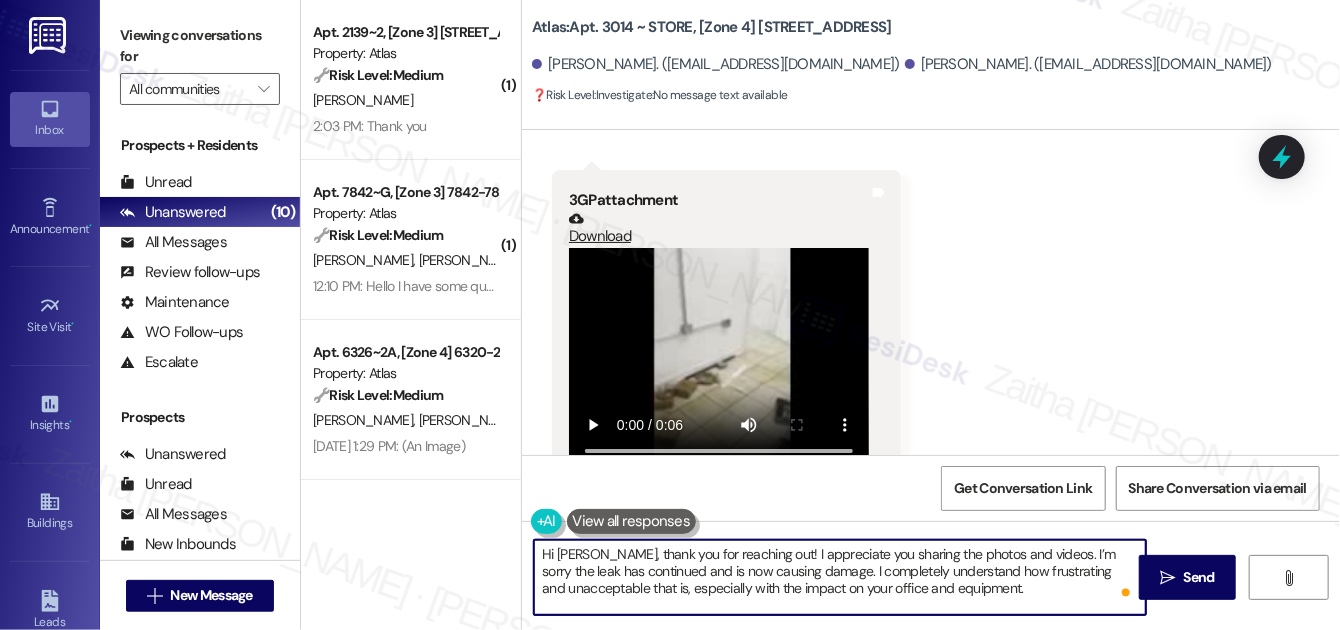 click on "Hi [PERSON_NAME], thank you for reaching out! I appreciate you sharing the photos and videos. I’m sorry the leak has continued and is now causing damage. I completely understand how frustrating and unacceptable that is, especially with the impact on your office and equipment." at bounding box center (840, 577) 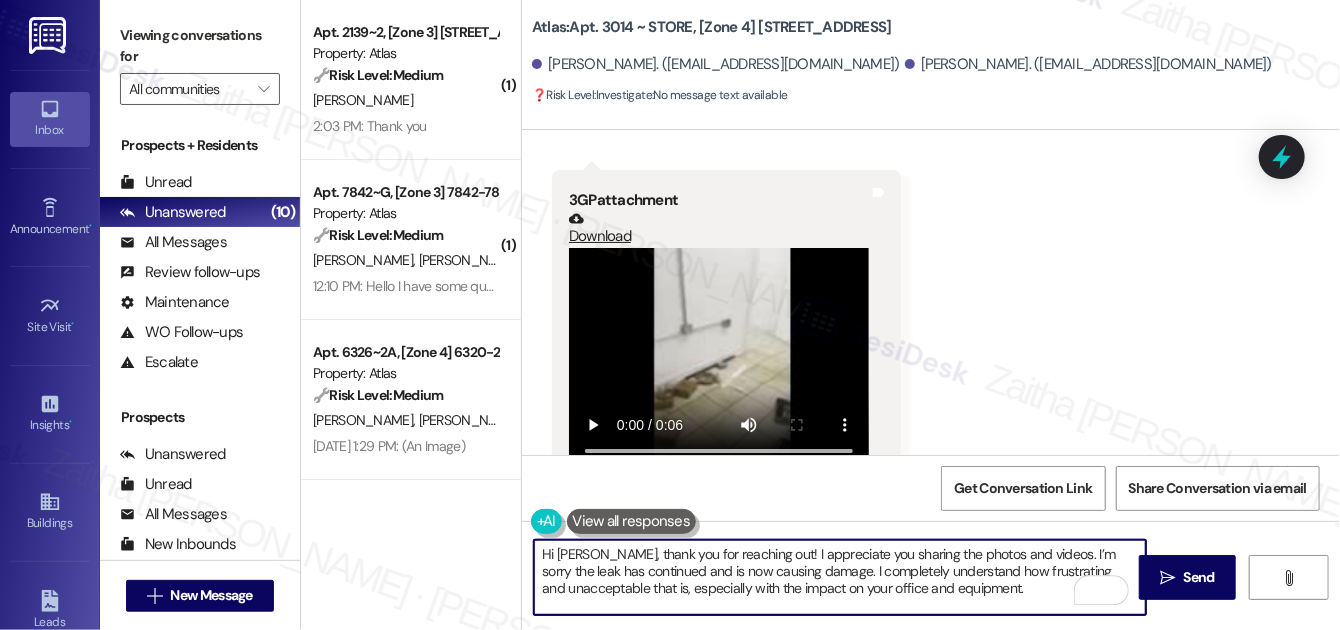 scroll, scrollTop: 16, scrollLeft: 0, axis: vertical 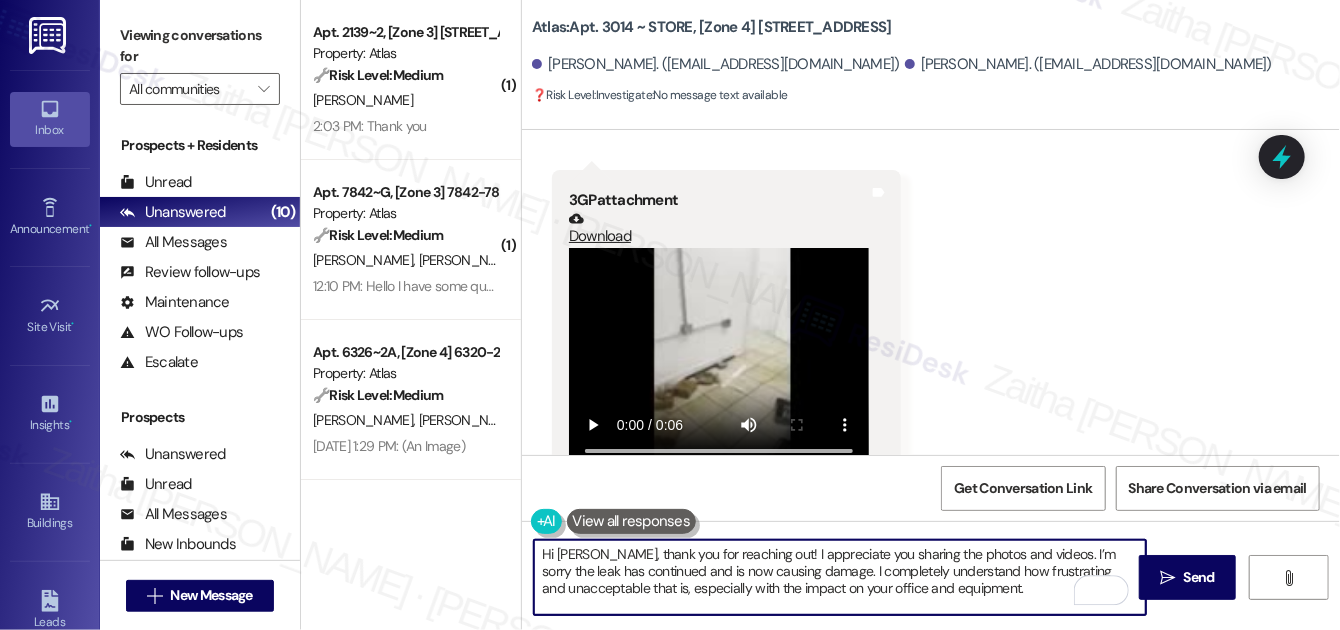 paste on "I’ll go ahead and submit a work order" 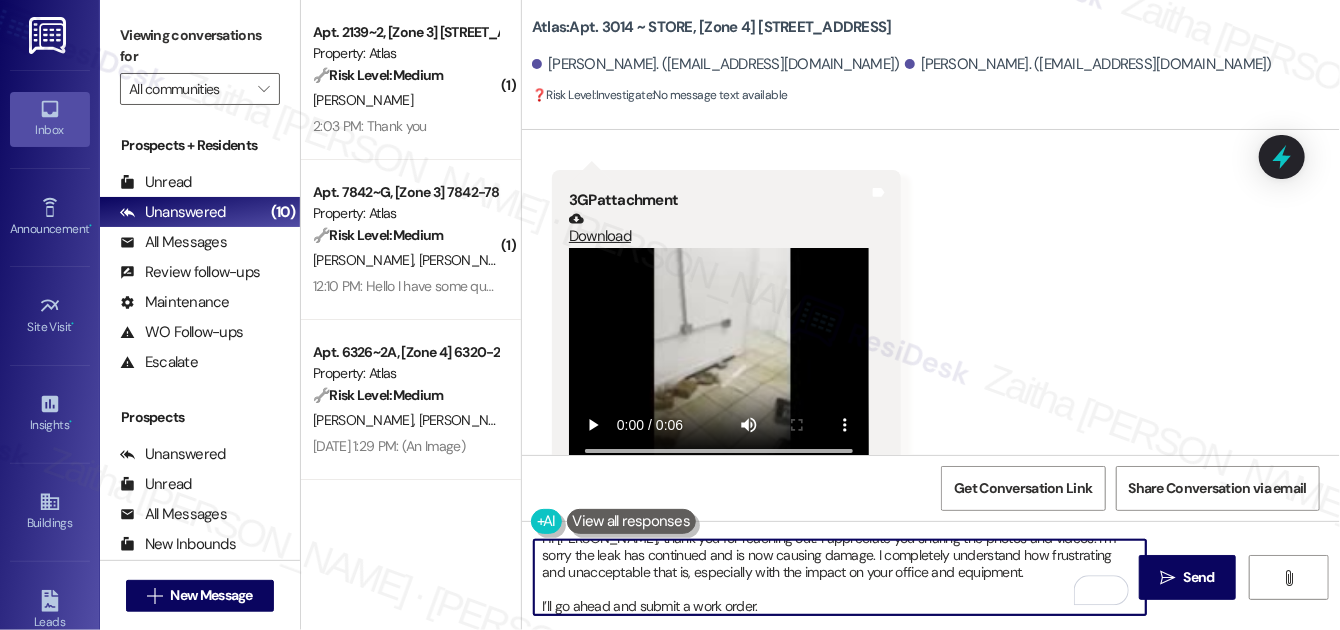 paste on "Do we have your permission to enter during your absence? Do you have pets that we should be aware of?" 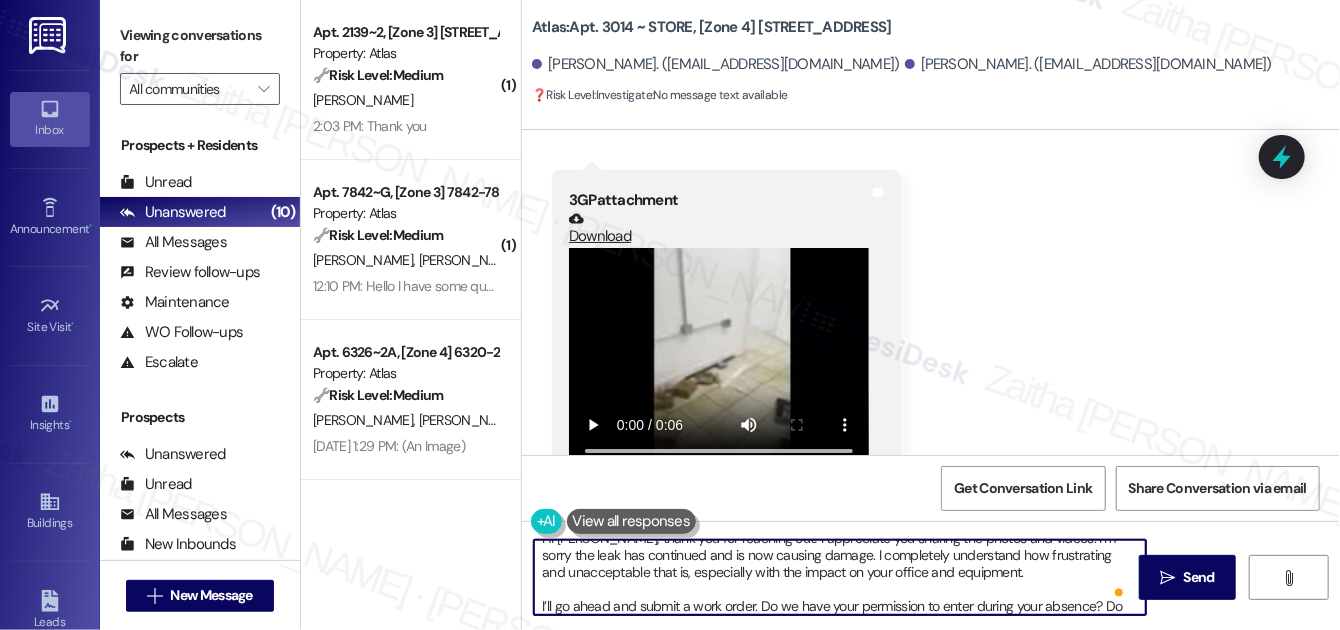 scroll, scrollTop: 50, scrollLeft: 0, axis: vertical 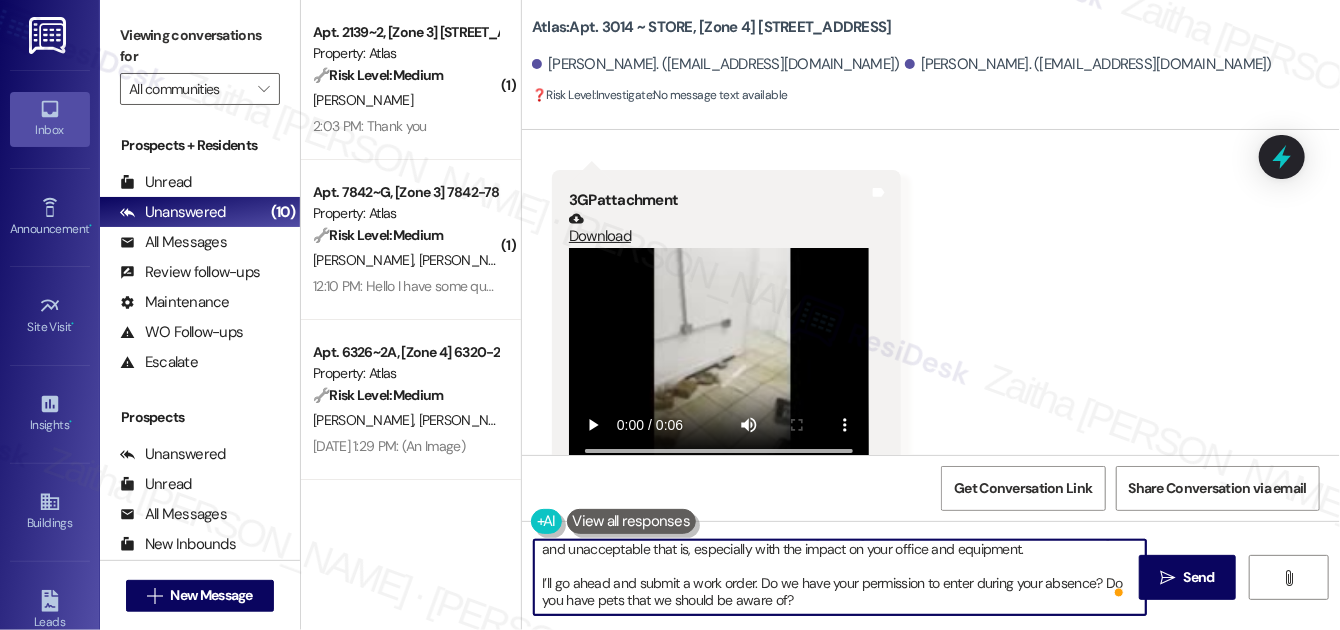 click on "Hi [PERSON_NAME], thank you for reaching out! I appreciate you sharing the photos and videos. I’m sorry the leak has continued and is now causing damage. I completely understand how frustrating and unacceptable that is, especially with the impact on your office and equipment.
I’ll go ahead and submit a work order. Do we have your permission to enter during your absence? Do you have pets that we should be aware of?" at bounding box center (840, 577) 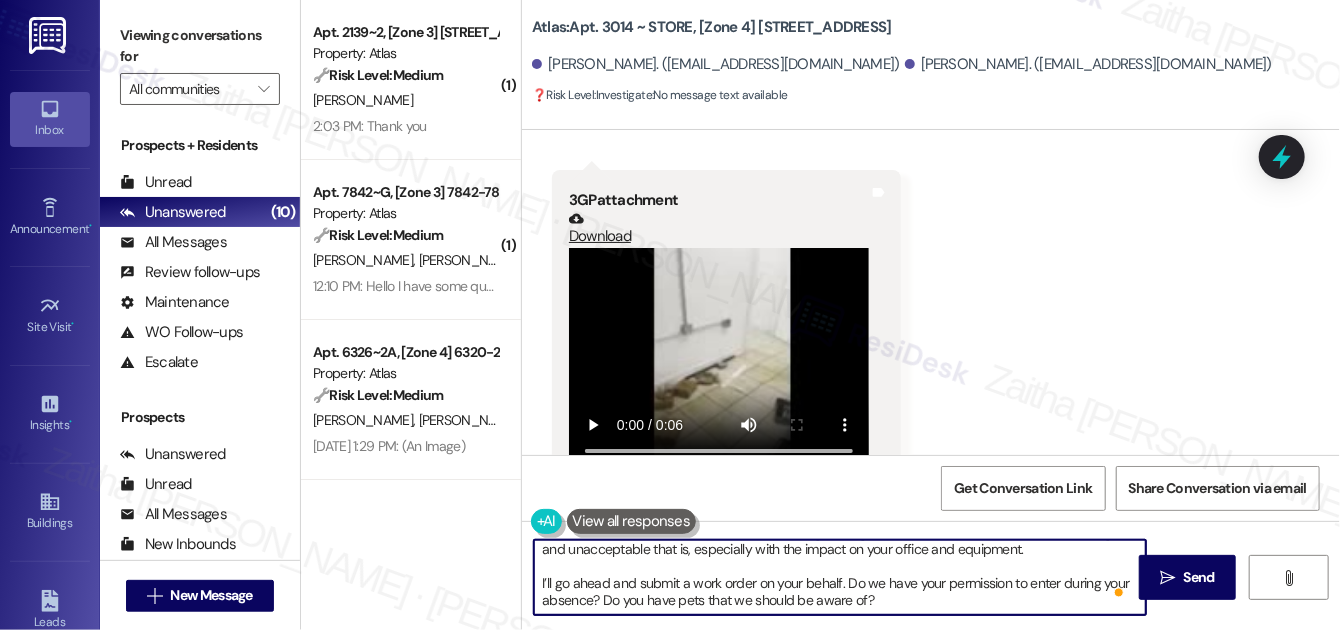 scroll, scrollTop: 0, scrollLeft: 0, axis: both 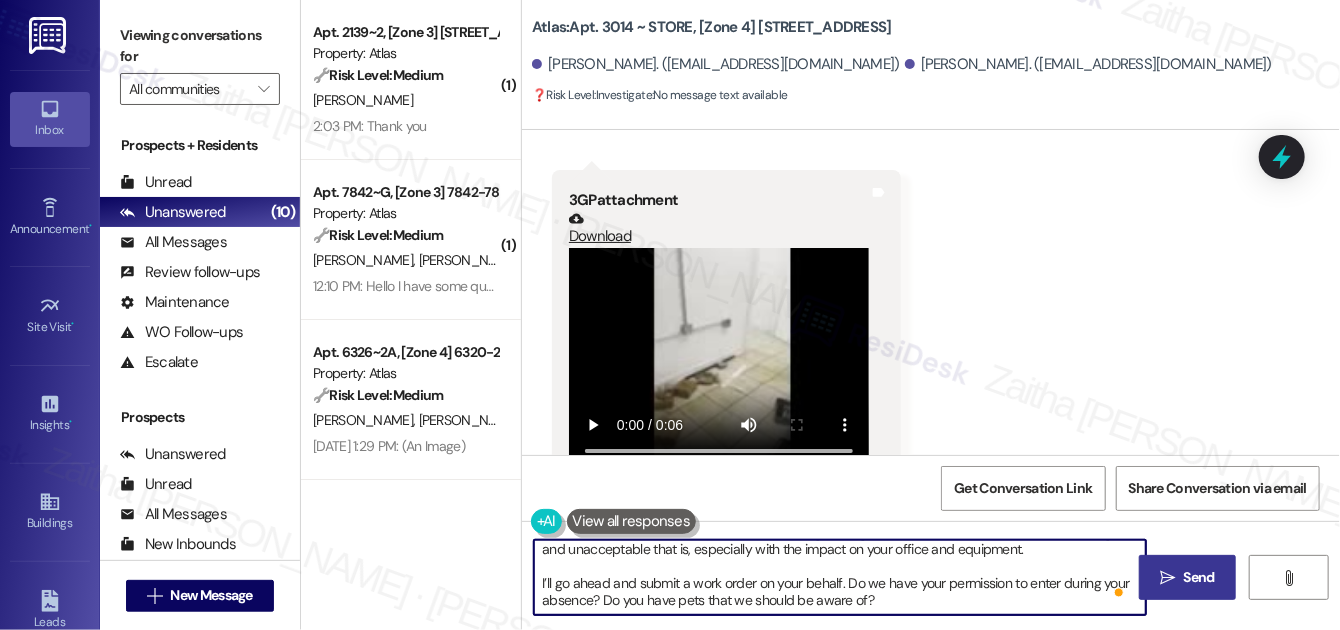 type on "Hi [PERSON_NAME], thank you for reaching out! I appreciate you sharing the photos and videos. I’m sorry the leak has continued and is now causing damage. I completely understand how frustrating and unacceptable that is, especially with the impact on your office and equipment.
I’ll go ahead and submit a work order on your behalf. Do we have your permission to enter during your absence? Do you have pets that we should be aware of?" 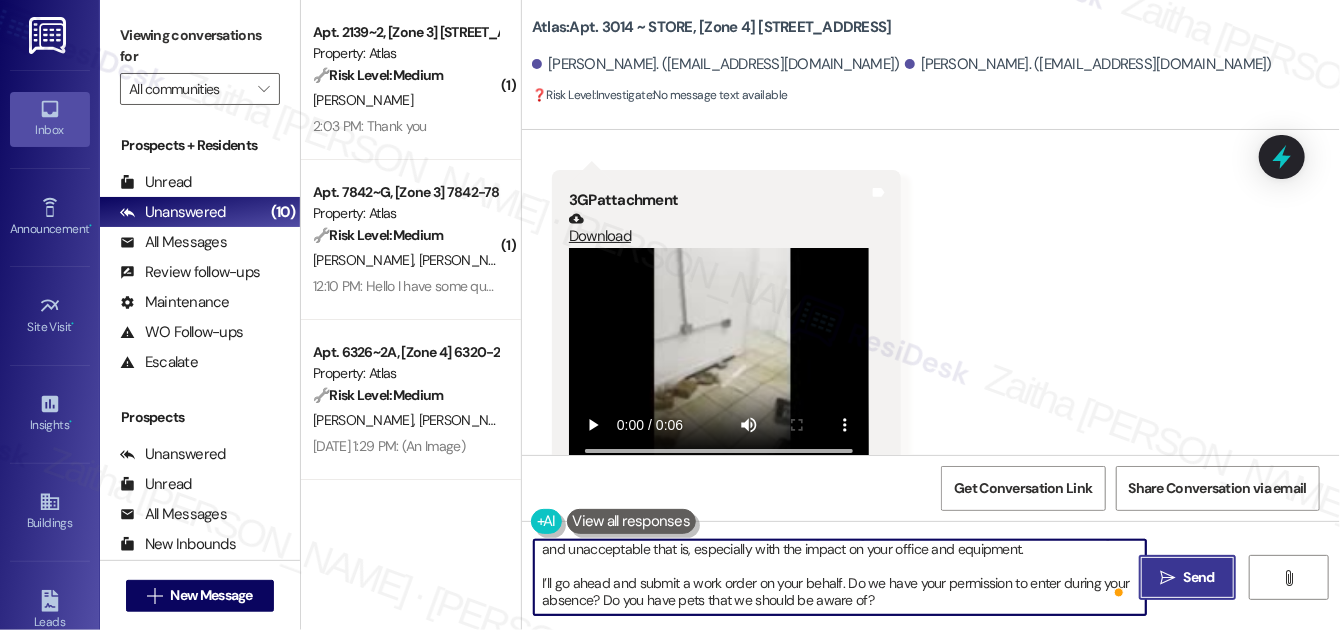 click on "Send" at bounding box center [1199, 577] 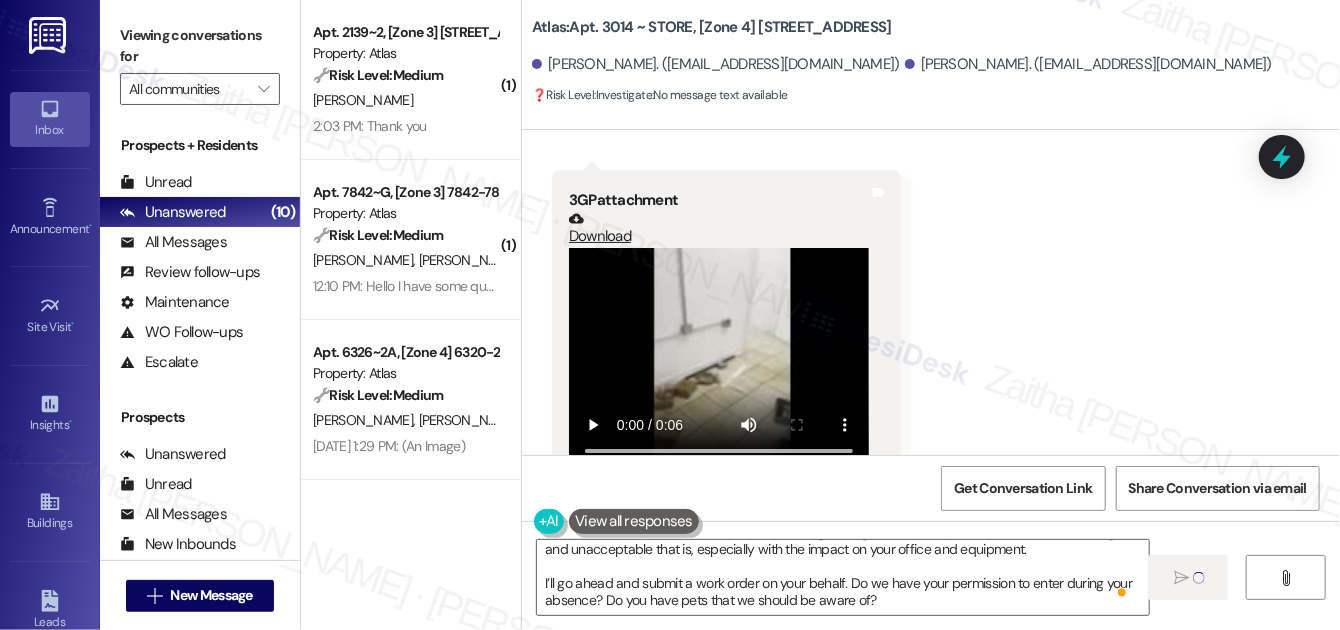type 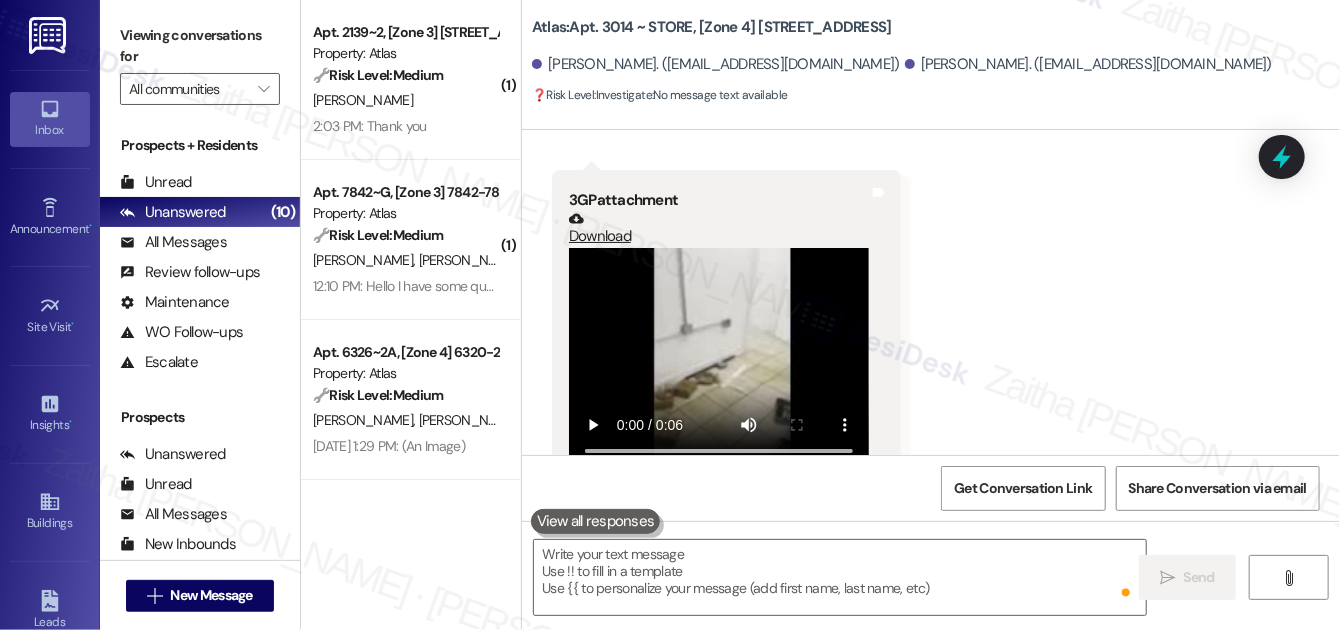 scroll, scrollTop: 0, scrollLeft: 0, axis: both 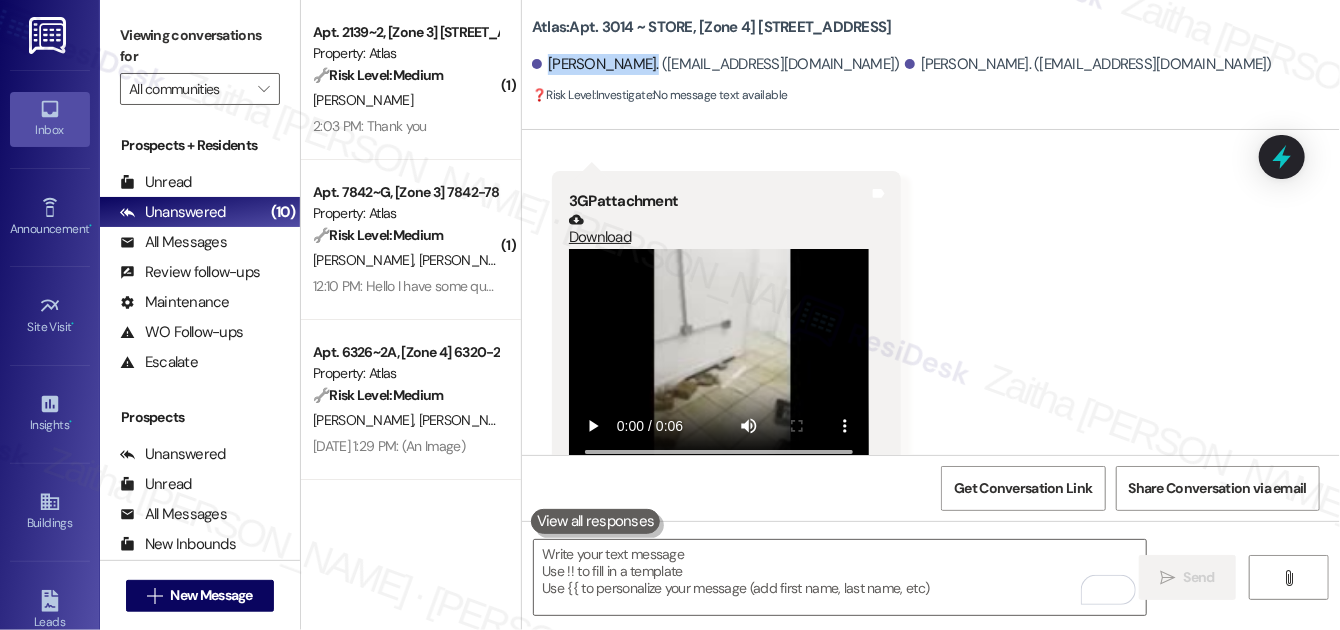 drag, startPoint x: 549, startPoint y: 60, endPoint x: 642, endPoint y: 53, distance: 93.26307 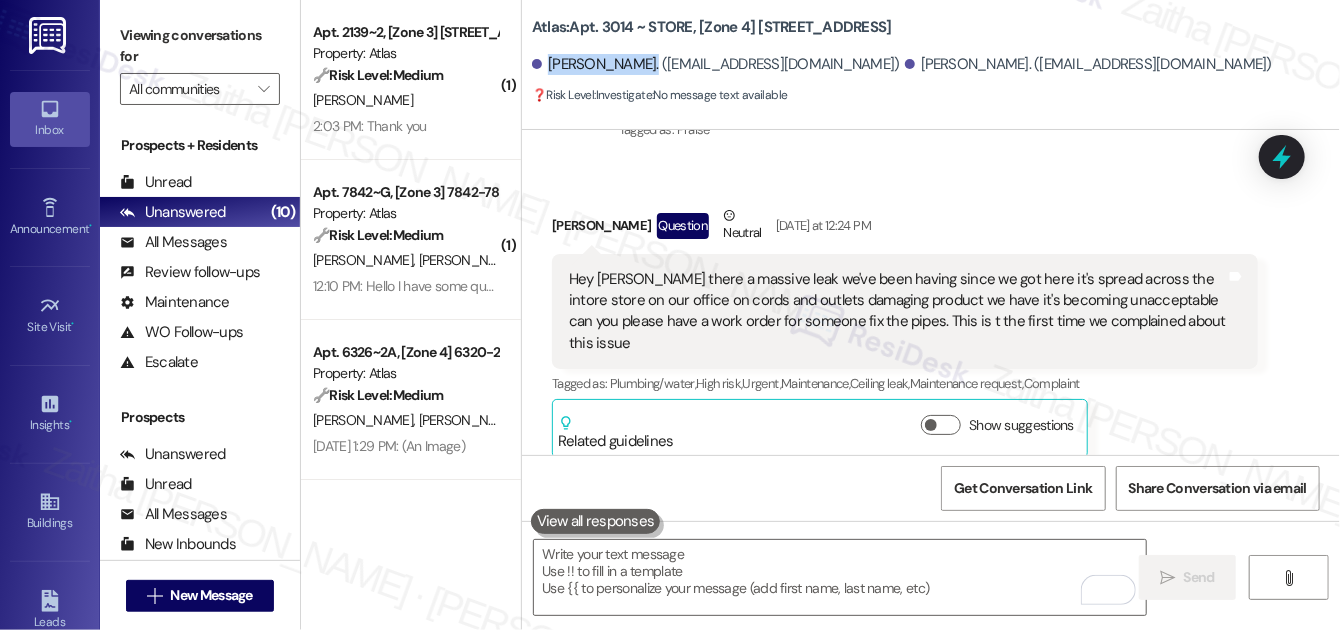 scroll, scrollTop: 3427, scrollLeft: 0, axis: vertical 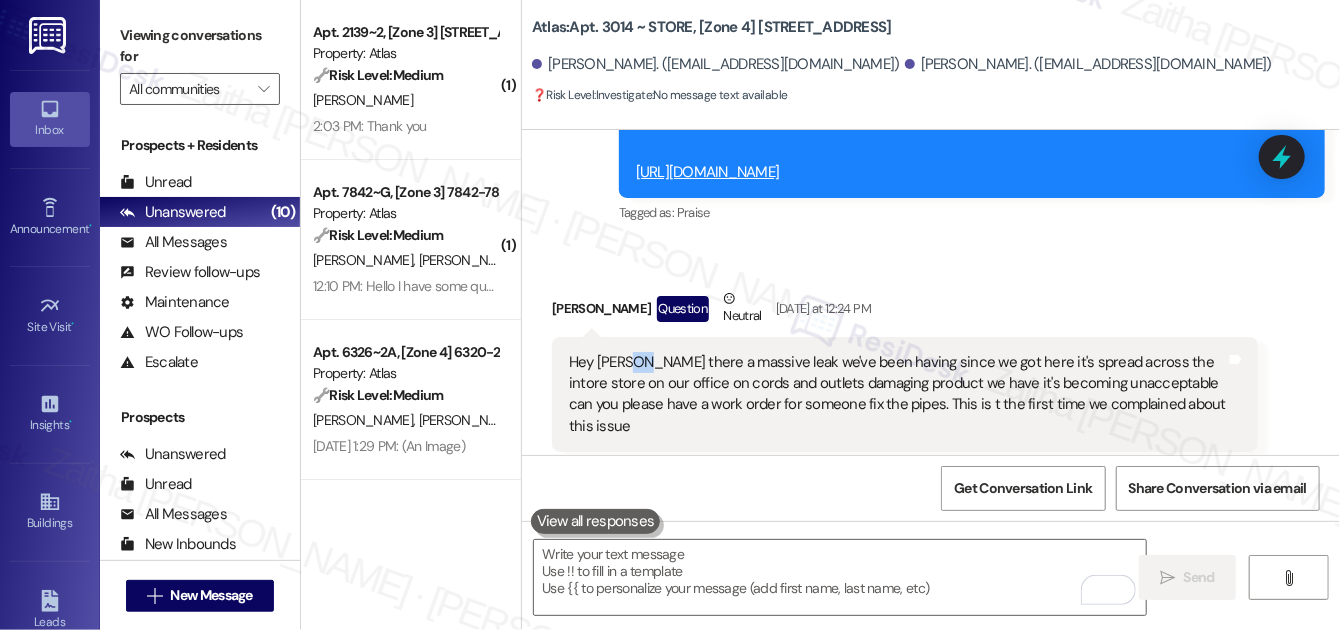drag, startPoint x: 626, startPoint y: 334, endPoint x: 640, endPoint y: 336, distance: 14.142136 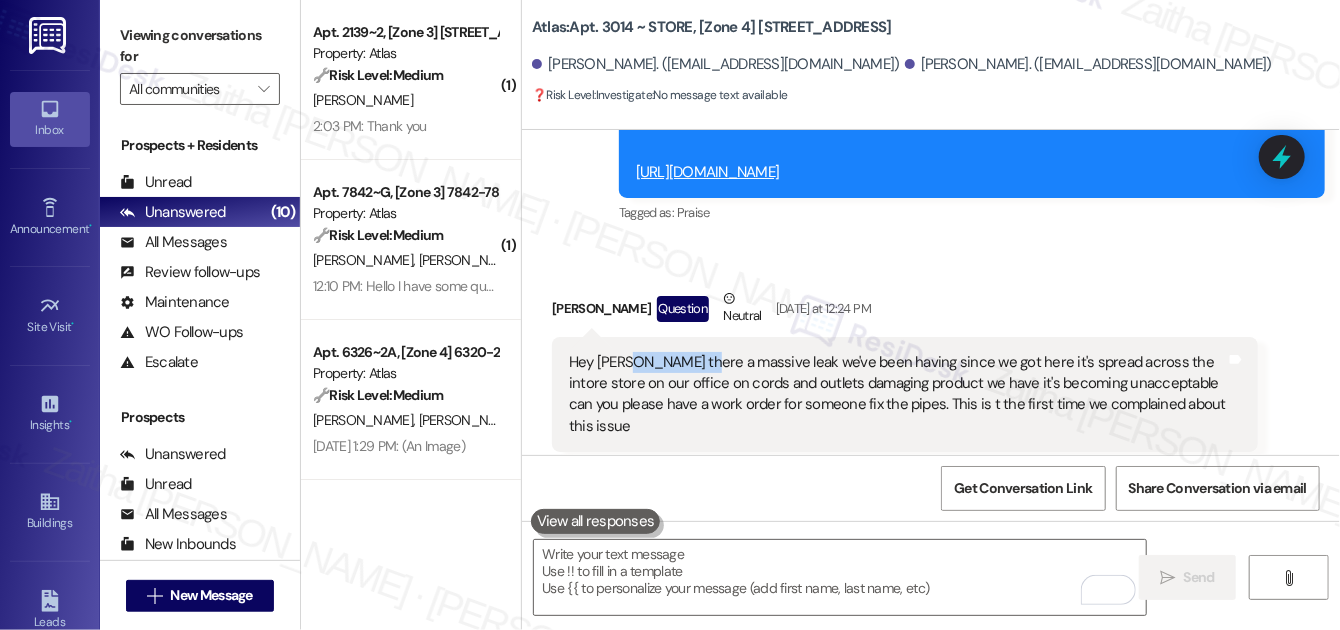 drag, startPoint x: 626, startPoint y: 336, endPoint x: 697, endPoint y: 340, distance: 71.11259 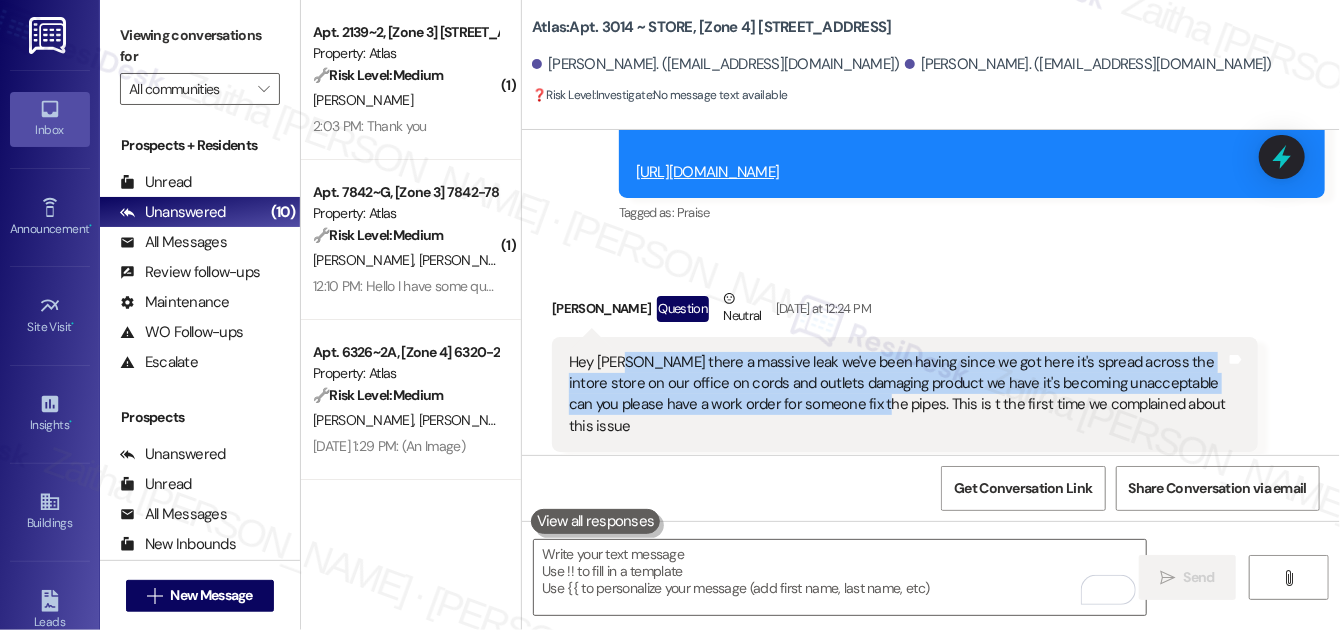 drag, startPoint x: 645, startPoint y: 342, endPoint x: 842, endPoint y: 372, distance: 199.27118 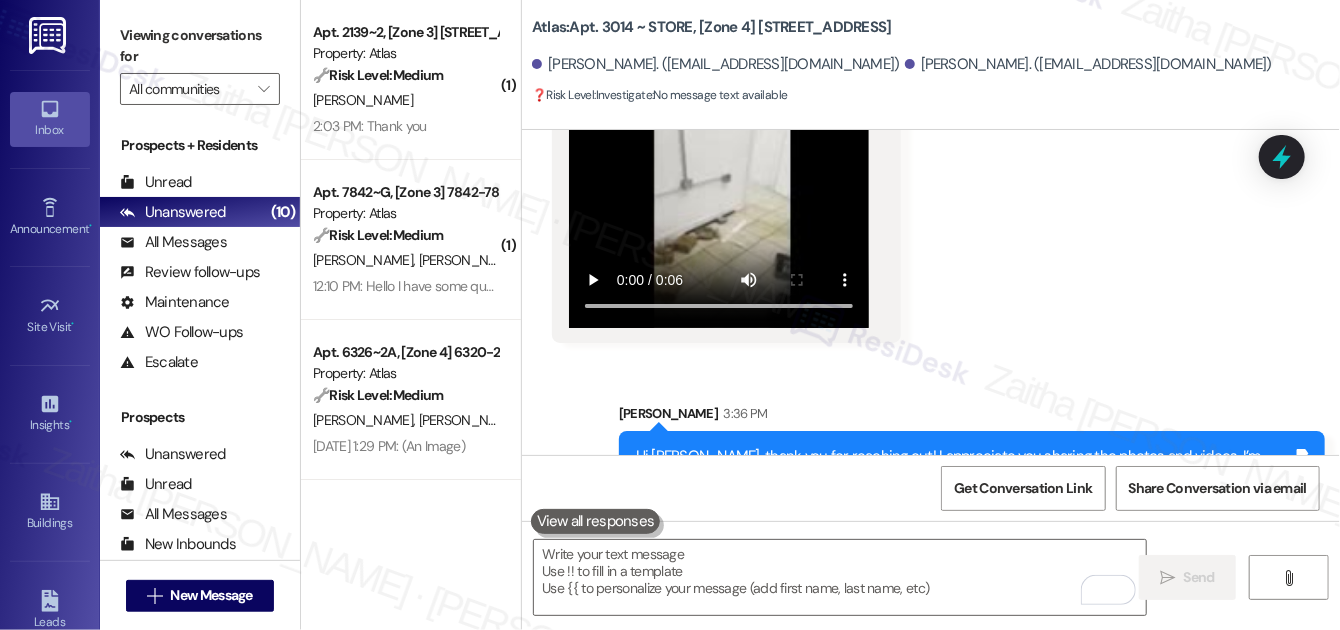 scroll, scrollTop: 7038, scrollLeft: 0, axis: vertical 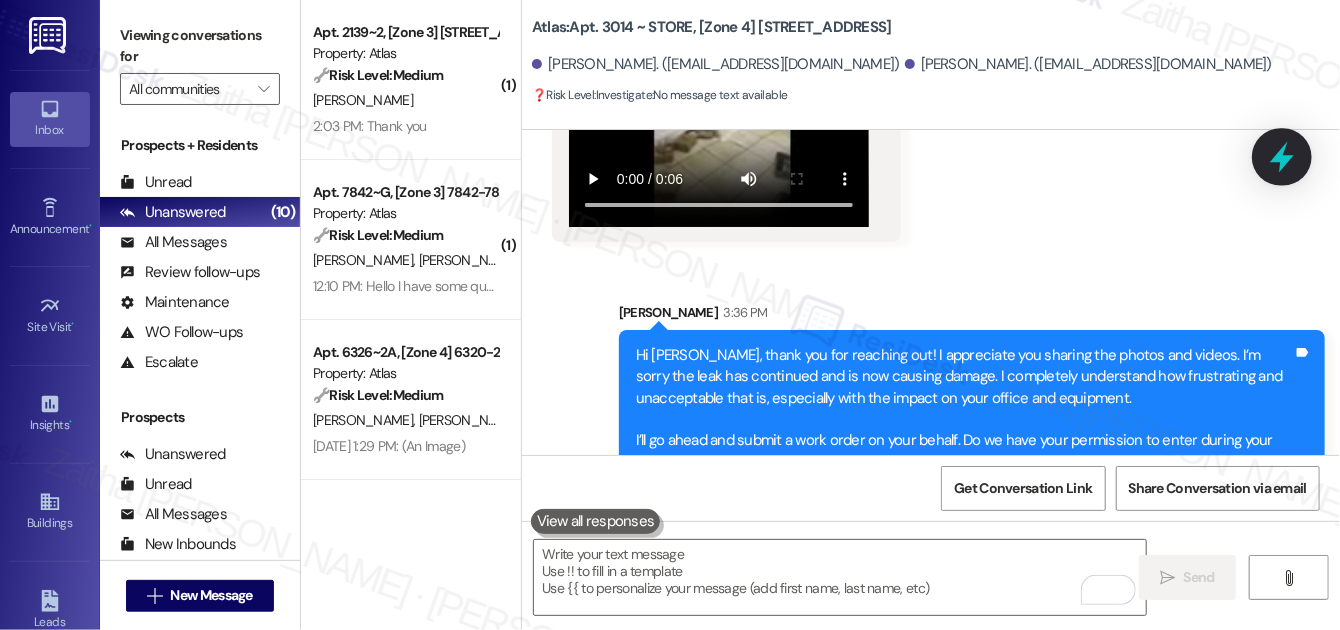 click 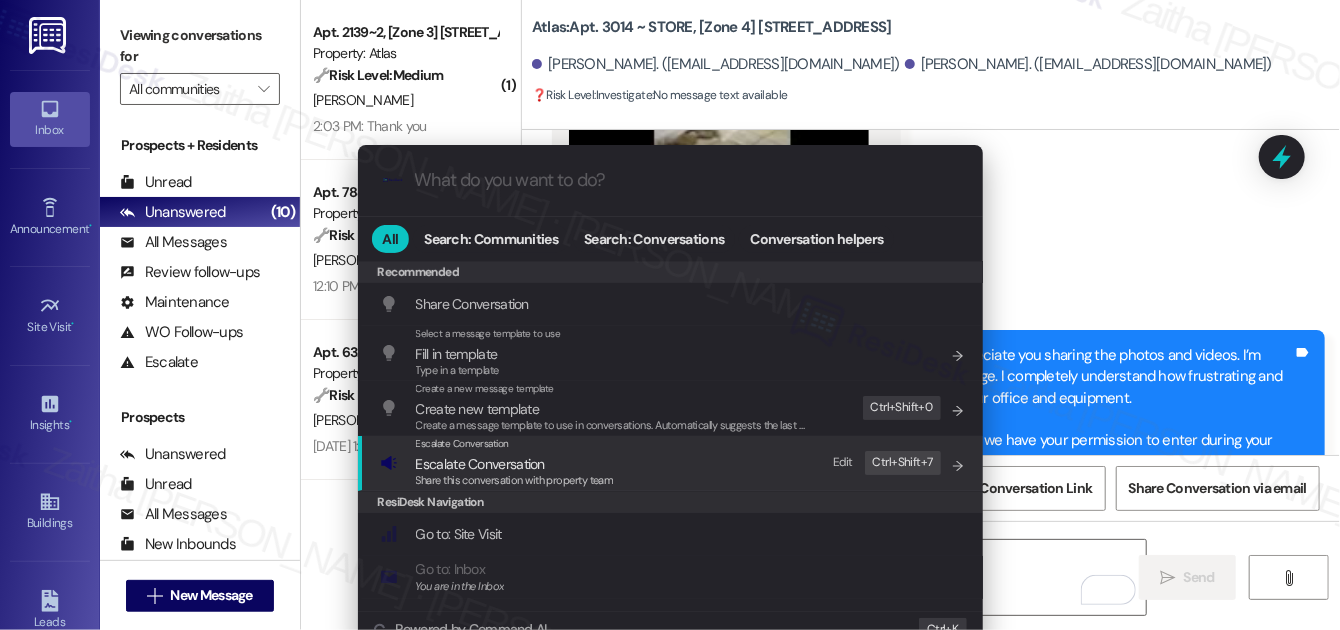 click on "Escalate Conversation" at bounding box center [480, 464] 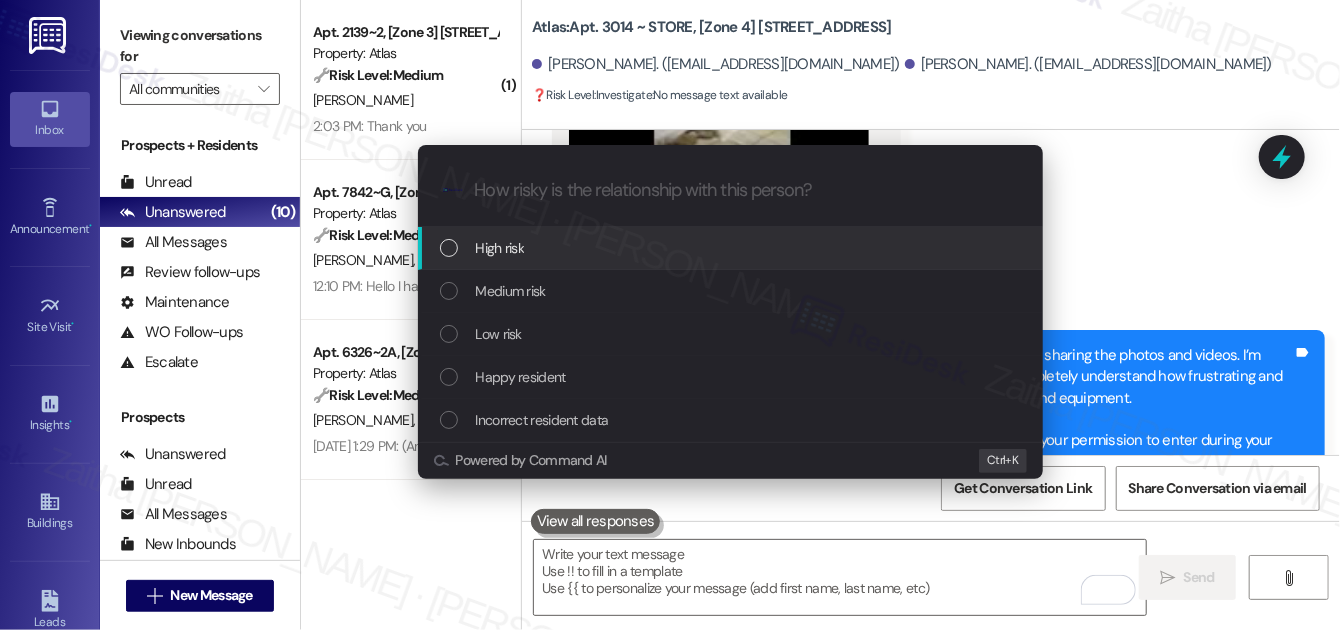 click on "High risk" at bounding box center (500, 248) 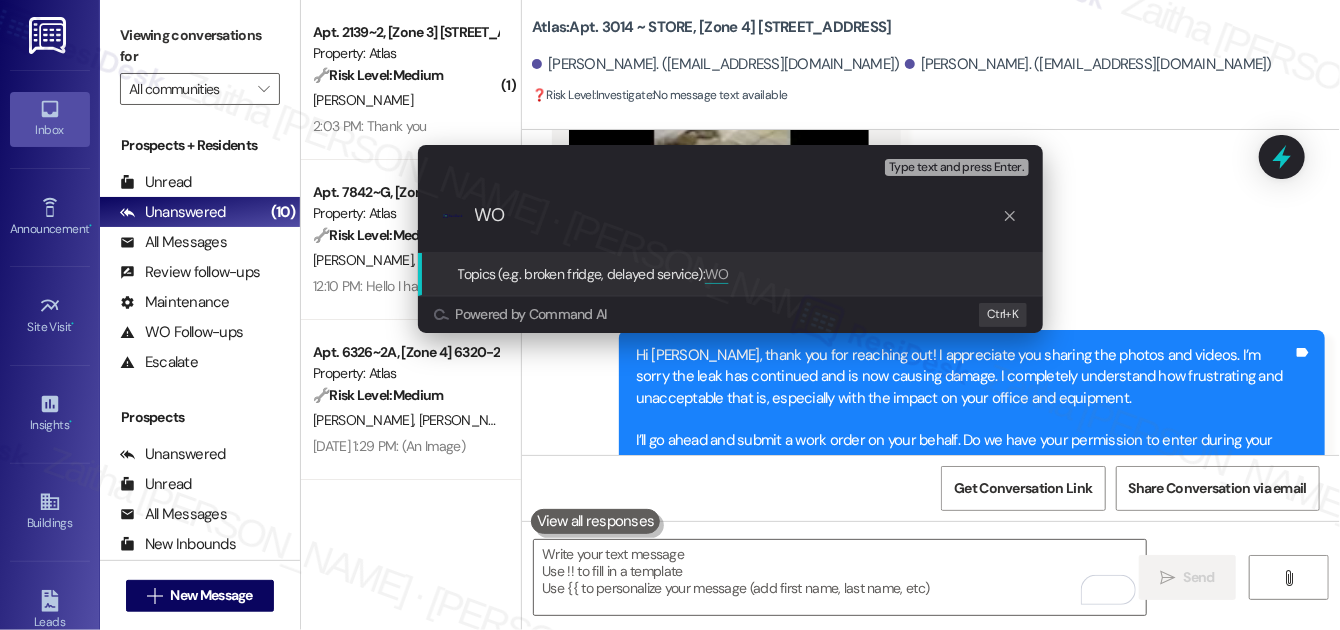 paste on "#163331" 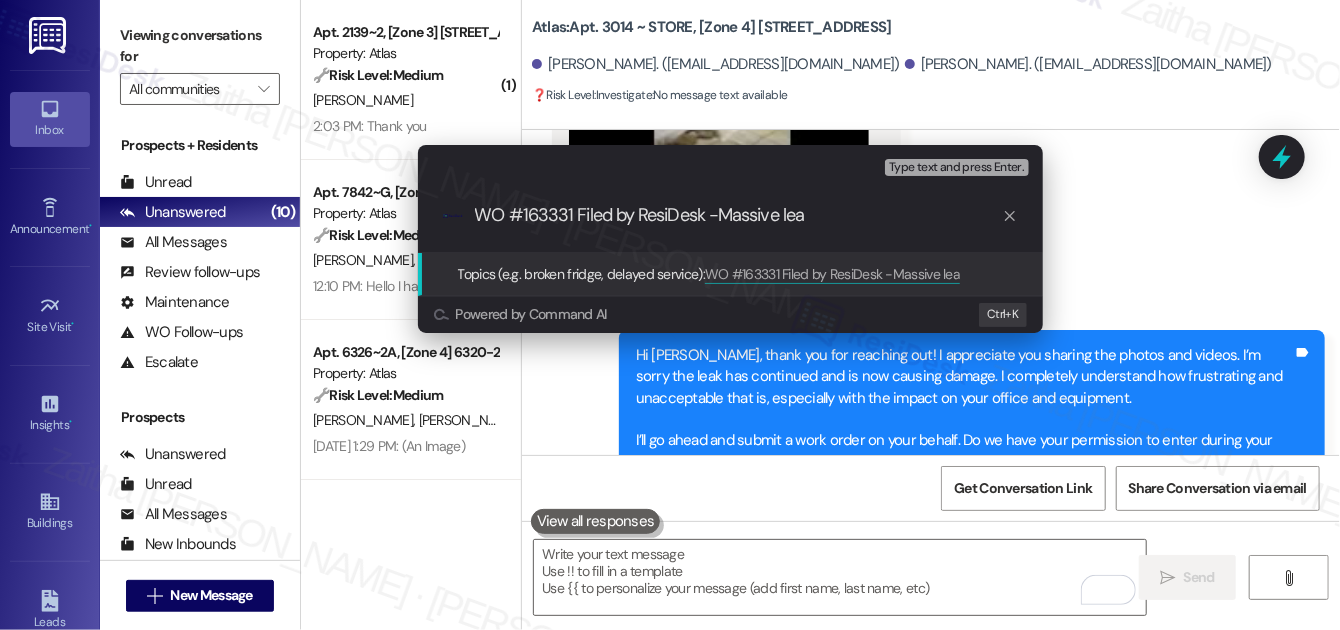 type on "WO #163331 Filed by ResiDesk -Massive leak" 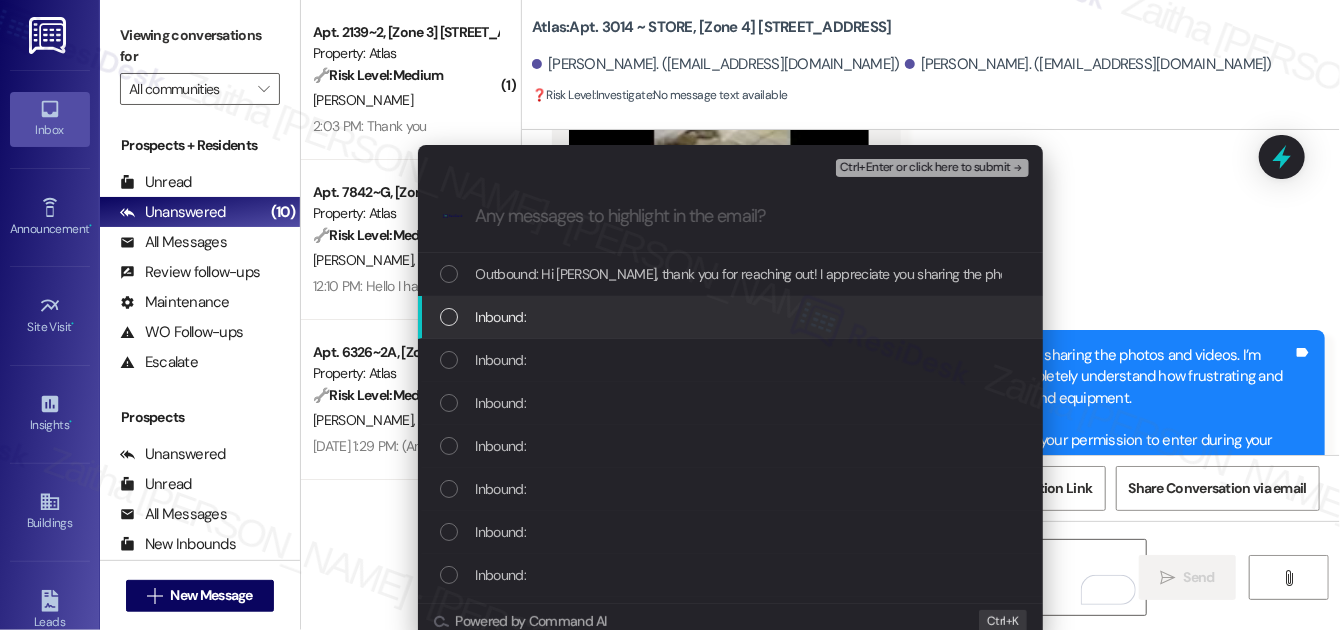 click at bounding box center [449, 317] 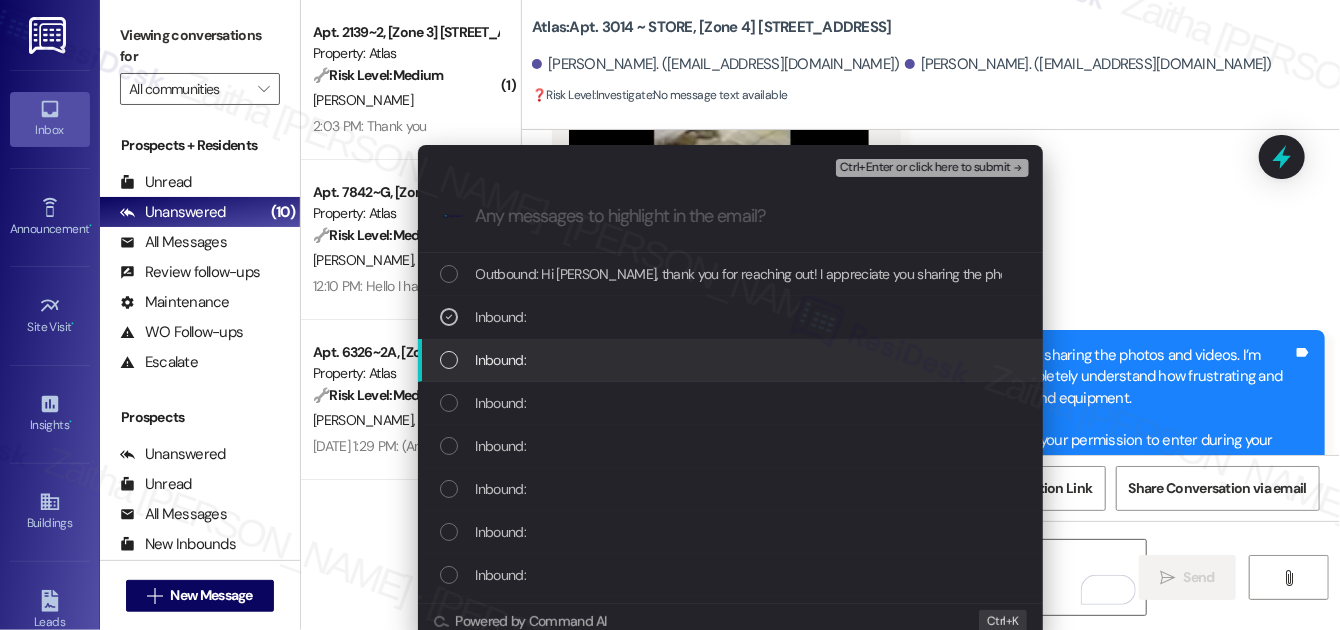 click at bounding box center [449, 360] 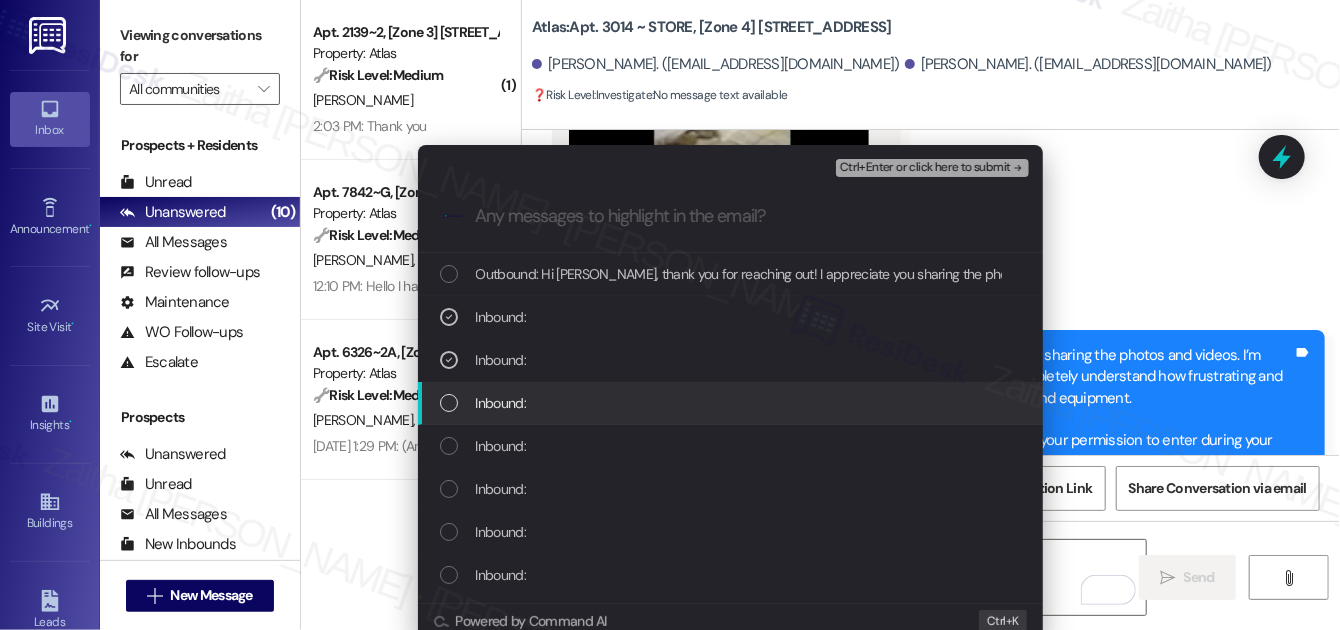 click at bounding box center (449, 403) 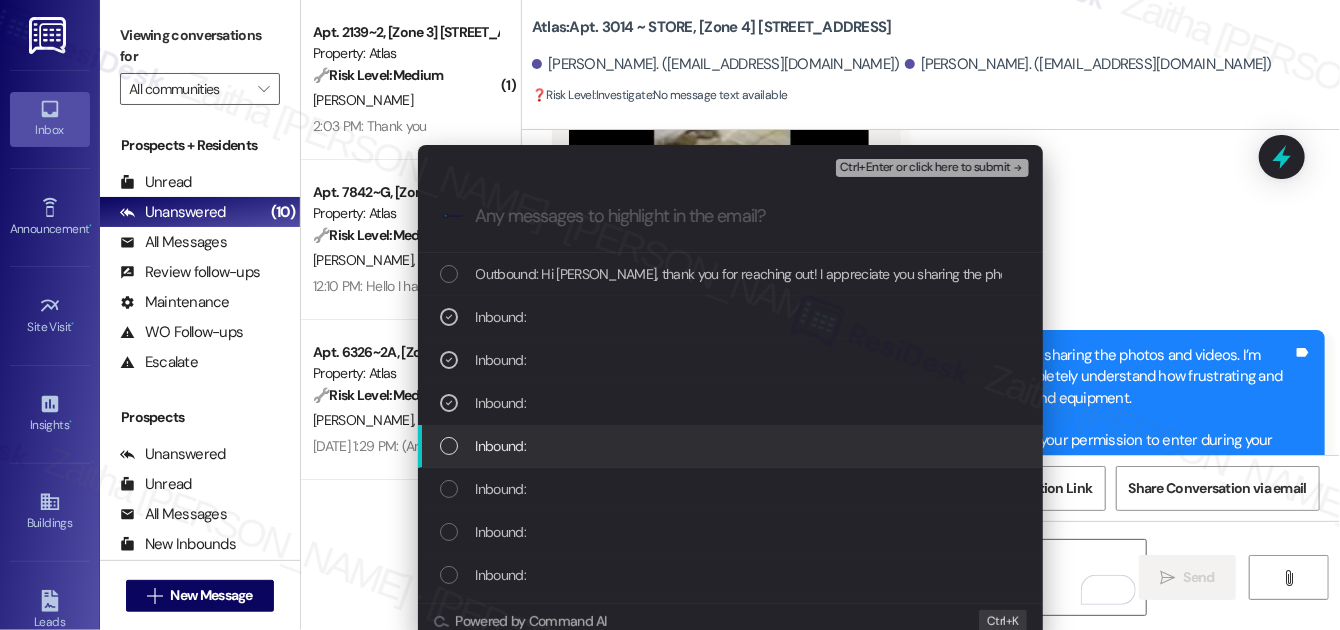 click at bounding box center (449, 446) 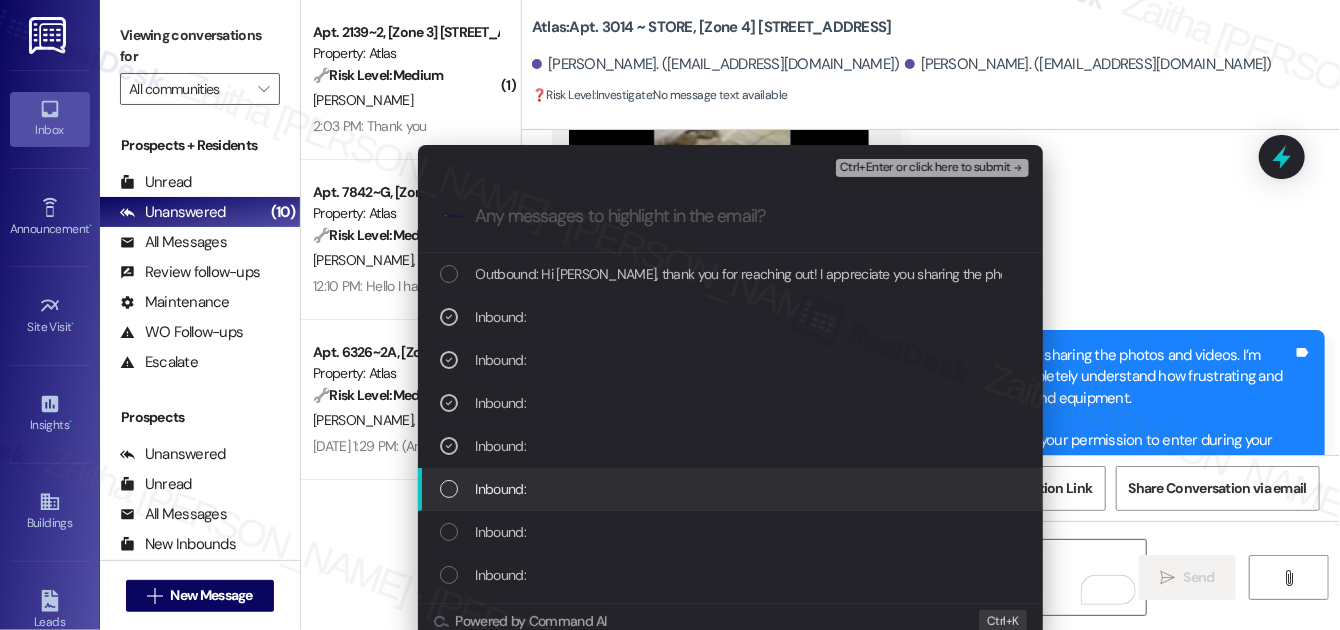 click on "Inbound:" at bounding box center (732, 489) 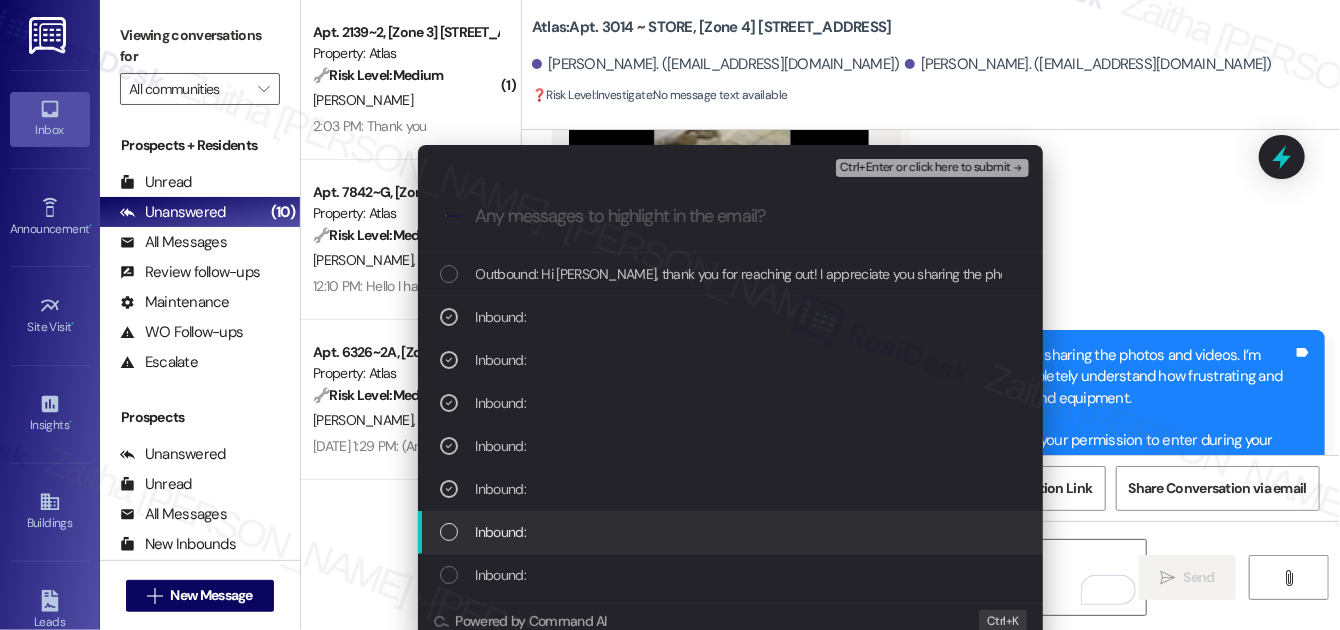 drag, startPoint x: 452, startPoint y: 531, endPoint x: 461, endPoint y: 548, distance: 19.235384 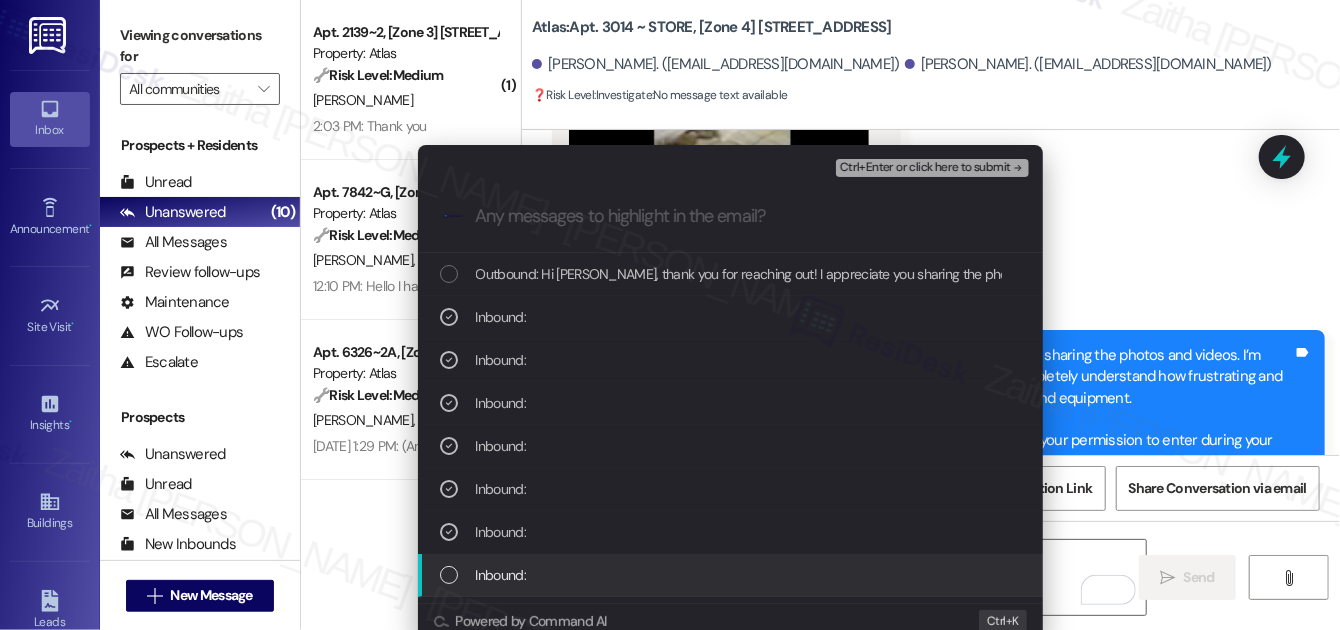 drag, startPoint x: 451, startPoint y: 574, endPoint x: 469, endPoint y: 570, distance: 18.439089 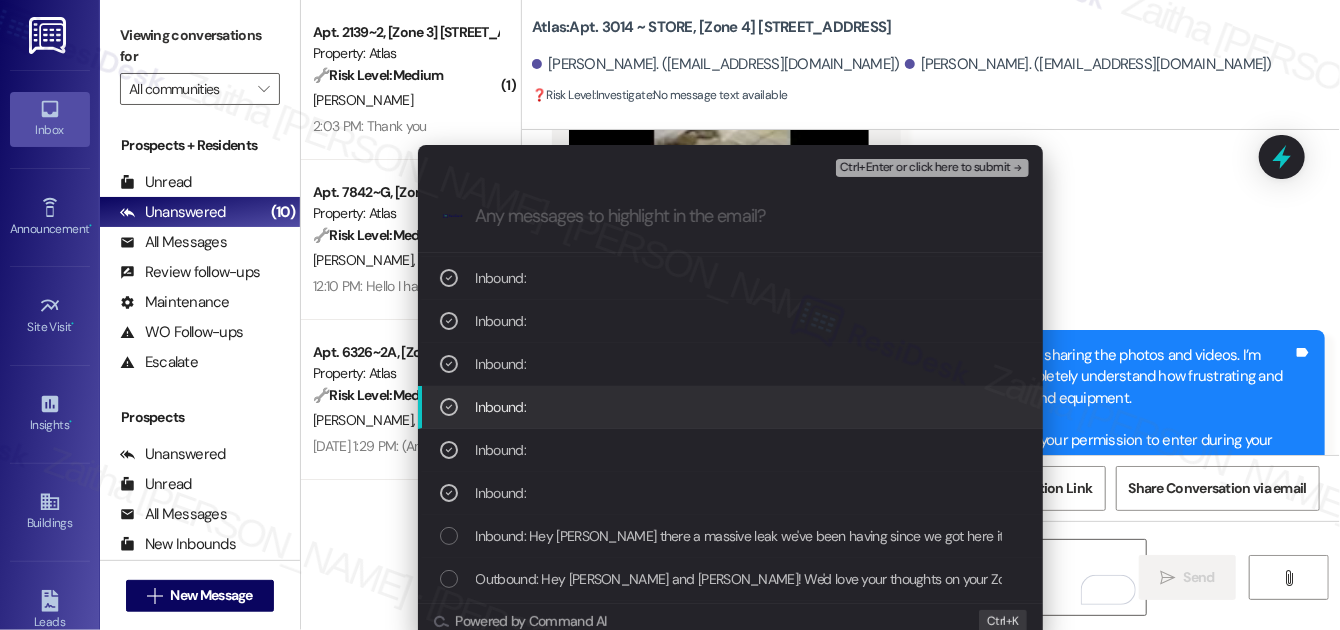 scroll, scrollTop: 181, scrollLeft: 0, axis: vertical 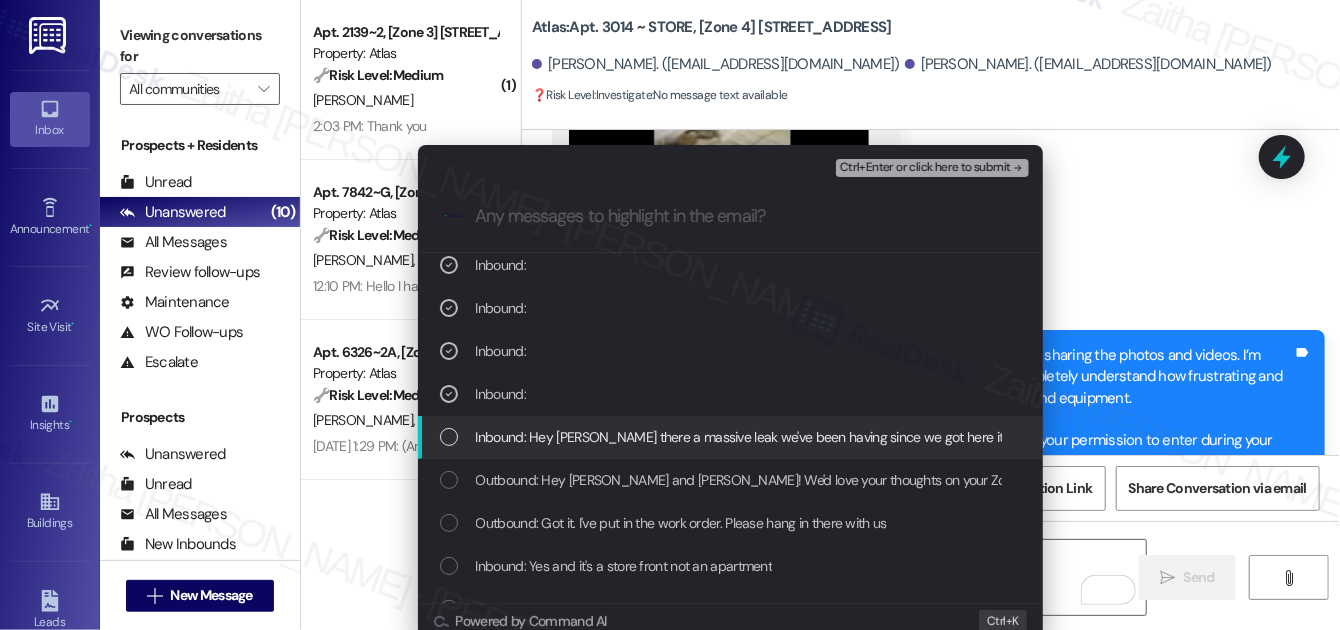 click at bounding box center (449, 437) 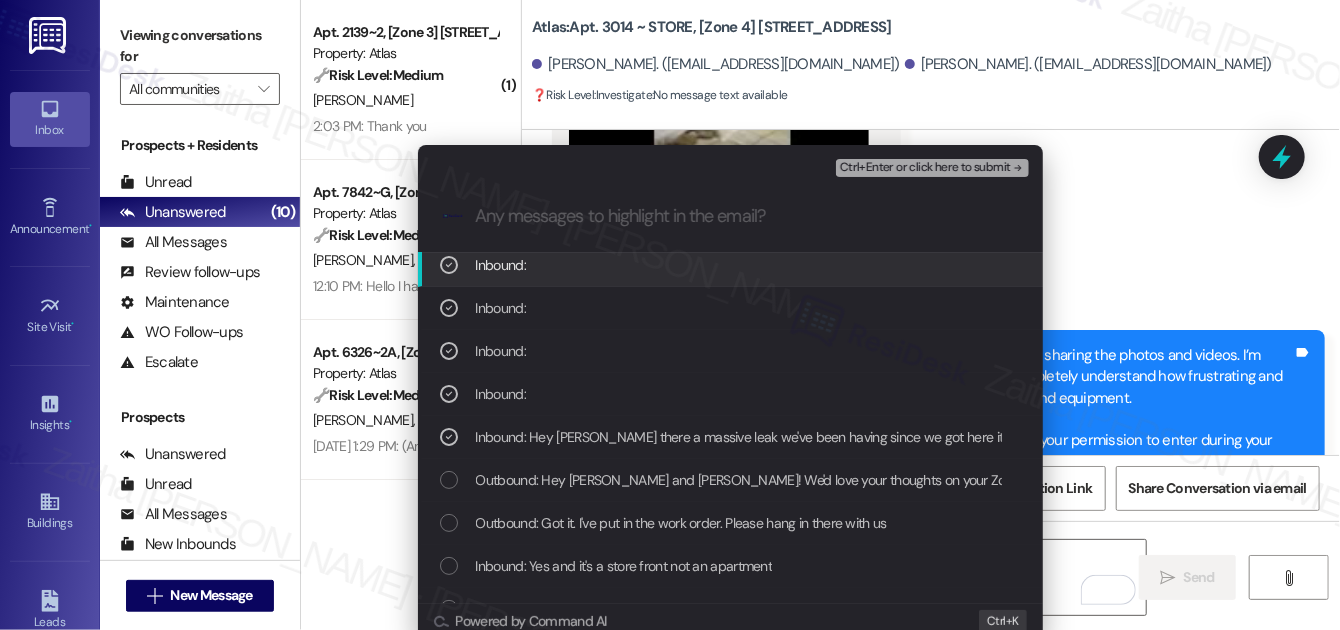click on "Ctrl+Enter or click here to submit" at bounding box center (934, 168) 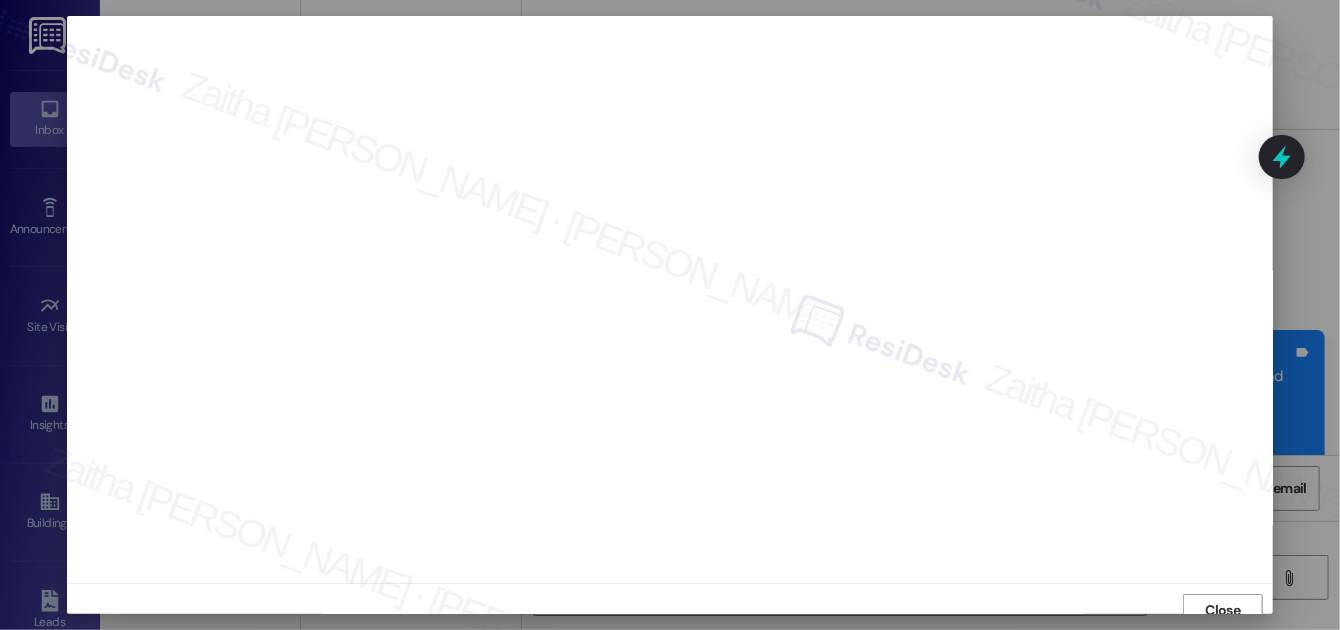 scroll, scrollTop: 11, scrollLeft: 0, axis: vertical 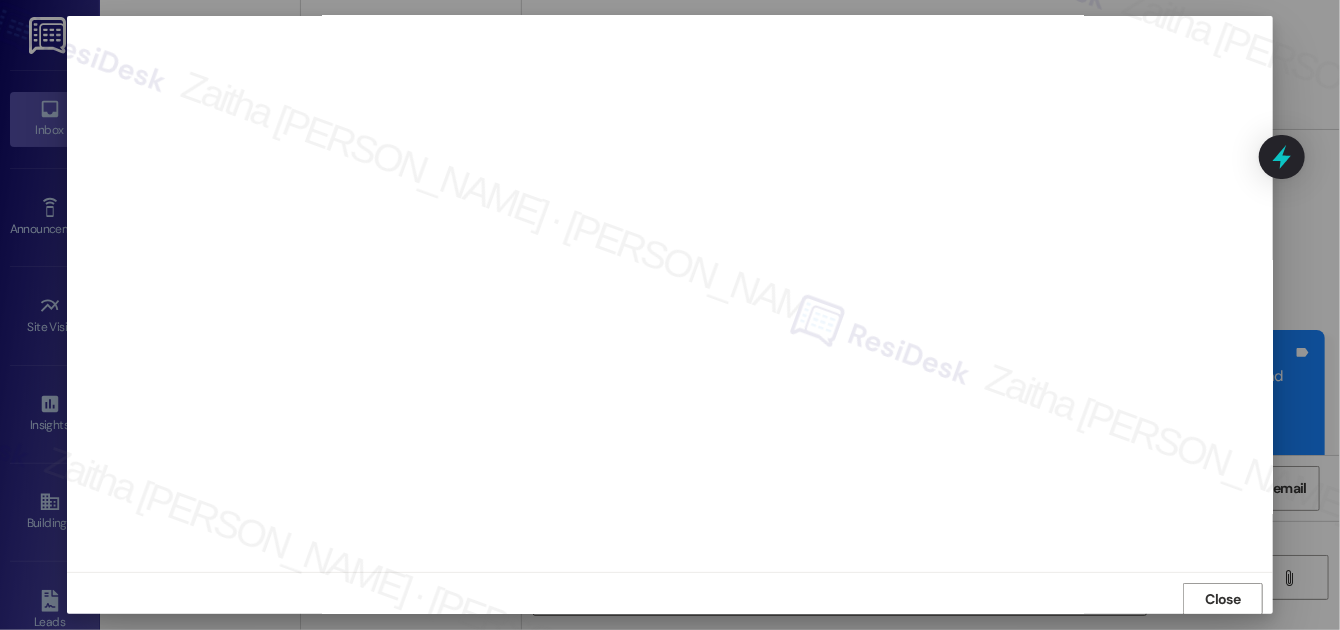 click on "Close" at bounding box center (1223, 599) 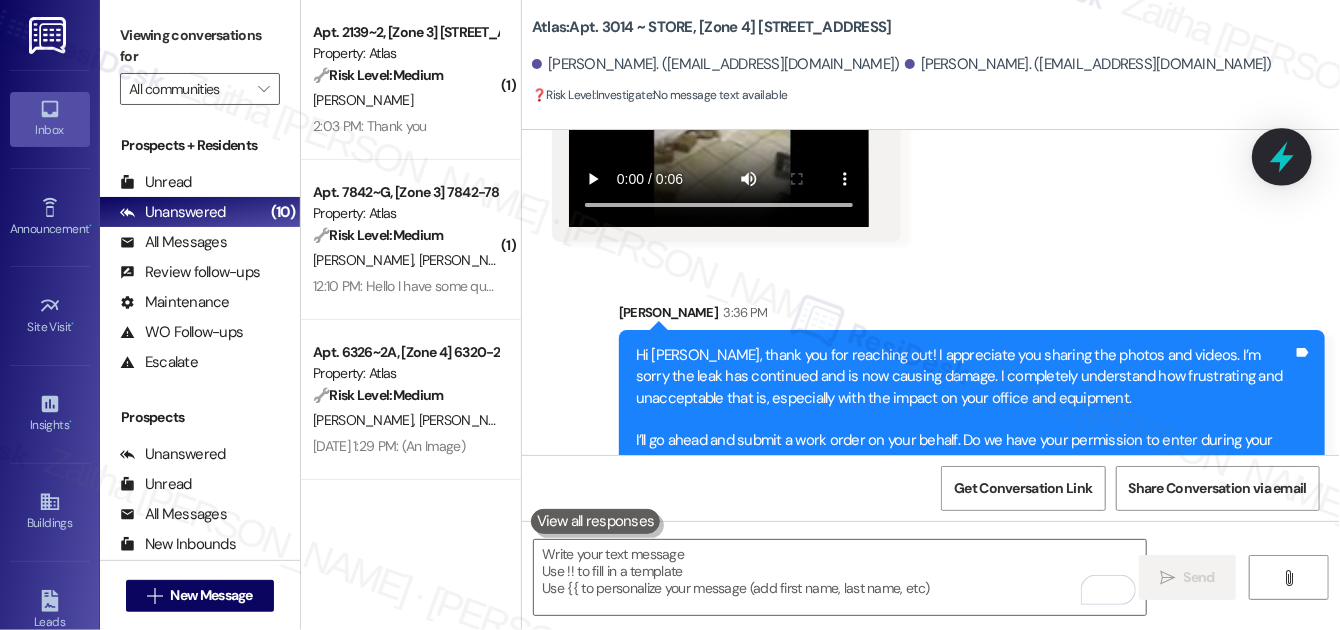 click 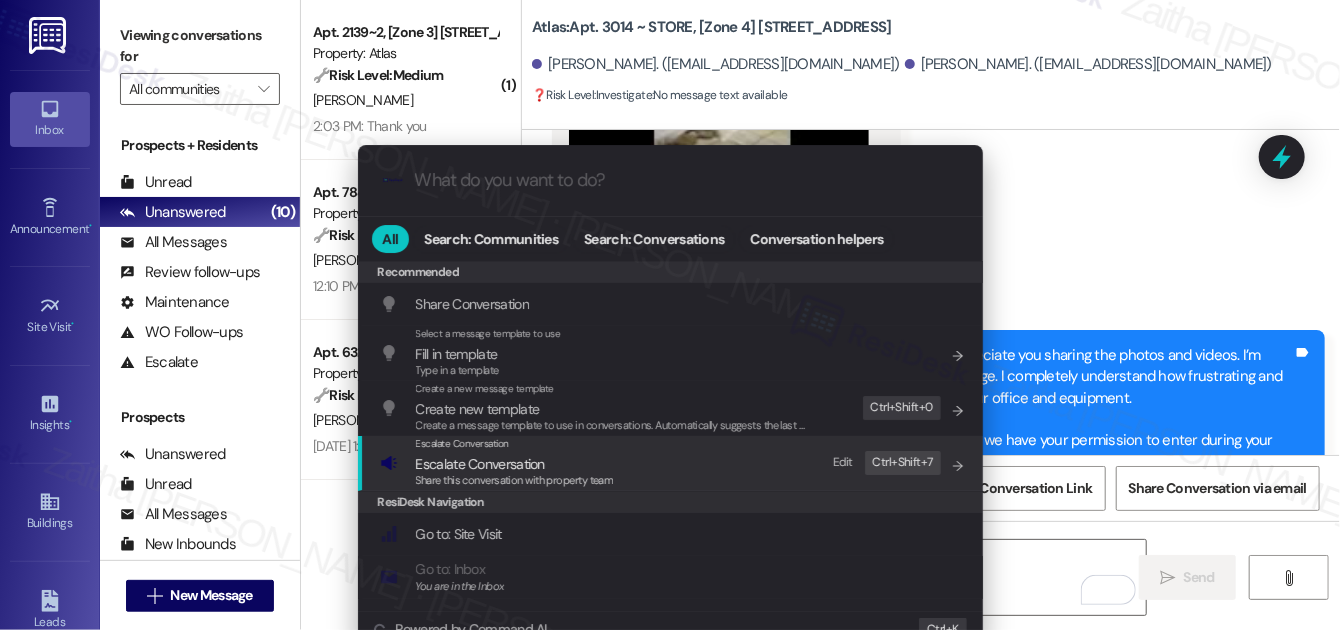 click on "Escalate Conversation" at bounding box center [480, 464] 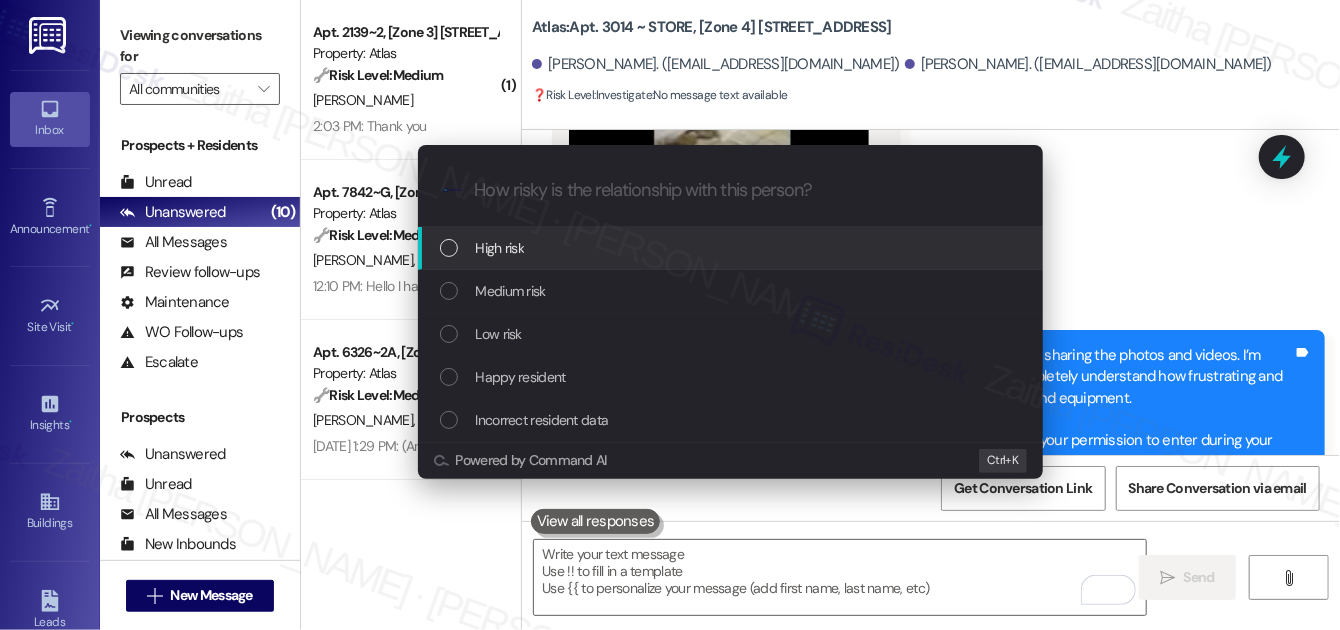 click on "High risk" at bounding box center (732, 248) 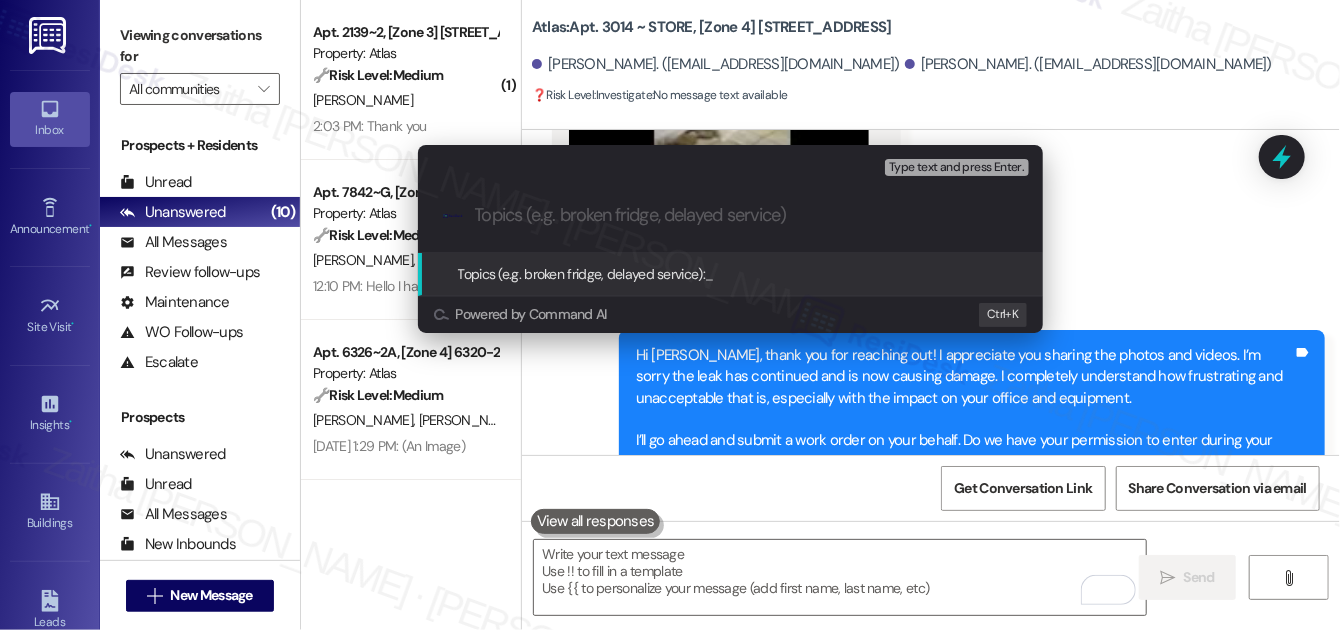 paste on "WO #163331 Filed by ResiDesk -Massive leak" 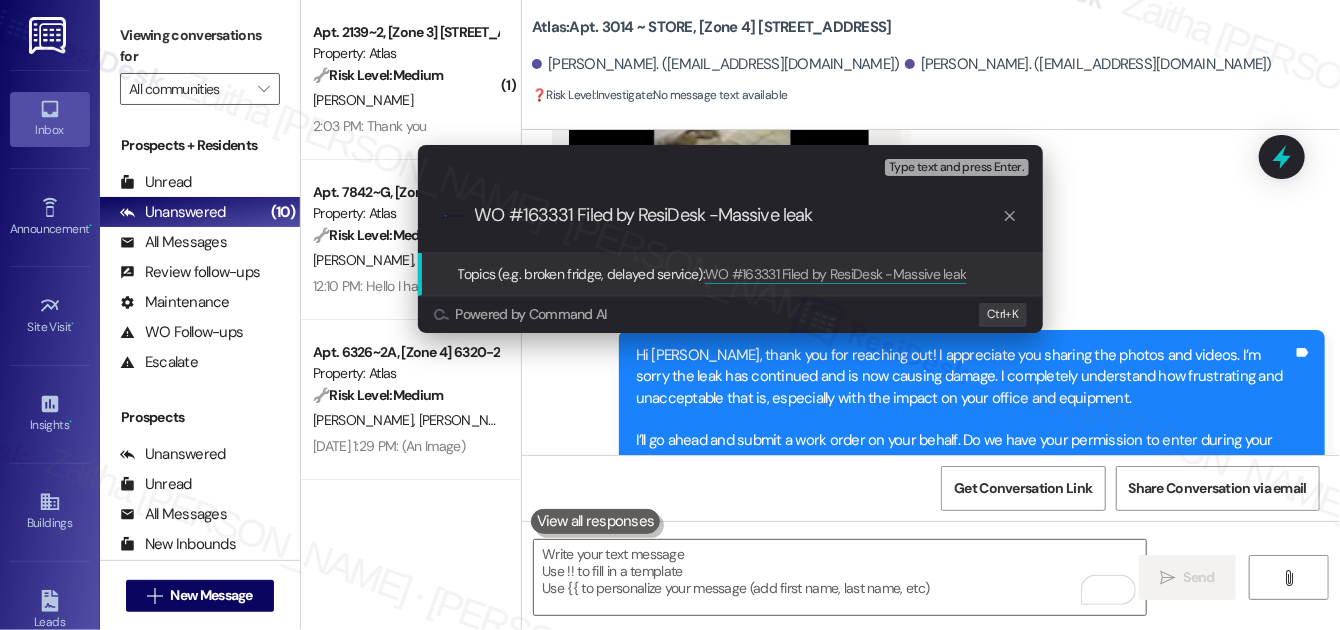 type 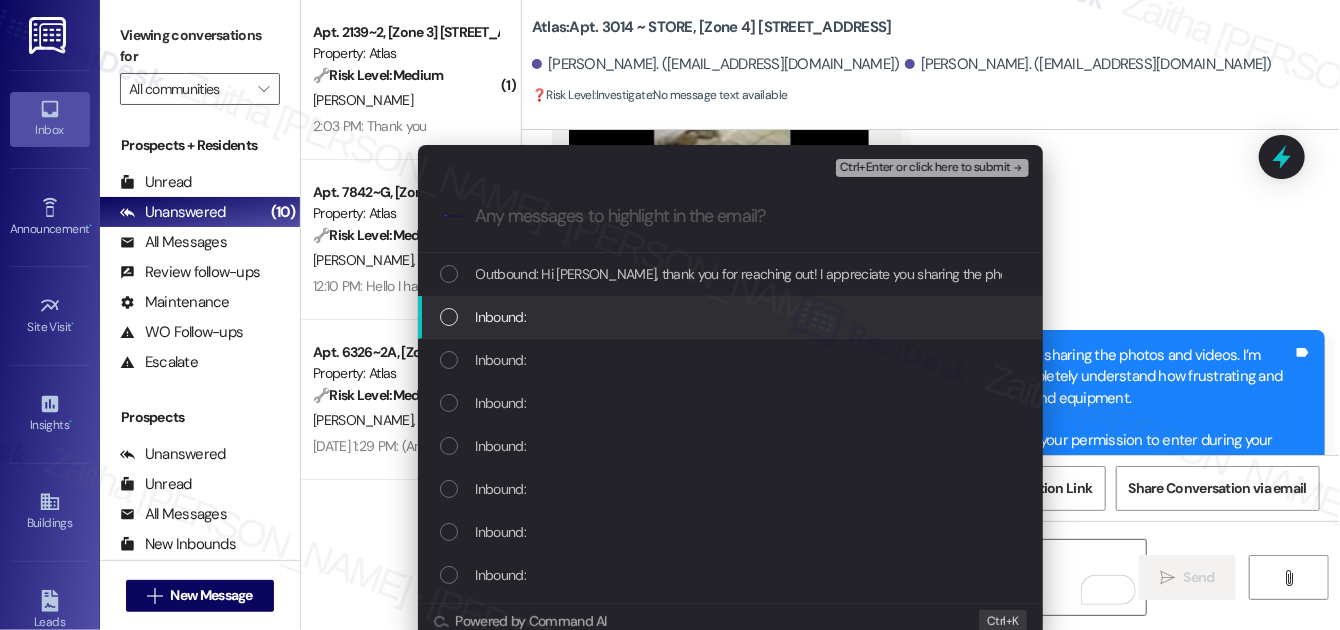 click at bounding box center (449, 317) 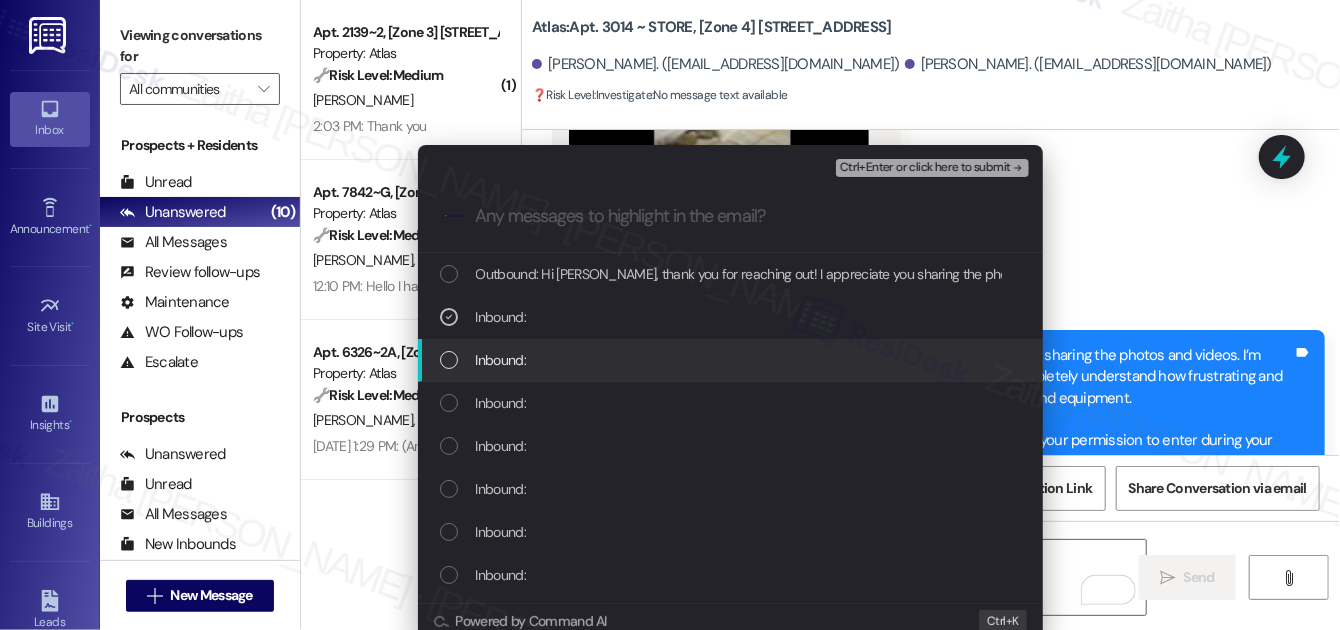 click at bounding box center [449, 360] 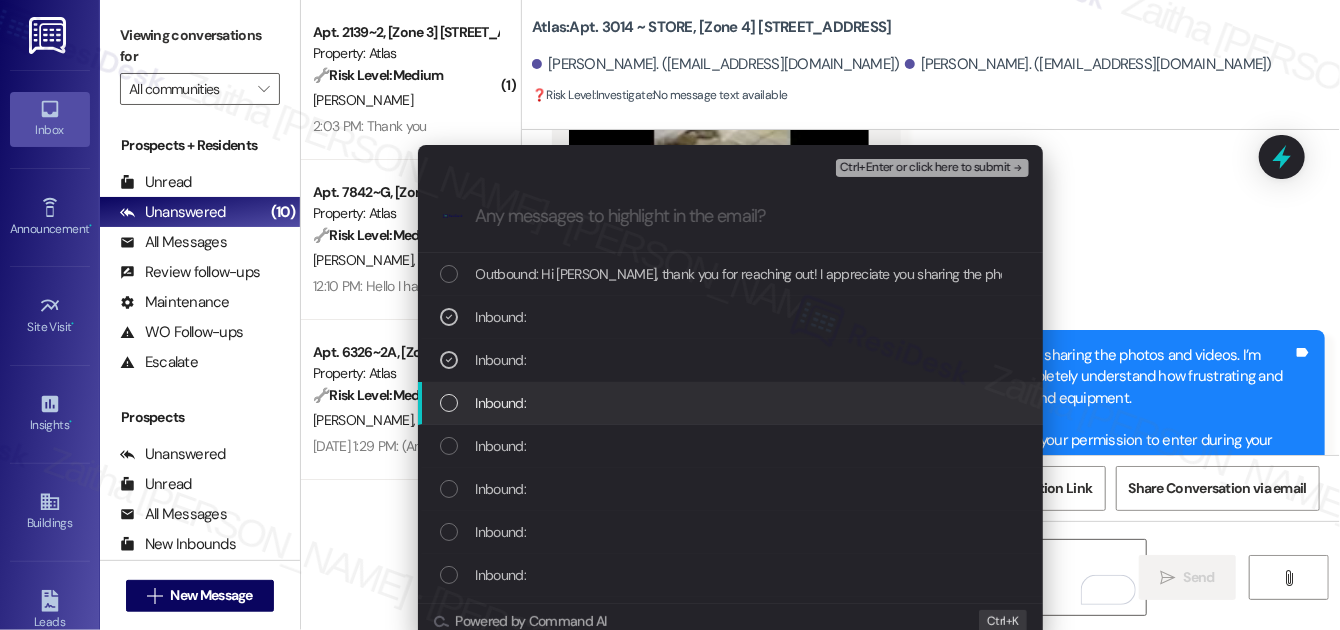 drag, startPoint x: 437, startPoint y: 402, endPoint x: 448, endPoint y: 434, distance: 33.83785 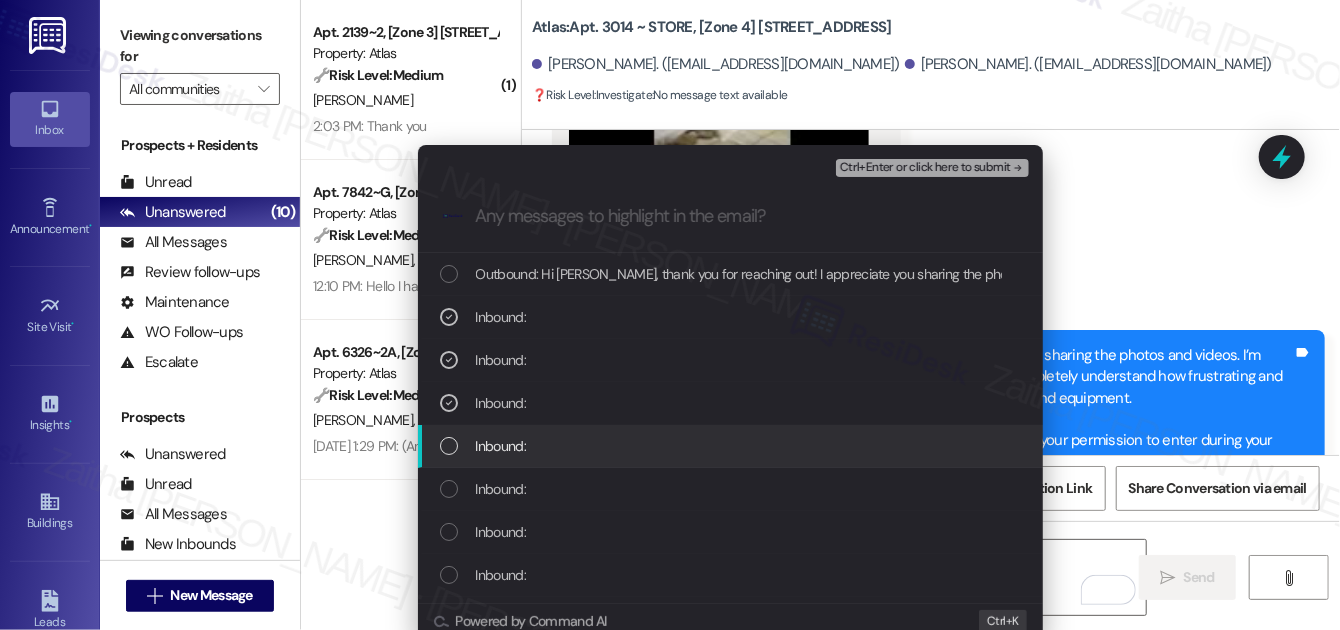 click at bounding box center (449, 446) 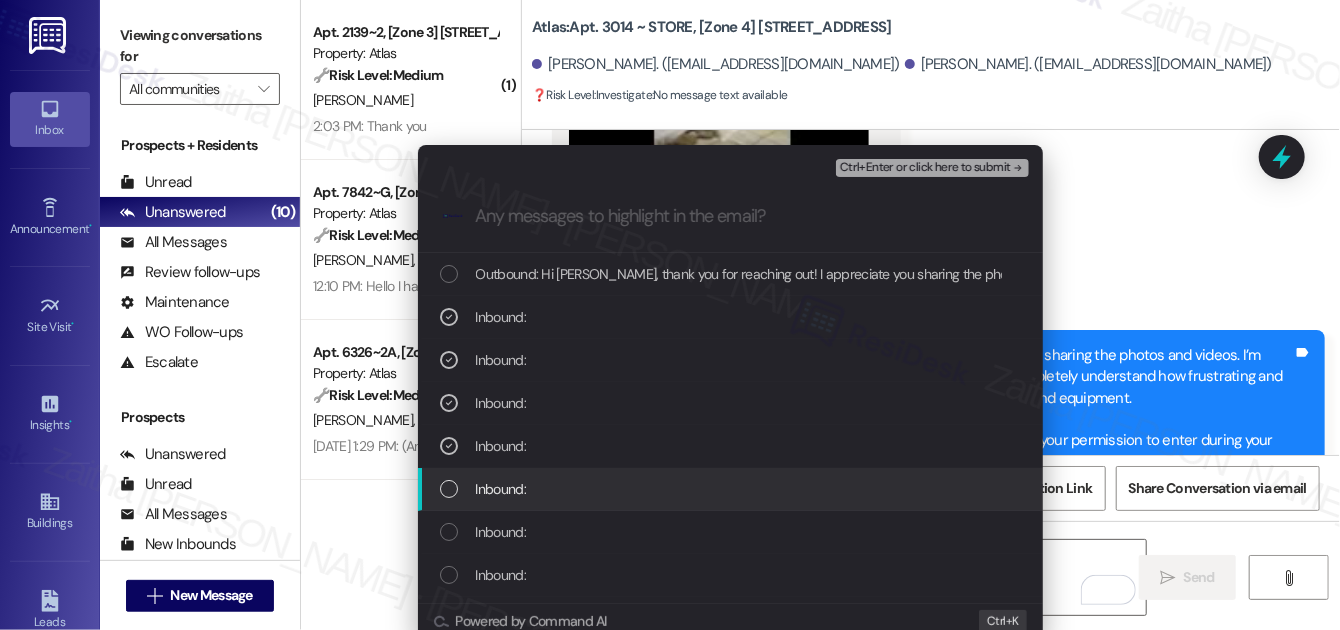 drag, startPoint x: 449, startPoint y: 482, endPoint x: 448, endPoint y: 511, distance: 29.017237 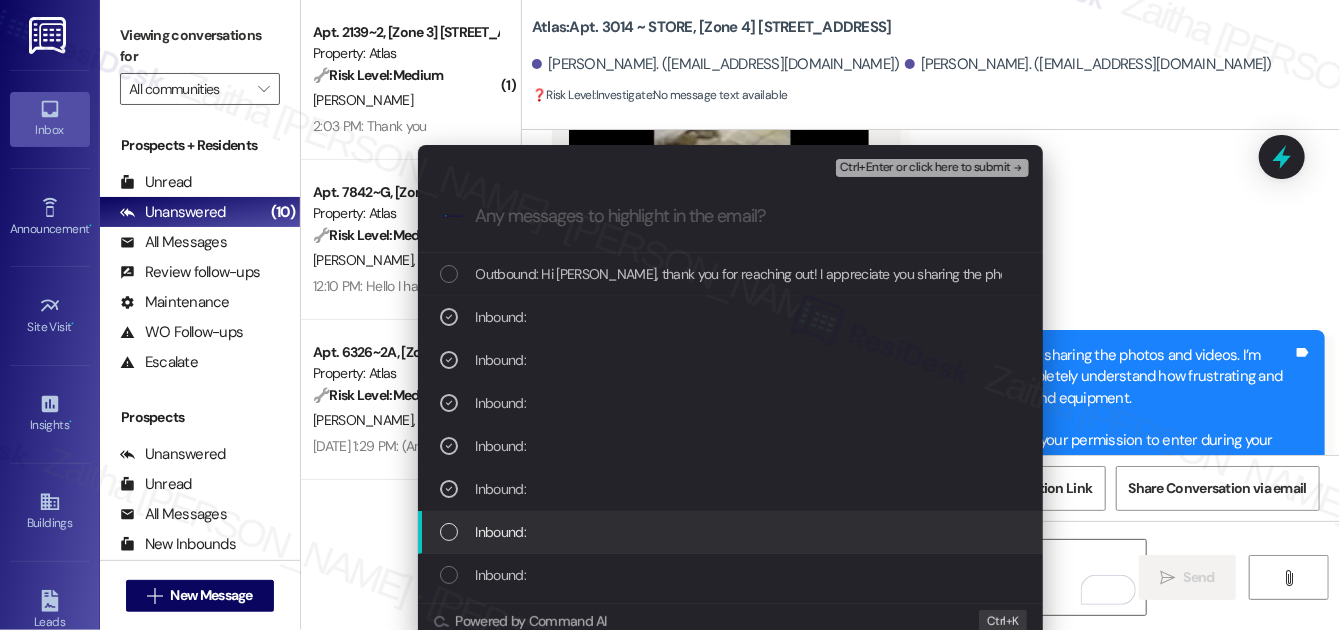 click at bounding box center (449, 532) 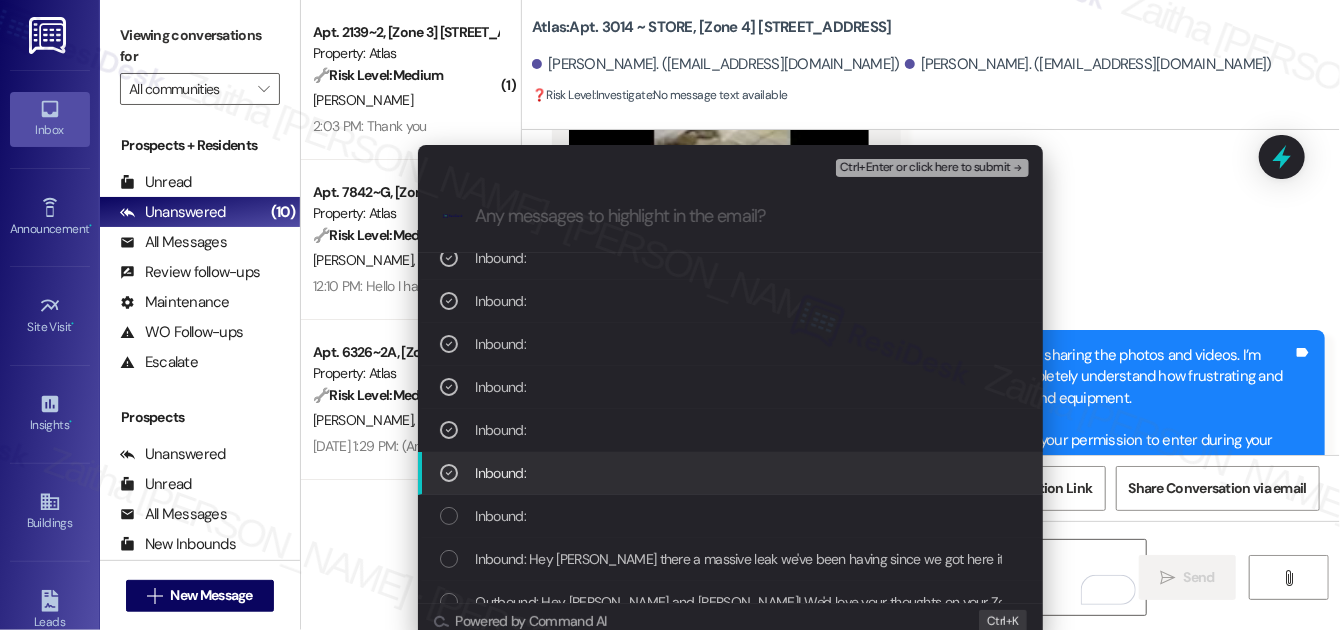 scroll, scrollTop: 90, scrollLeft: 0, axis: vertical 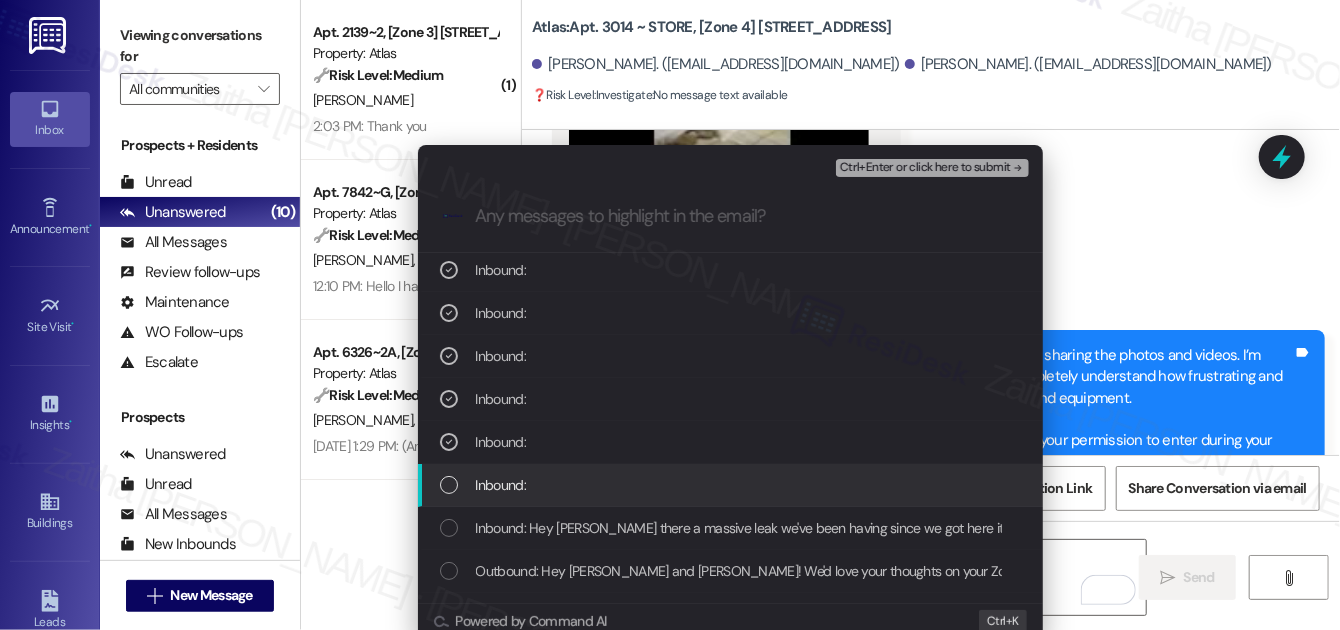 click at bounding box center (449, 485) 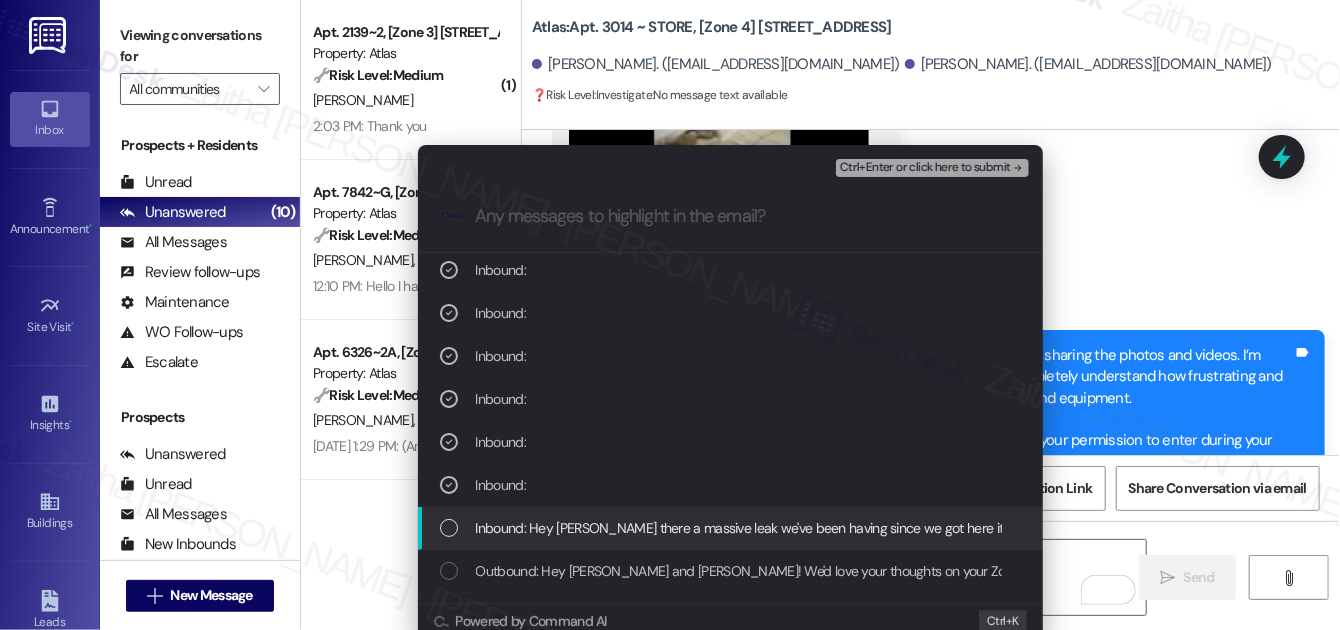 click at bounding box center [449, 528] 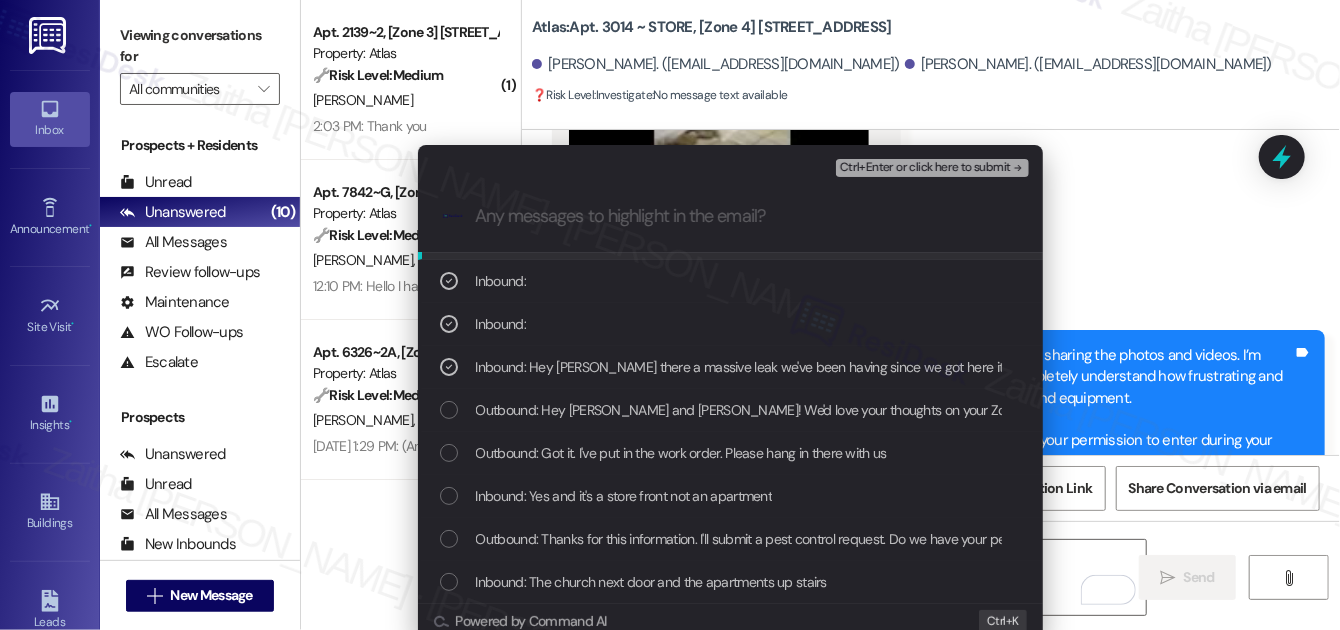 scroll, scrollTop: 272, scrollLeft: 0, axis: vertical 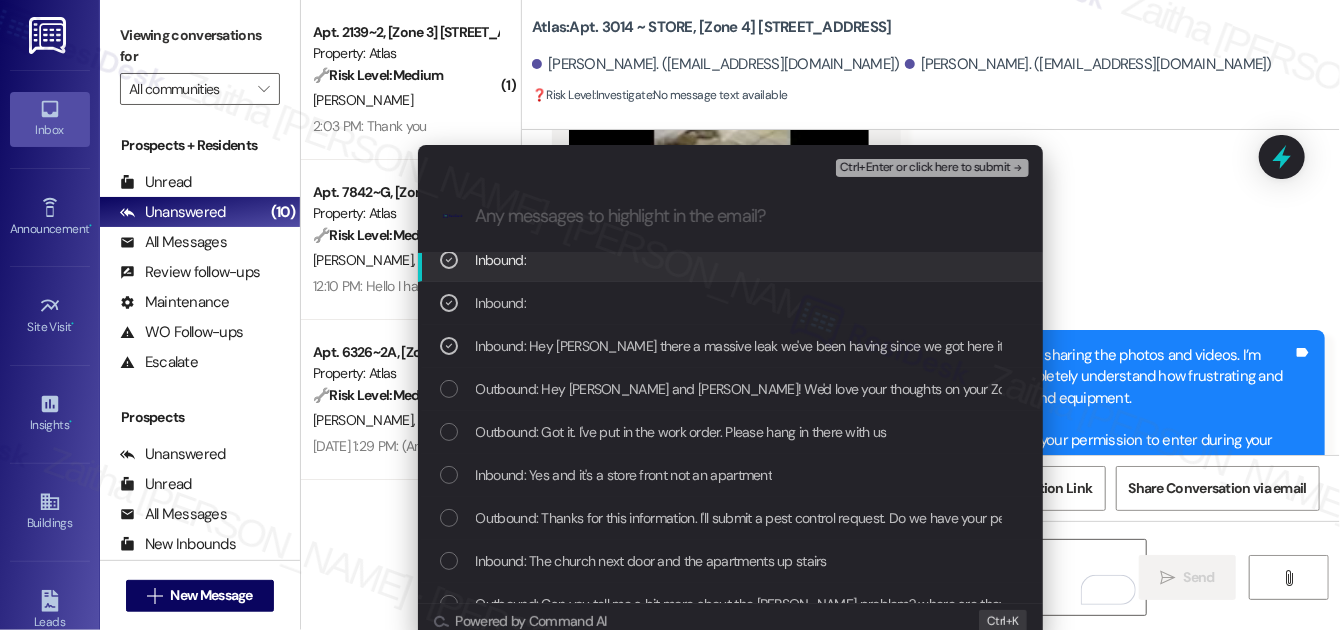 click on "Ctrl+Enter or click here to submit" at bounding box center [925, 168] 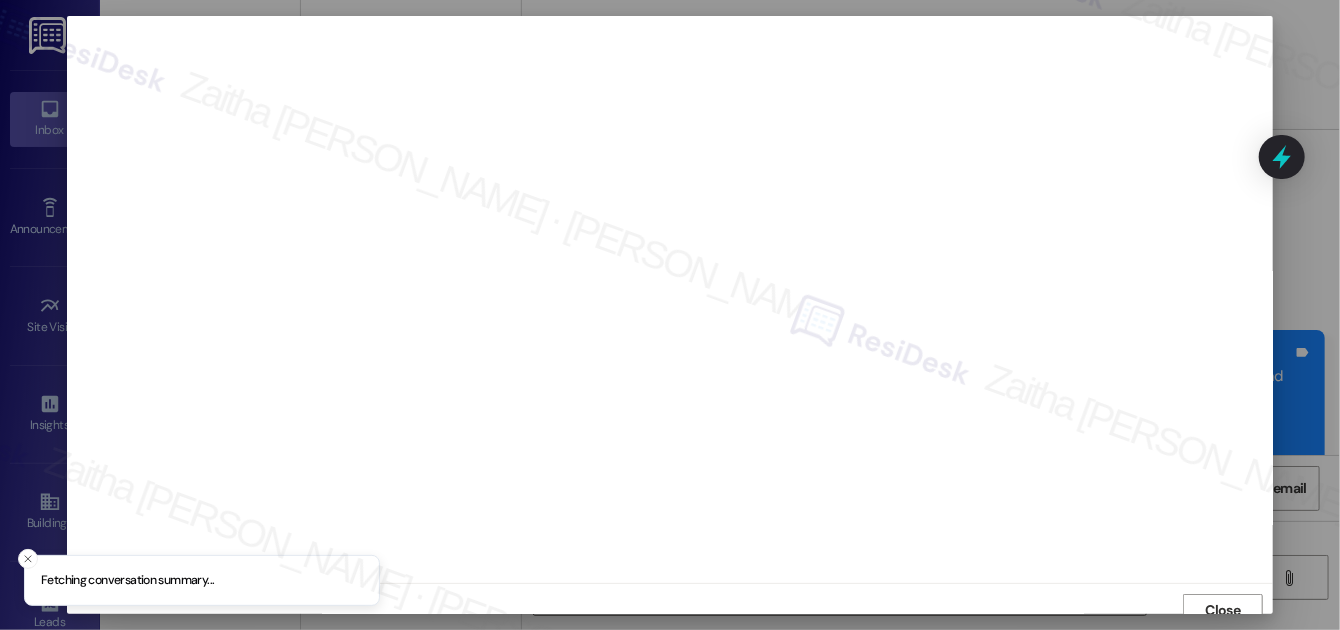 scroll, scrollTop: 11, scrollLeft: 0, axis: vertical 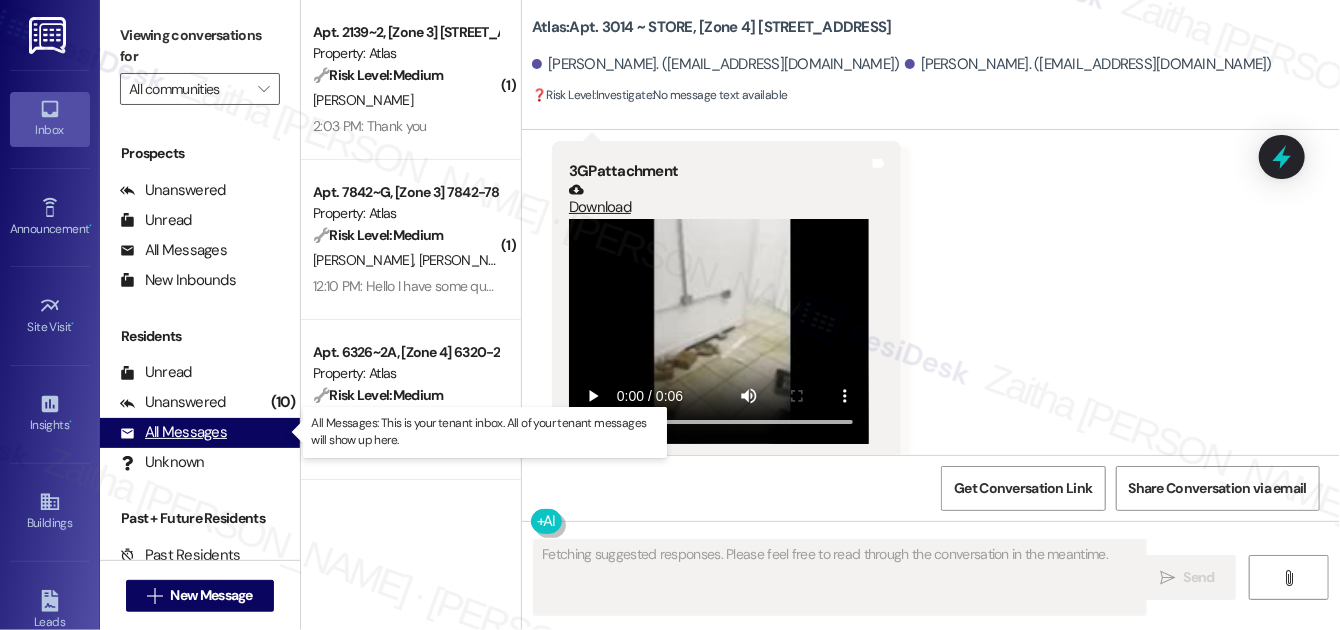 click on "All Messages" at bounding box center (173, 432) 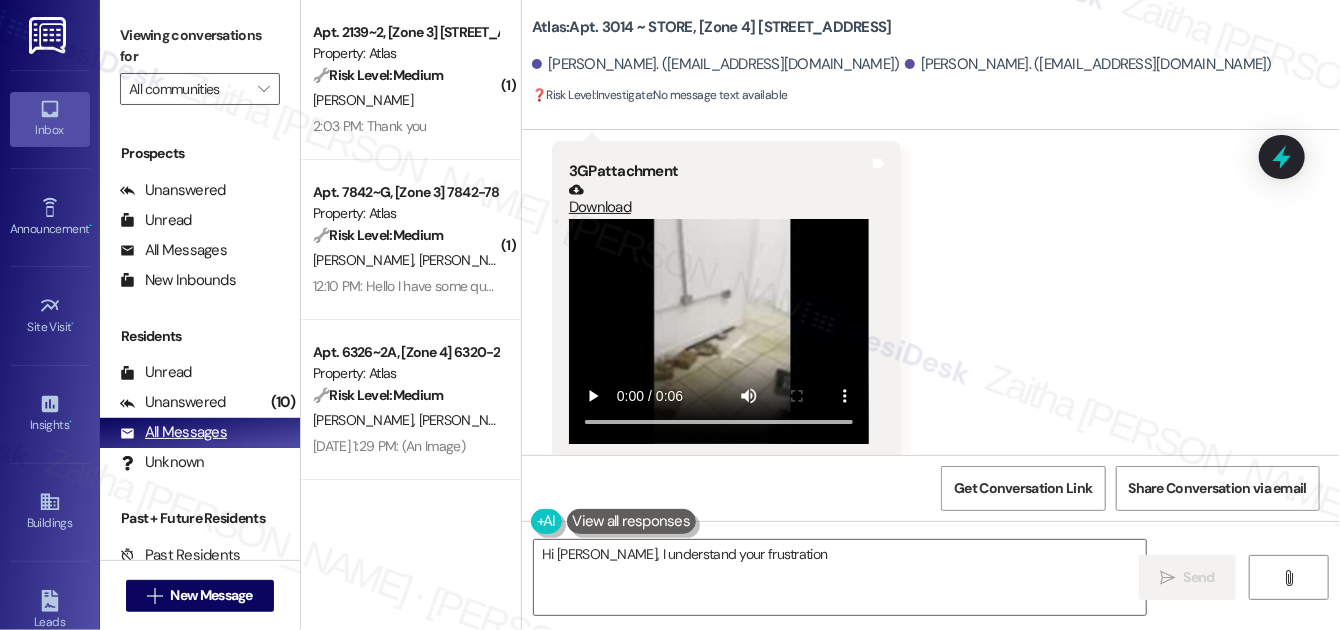 type on "Hi [PERSON_NAME], I understand your frustration" 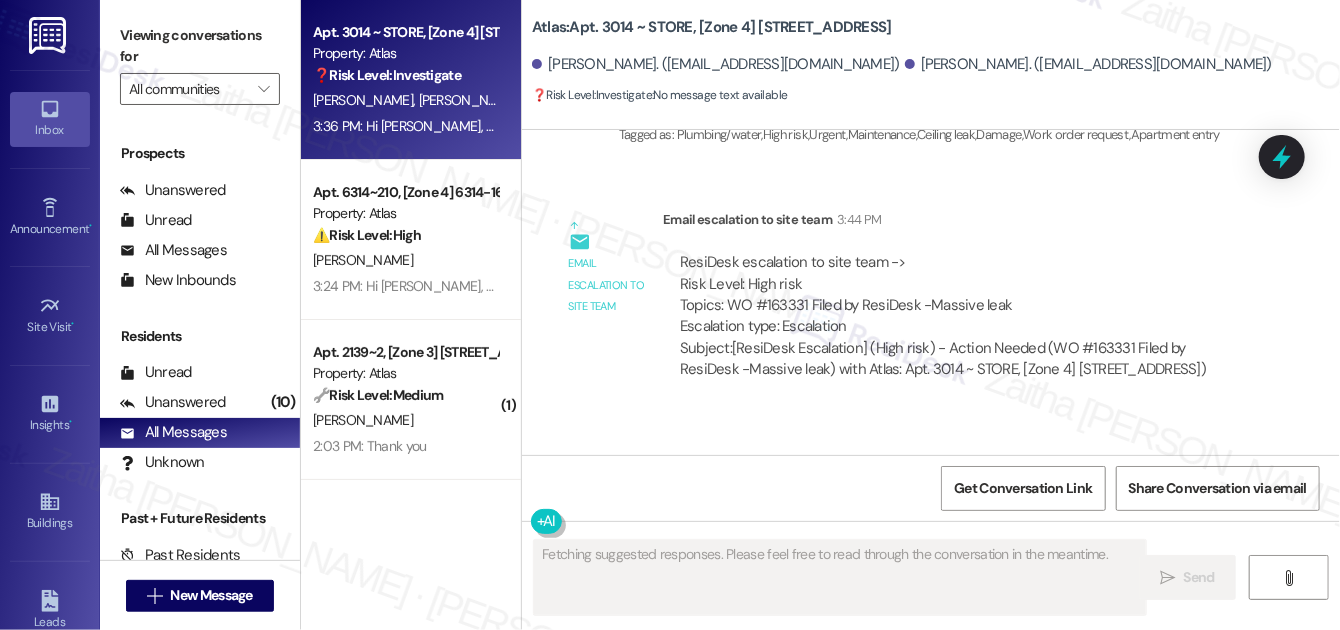 scroll, scrollTop: 7661, scrollLeft: 0, axis: vertical 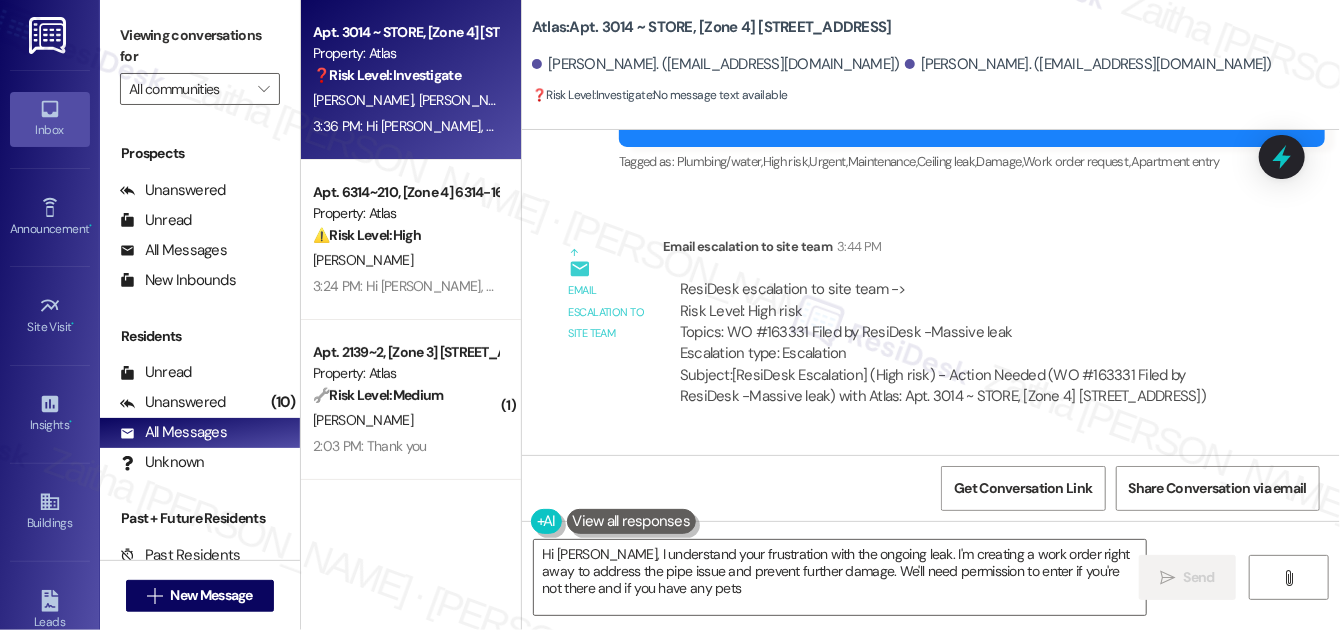 type on "Hi [PERSON_NAME], I understand your frustration with the ongoing leak. I'm creating a work order right away to address the pipe issue and prevent further damage. We'll need permission to enter if you're not there and if you have any pets." 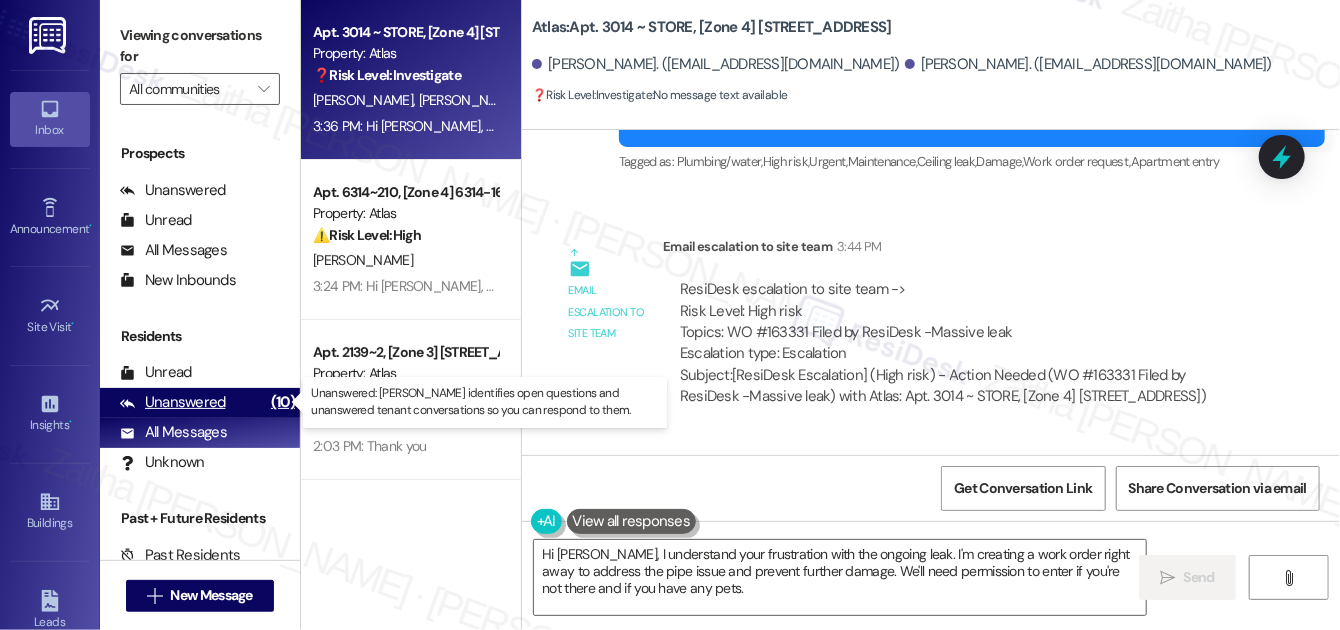 click on "Unanswered" at bounding box center (173, 402) 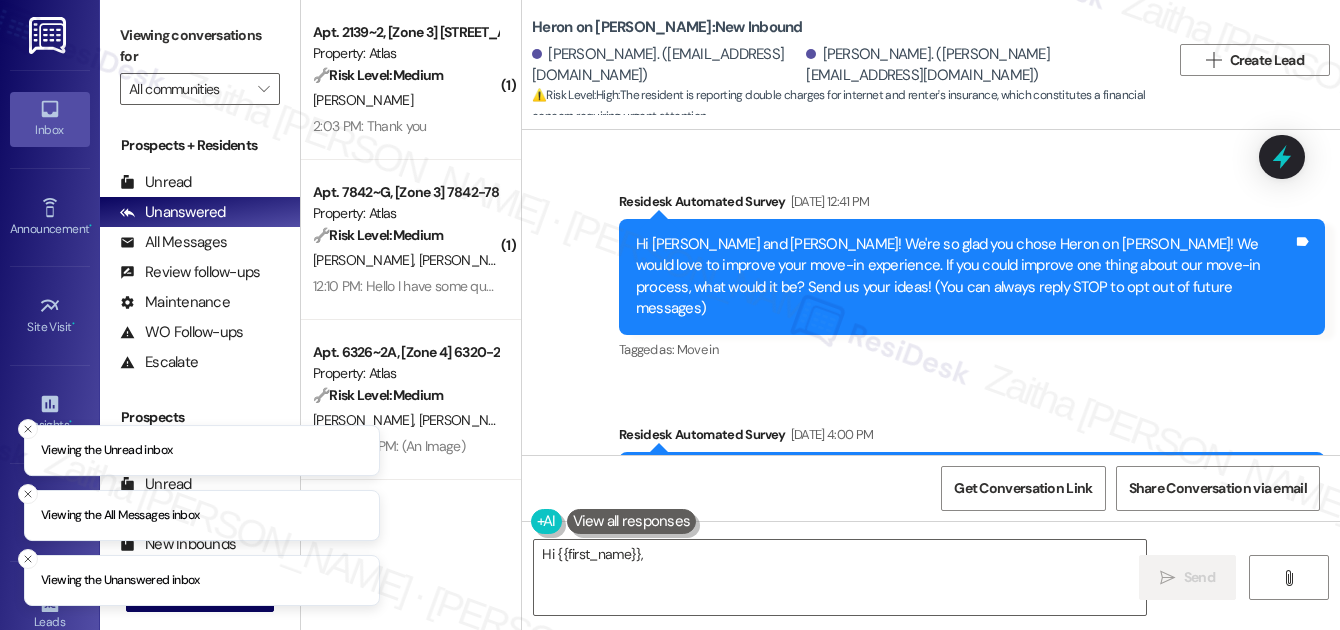 scroll, scrollTop: 0, scrollLeft: 0, axis: both 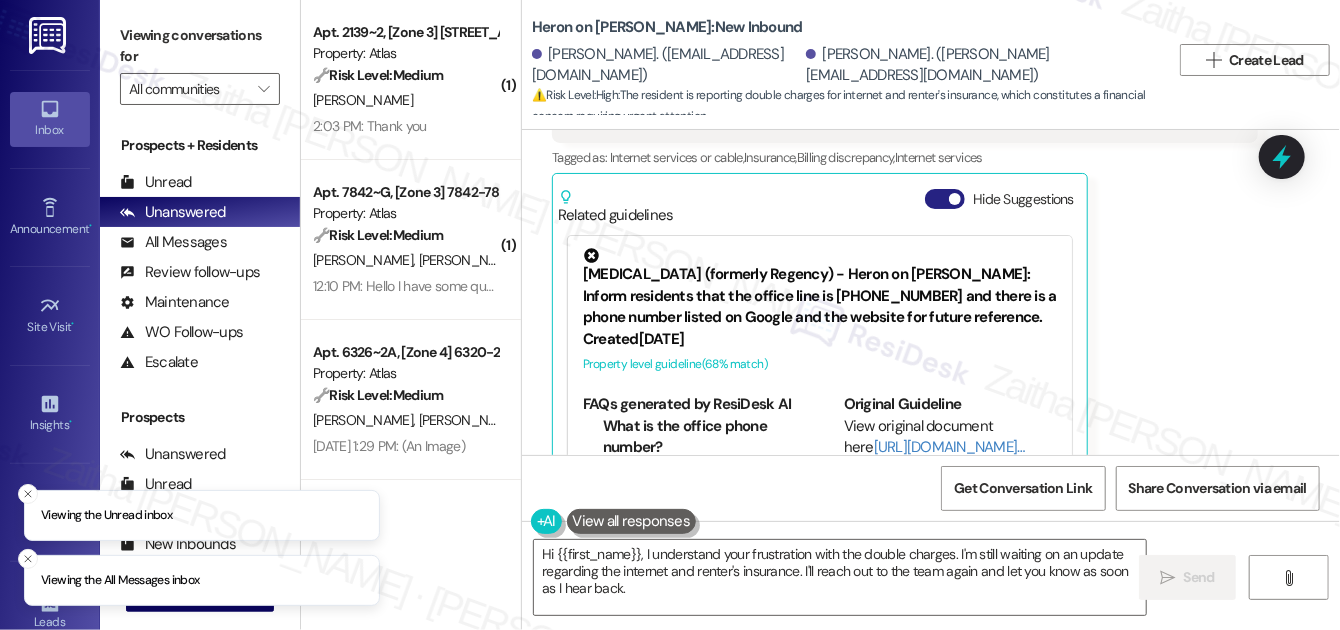 click on "Hide Suggestions" at bounding box center [945, 199] 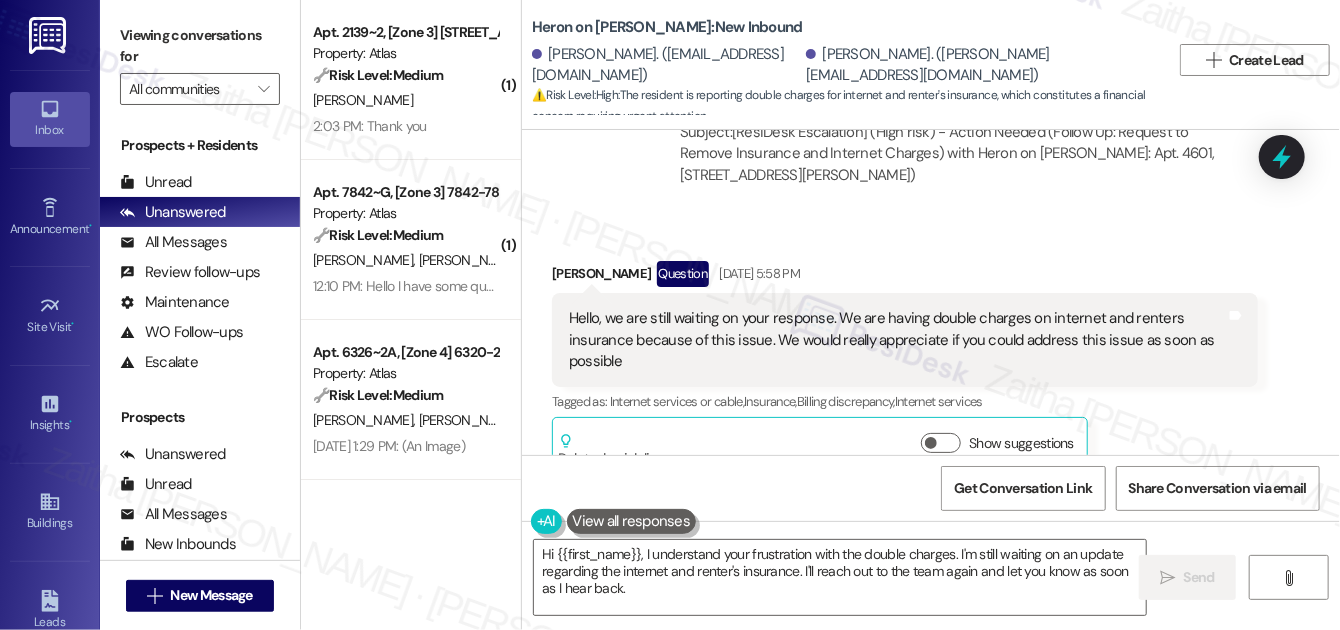scroll, scrollTop: 3551, scrollLeft: 0, axis: vertical 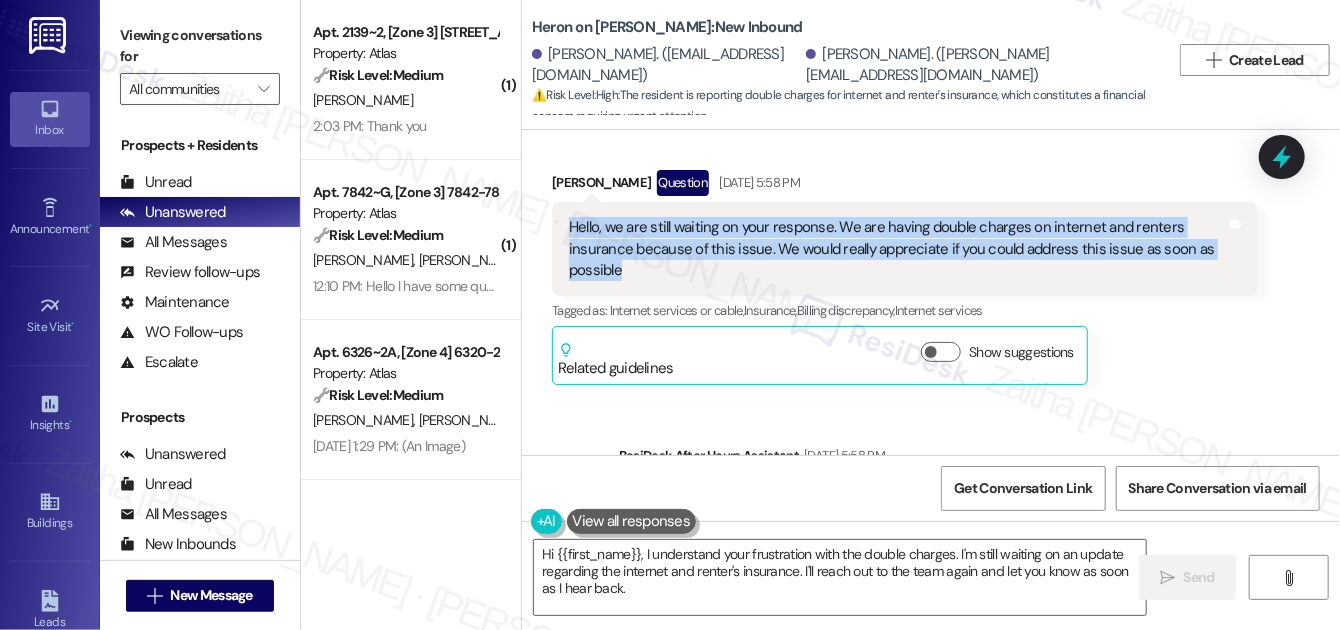 drag, startPoint x: 565, startPoint y: 180, endPoint x: 629, endPoint y: 228, distance: 80 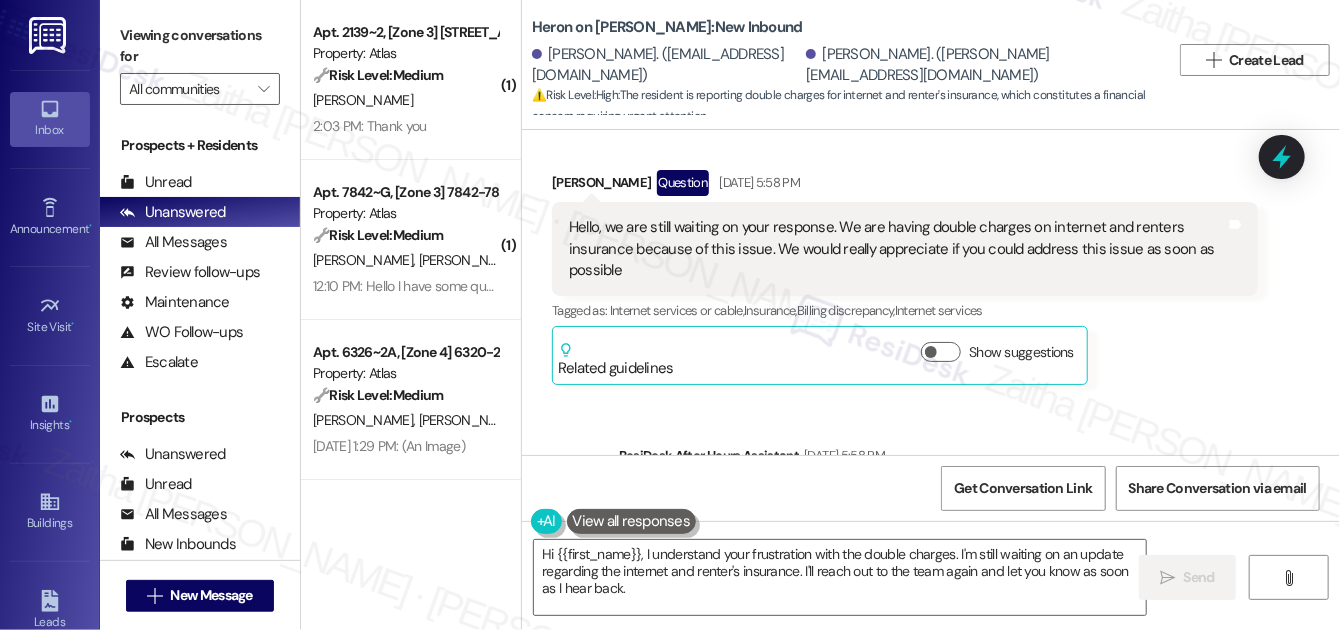 click on "Andrei Hernandez Question Jul 19, 2025 at 5:58 PM Hello, we are still waiting on your response. We are having double charges on internet and renters insurance because of this issue. We would really appreciate if you could address this issue as soon as possible Tags and notes Tagged as:   Internet services or cable ,  Click to highlight conversations about Internet services or cable Insurance ,  Click to highlight conversations about Insurance Billing discrepancy ,  Click to highlight conversations about Billing discrepancy Internet services Click to highlight conversations about Internet services  Related guidelines Show suggestions" at bounding box center (905, 277) 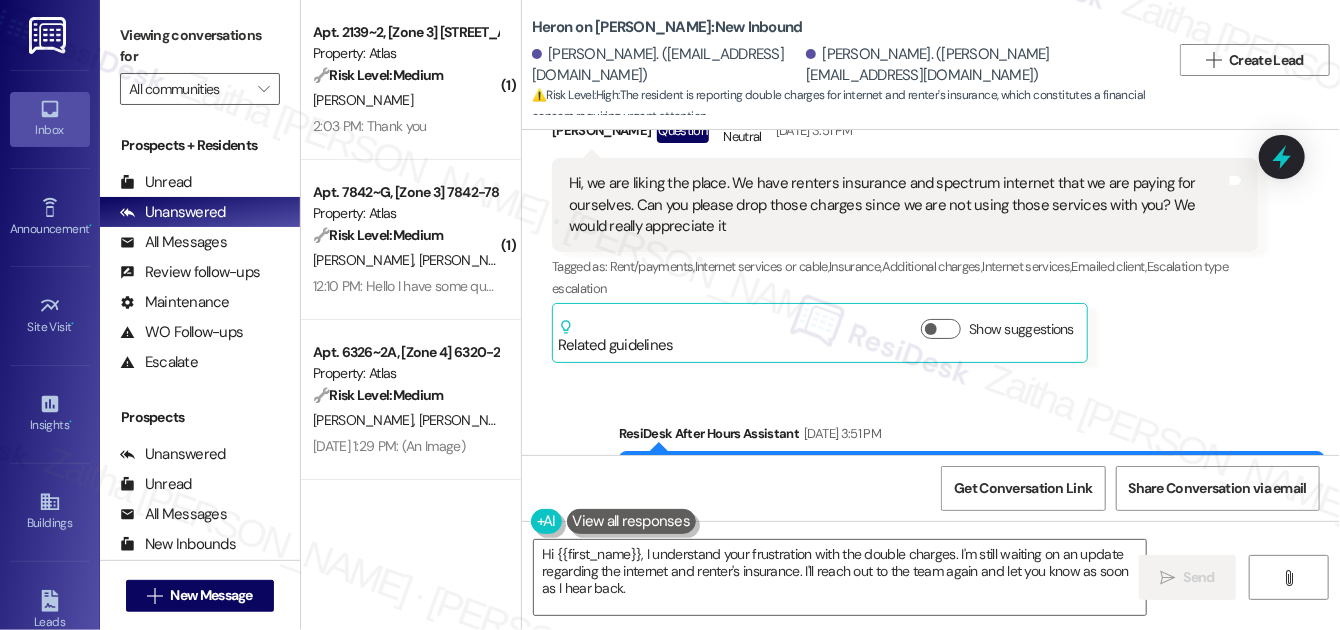 scroll, scrollTop: 460, scrollLeft: 0, axis: vertical 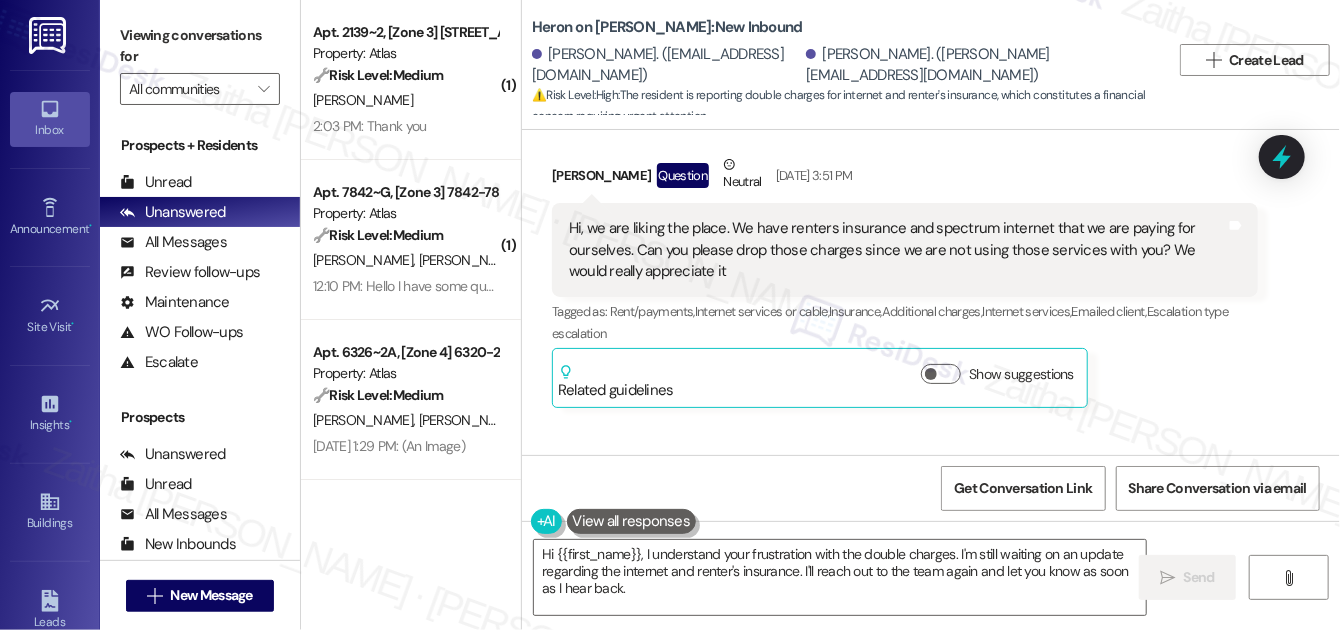click on "Andrei Hernandez Question   Neutral May 31, 2025 at 3:51 PM" at bounding box center (905, 178) 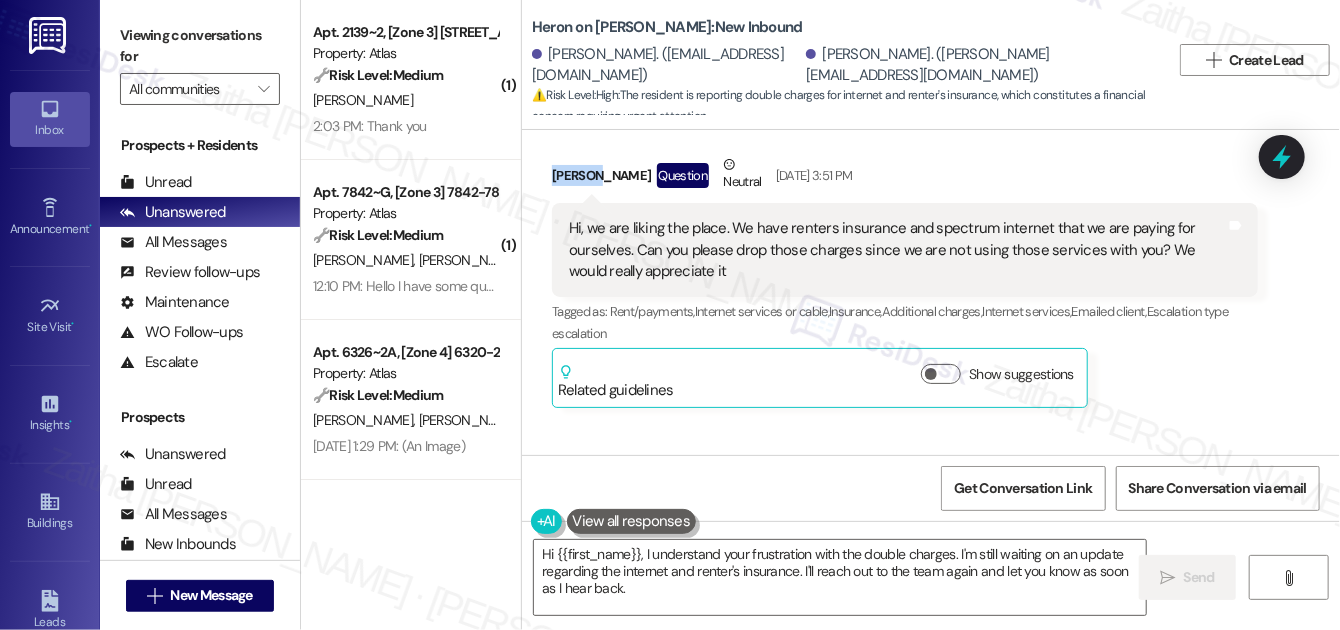 click on "Andrei Hernandez Question   Neutral May 31, 2025 at 3:51 PM" at bounding box center [905, 178] 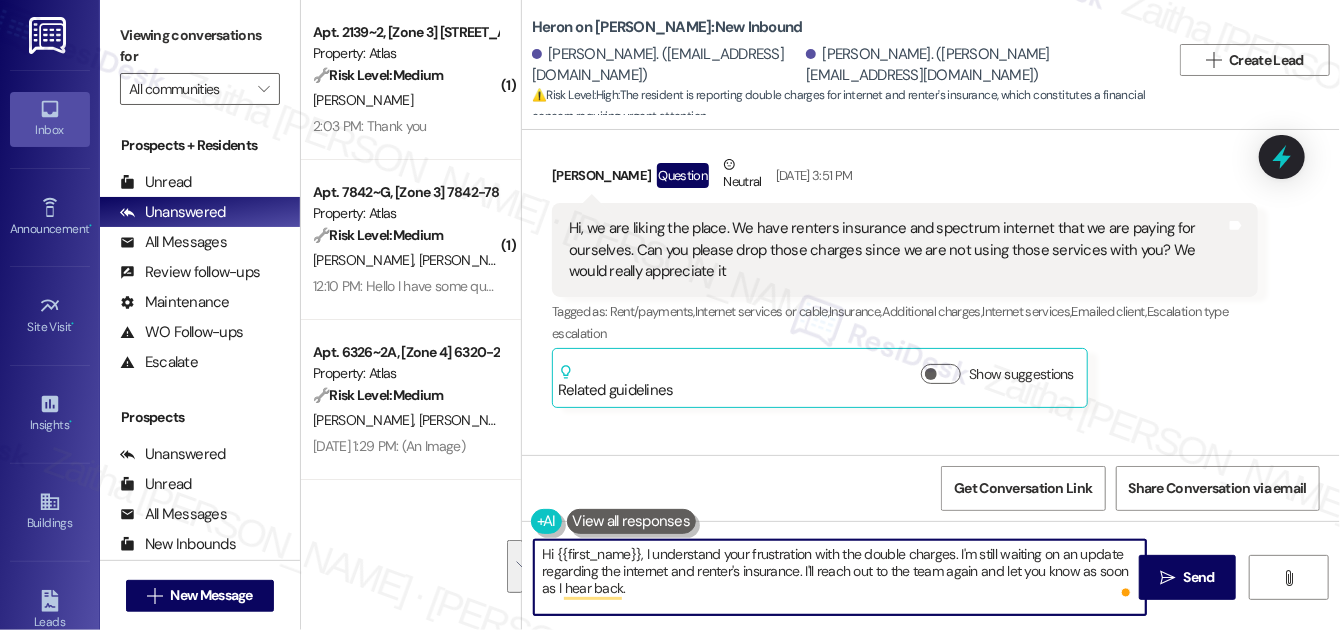 drag, startPoint x: 553, startPoint y: 554, endPoint x: 634, endPoint y: 583, distance: 86.034874 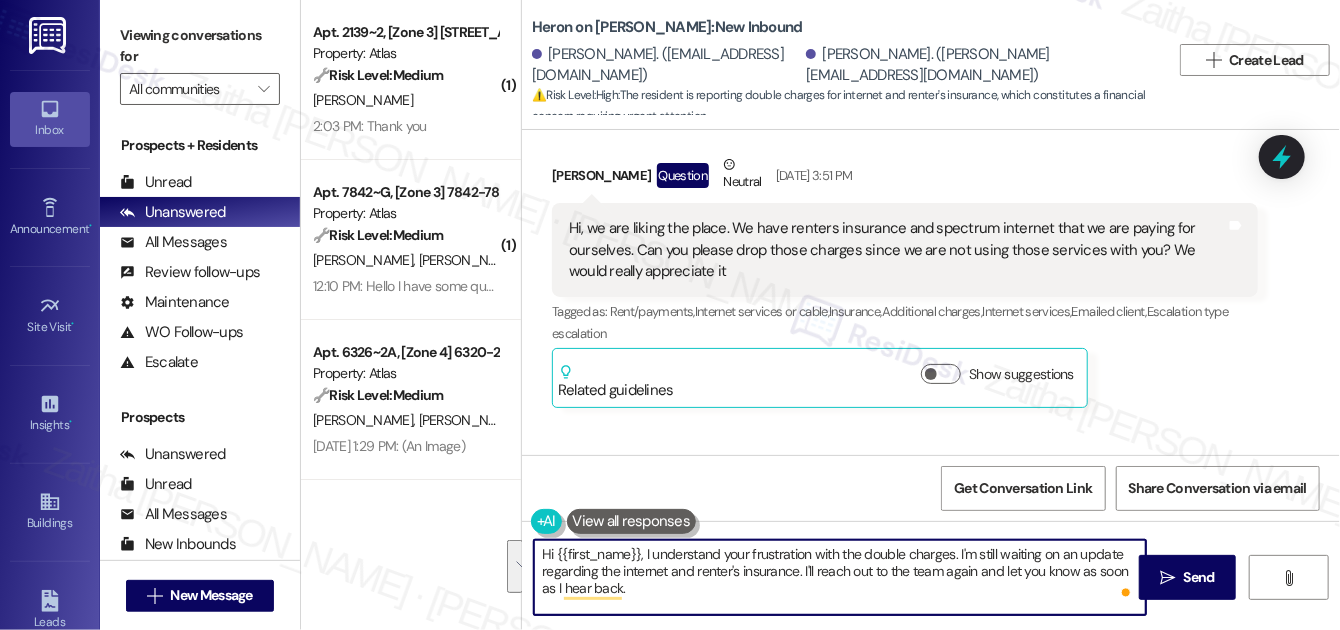click on "Hi {{first_name}}, I understand your frustration with the double charges. I'm still waiting on an update regarding the internet and renter's insurance. I'll reach out to the team again and let you know as soon as I hear back." at bounding box center [840, 577] 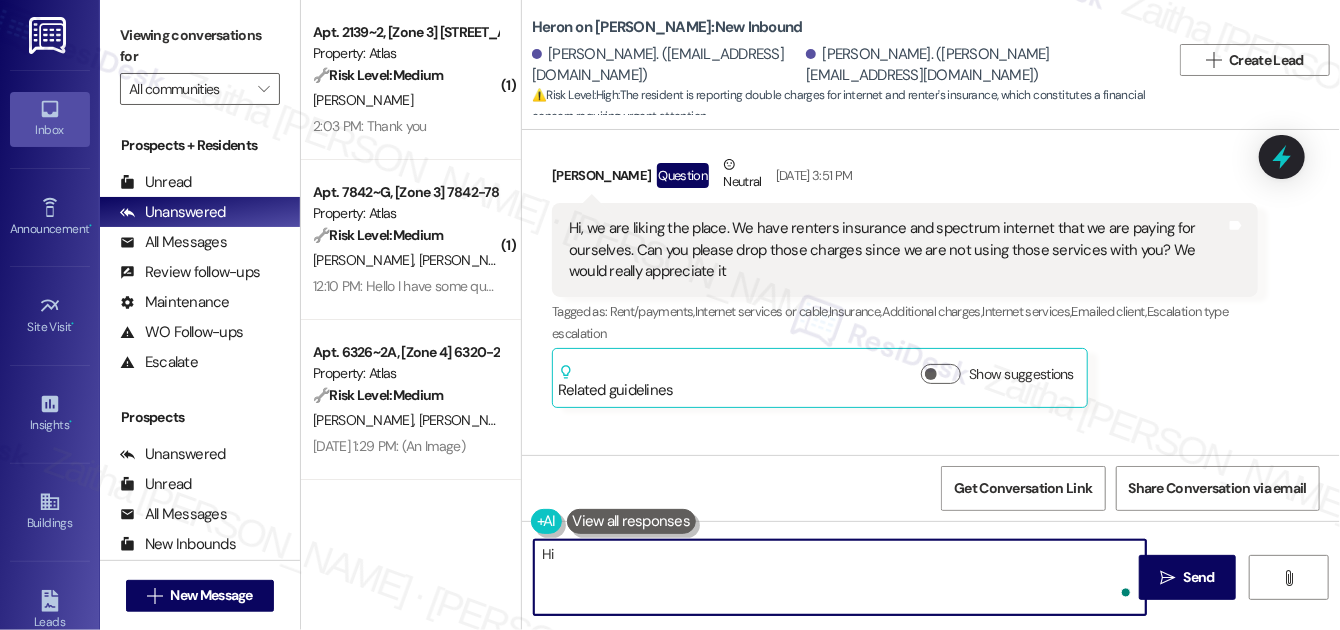 paste on "Andrei" 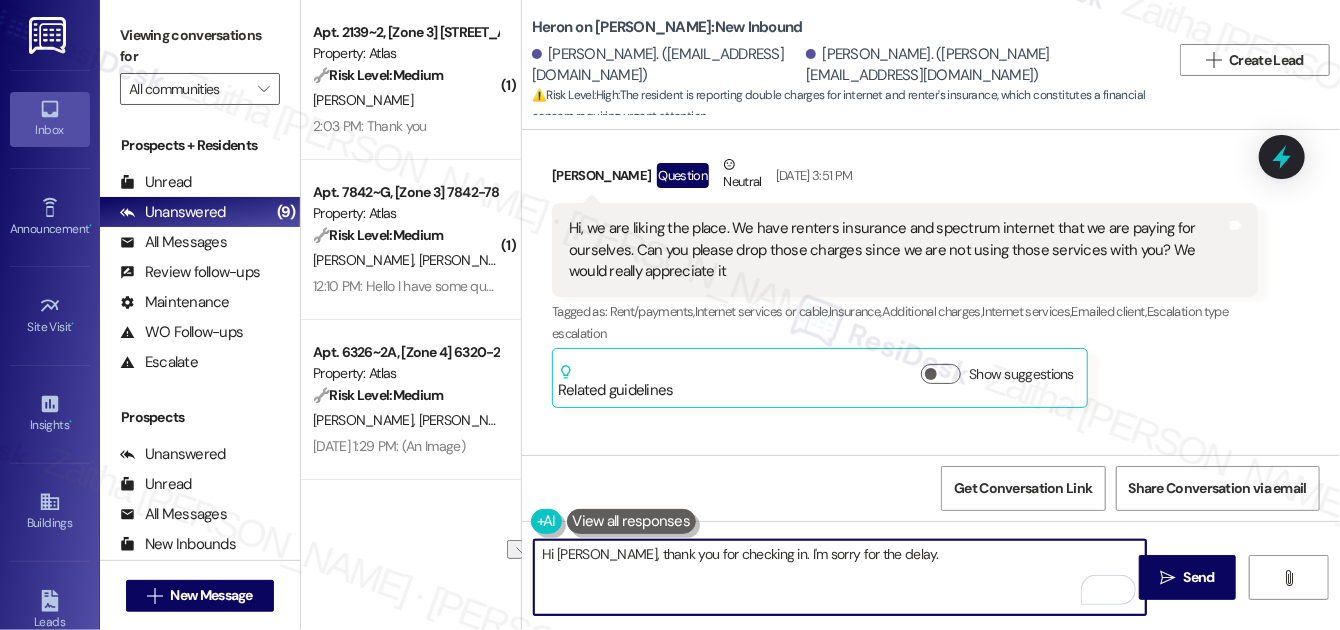 drag, startPoint x: 747, startPoint y: 554, endPoint x: 915, endPoint y: 567, distance: 168.50223 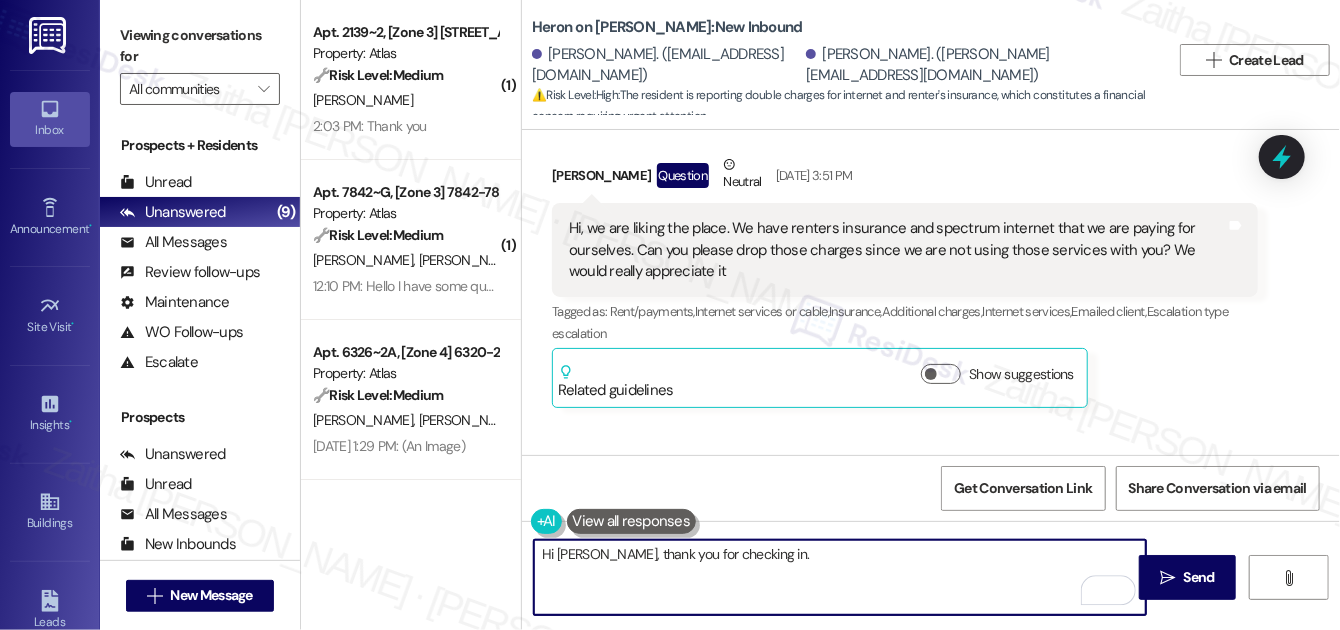 paste on "I’m really sorry for the continued inconvenience. I completely understand your concern about the double charges for internet and renter’s insurance. I’ll follow up with the team regarding the issue and get back to you once I have more information." 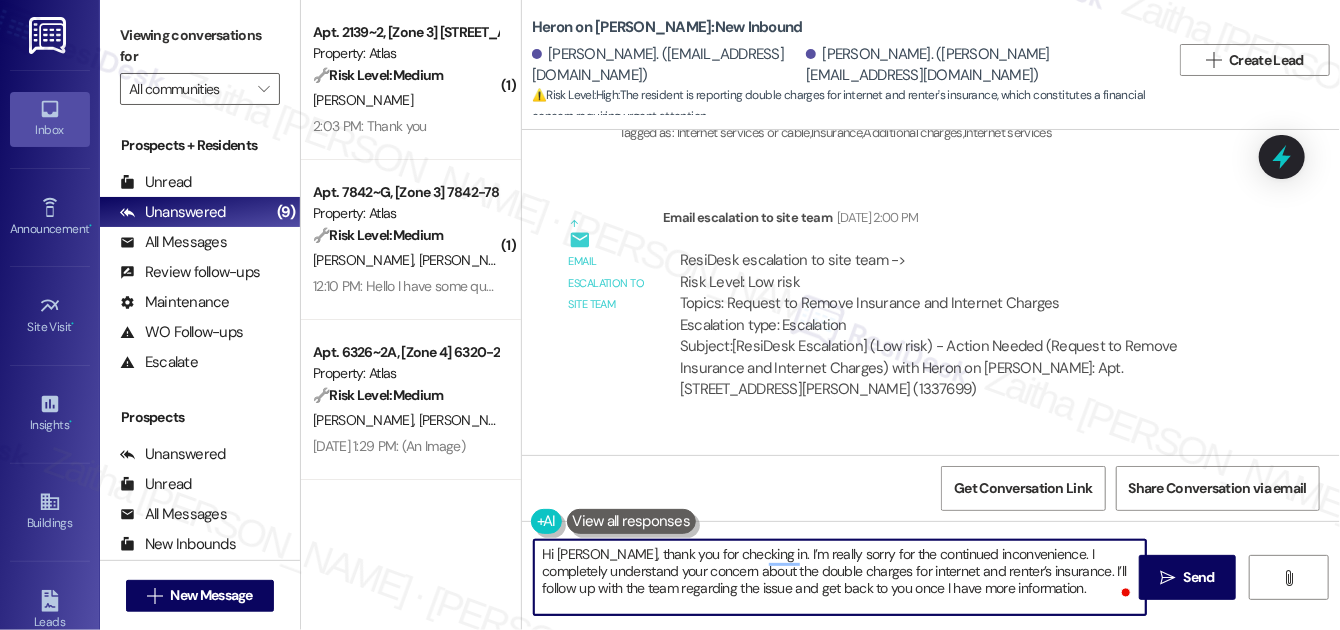 scroll, scrollTop: 1181, scrollLeft: 0, axis: vertical 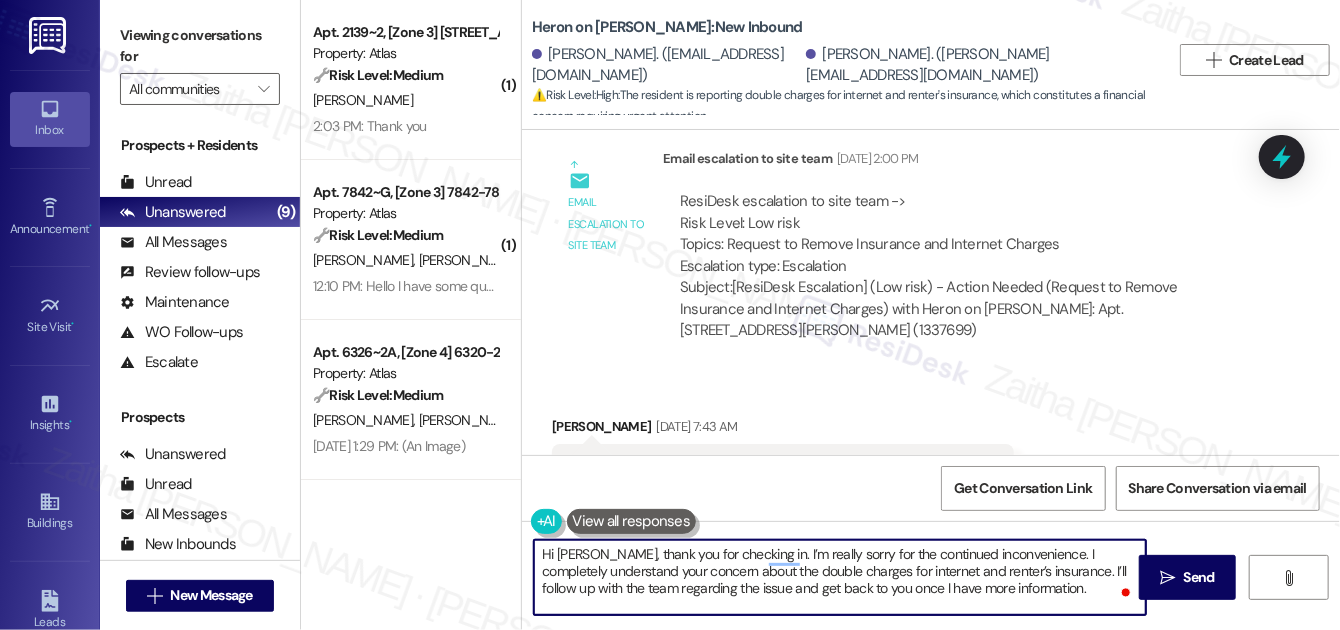 click on "Hi Andrei, thank you for checking in. I’m really sorry for the continued inconvenience. I completely understand your concern about the double charges for internet and renter’s insurance. I’ll follow up with the team regarding the issue and get back to you once I have more information." at bounding box center [840, 577] 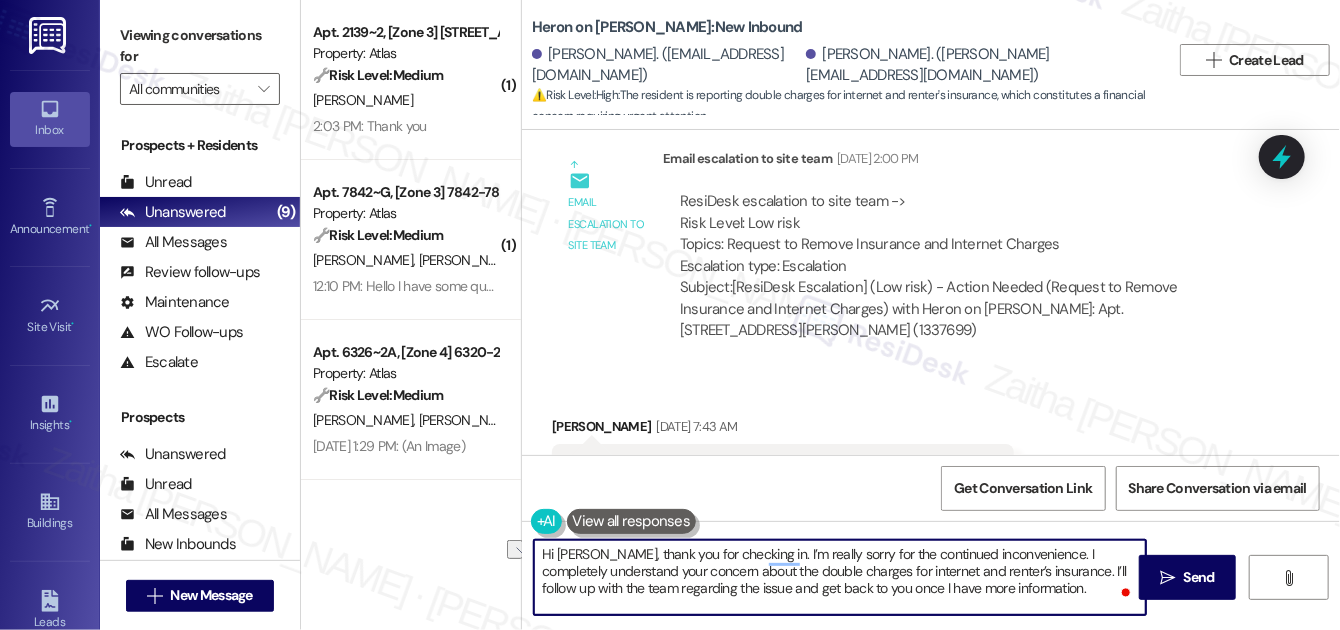 drag, startPoint x: 736, startPoint y: 590, endPoint x: 1042, endPoint y: 596, distance: 306.0588 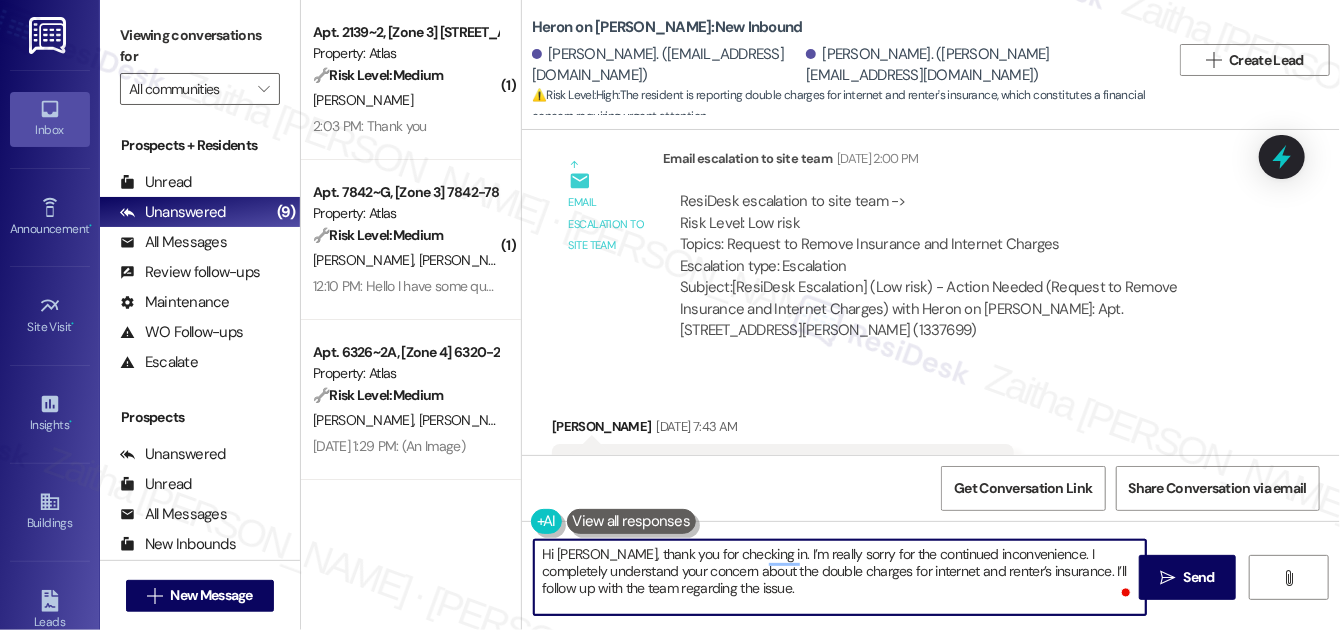paste on "I appreciate your patience in the meantime." 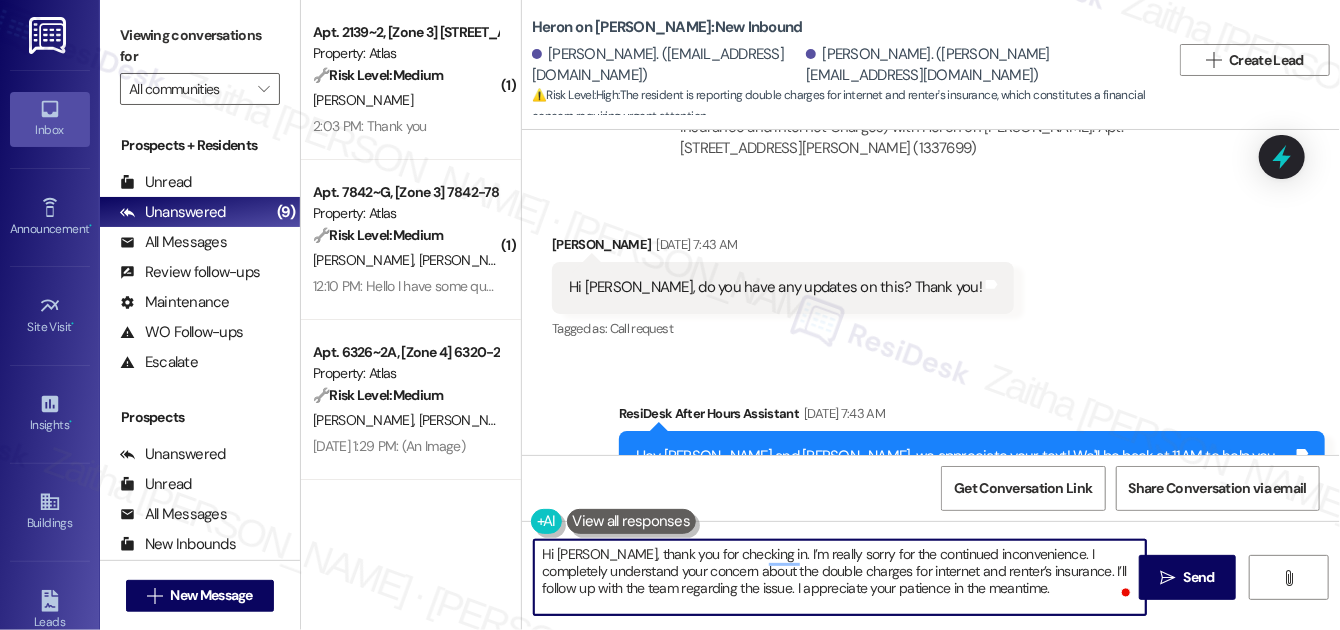 scroll, scrollTop: 1090, scrollLeft: 0, axis: vertical 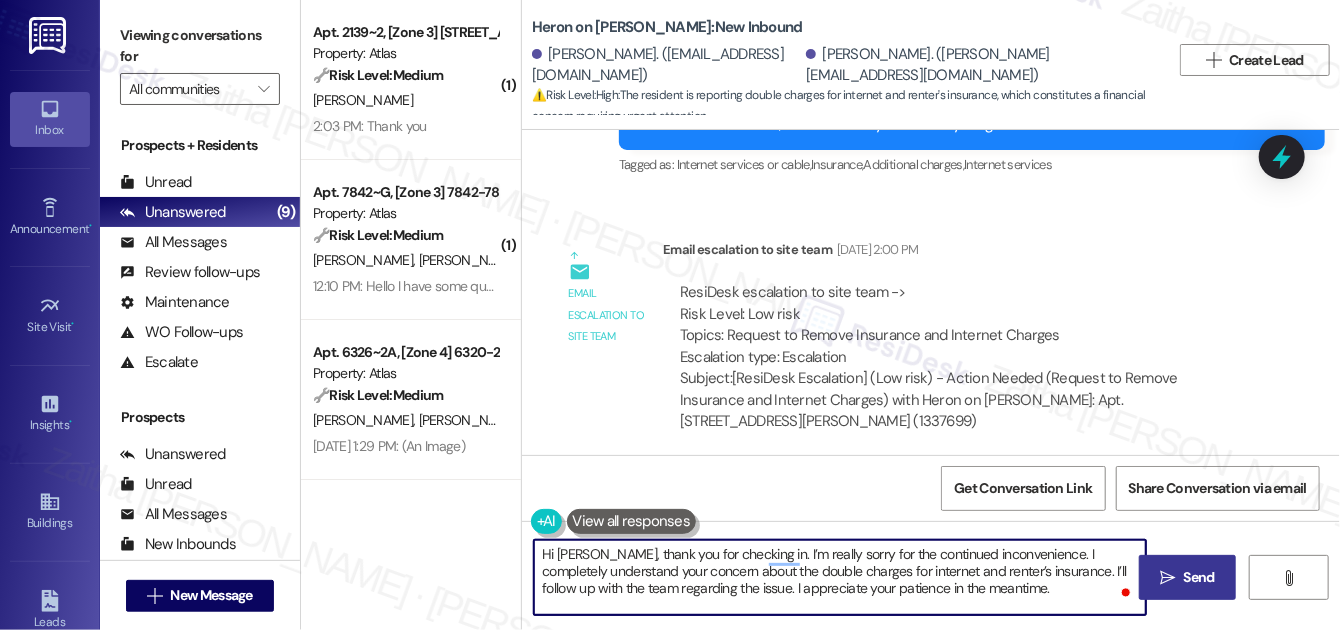 type on "Hi Andrei, thank you for checking in. I’m really sorry for the continued inconvenience. I completely understand your concern about the double charges for internet and renter’s insurance. I’ll follow up with the team regarding the issue. I appreciate your patience in the meantime." 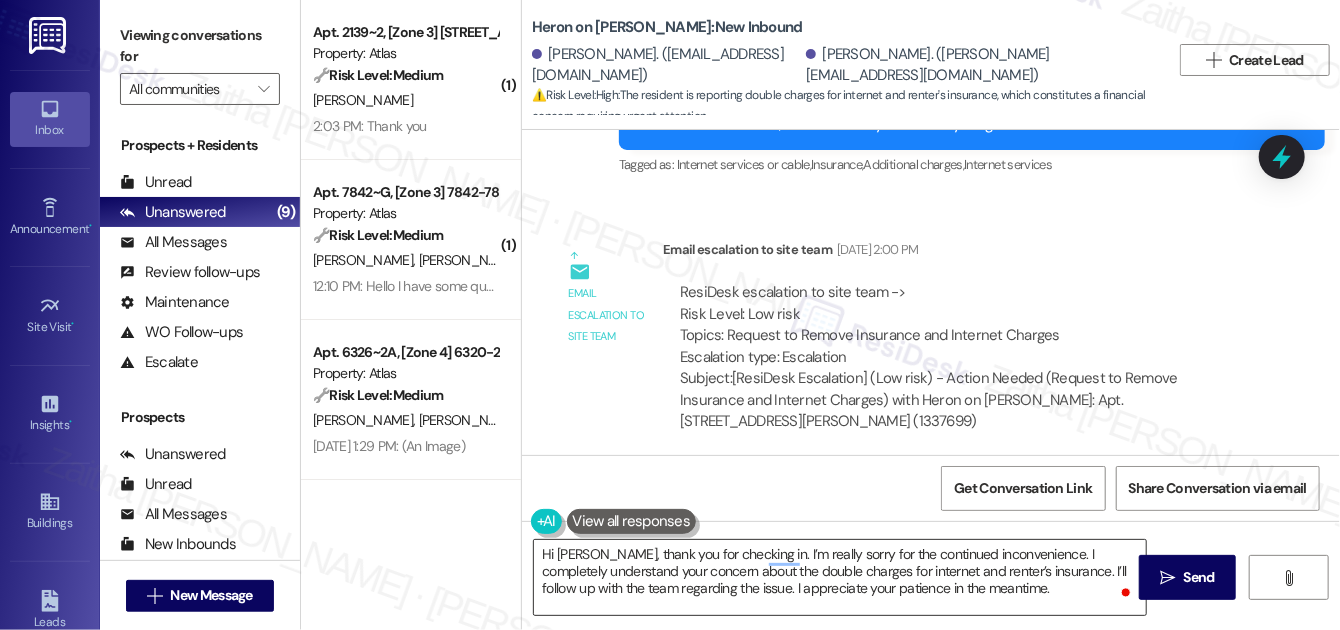 drag, startPoint x: 1172, startPoint y: 570, endPoint x: 1030, endPoint y: 567, distance: 142.0317 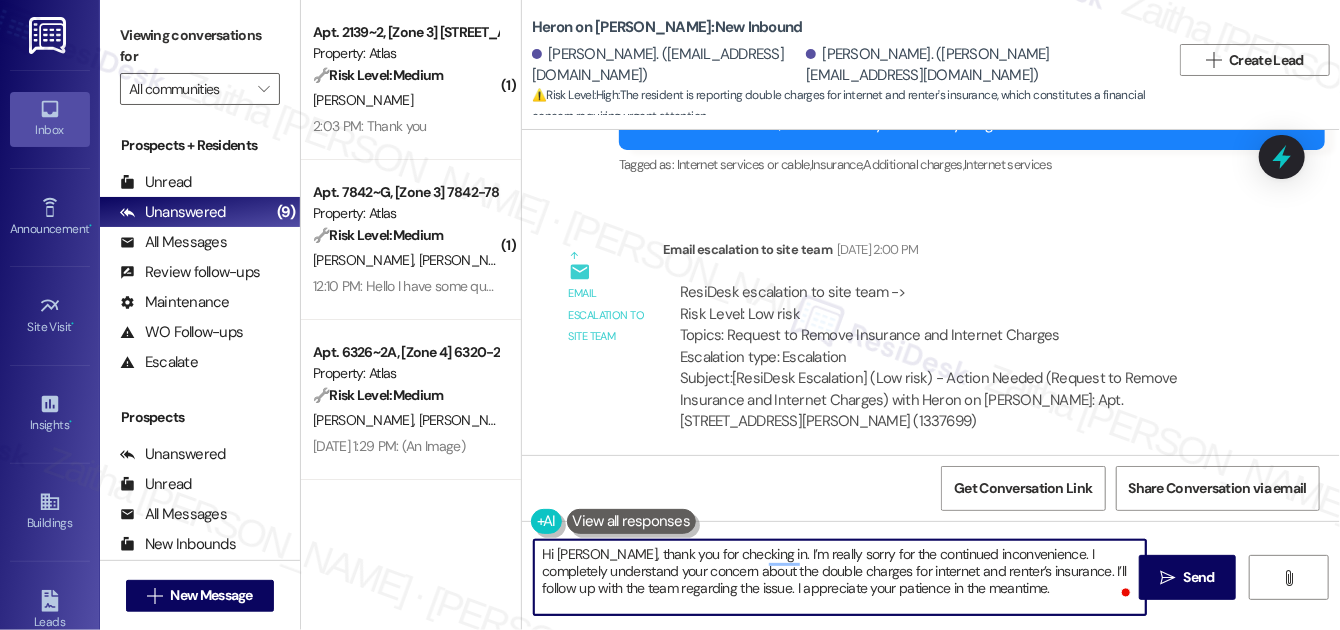 click on "Hi Andrei, thank you for checking in. I’m really sorry for the continued inconvenience. I completely understand your concern about the double charges for internet and renter’s insurance. I’ll follow up with the team regarding the issue. I appreciate your patience in the meantime." at bounding box center [840, 577] 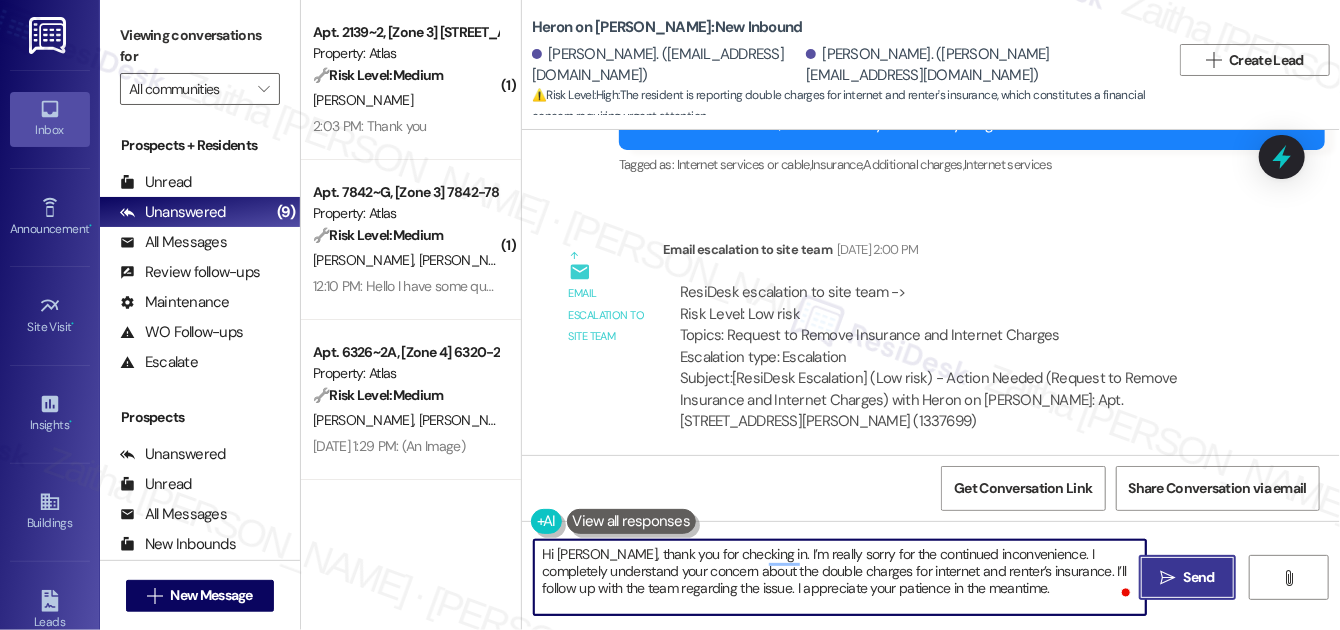 click on "Send" at bounding box center [1199, 577] 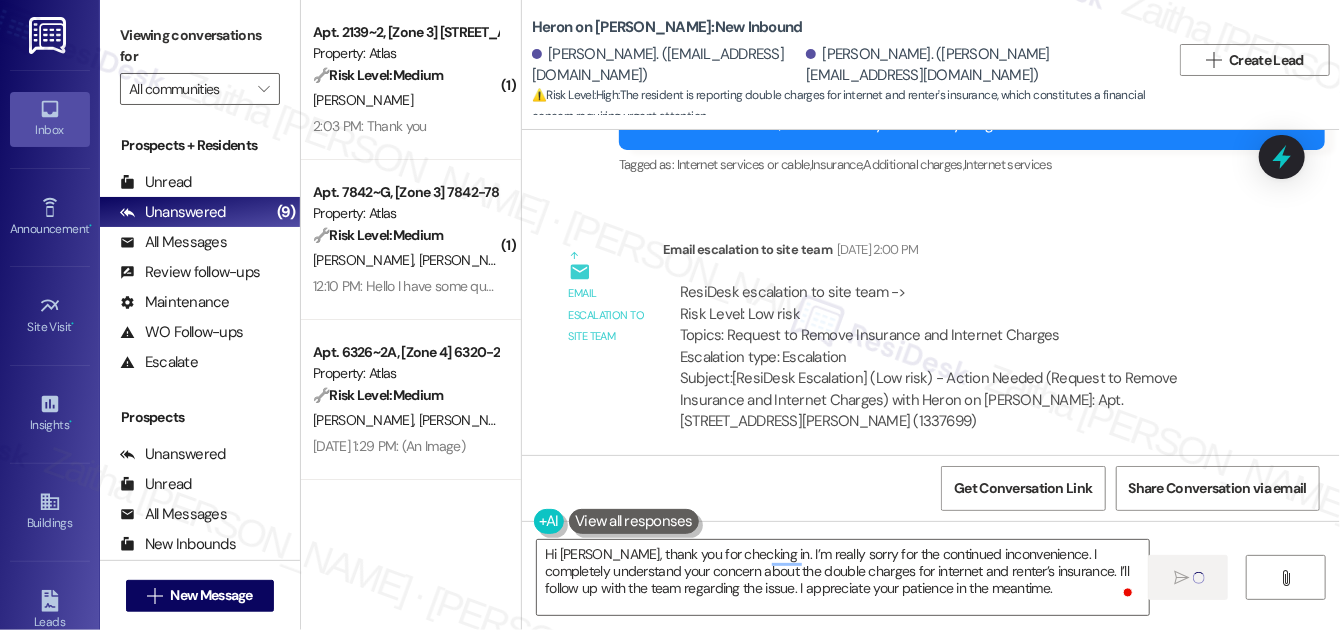 type 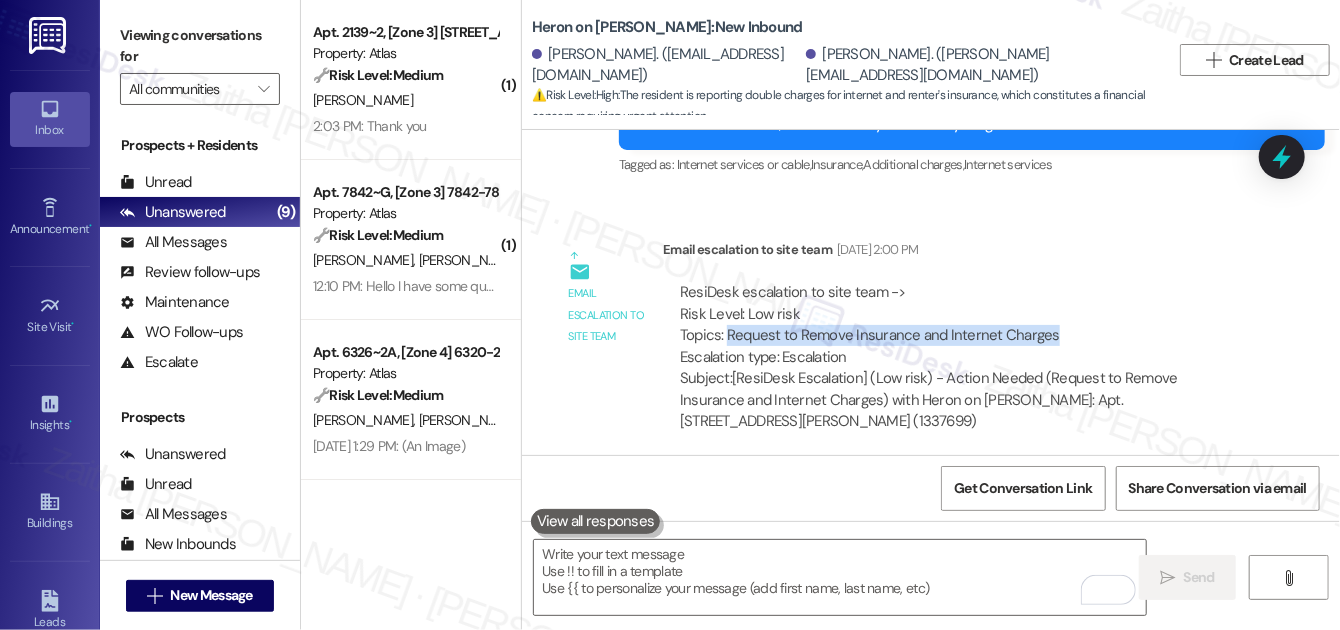 drag, startPoint x: 723, startPoint y: 308, endPoint x: 1048, endPoint y: 311, distance: 325.01385 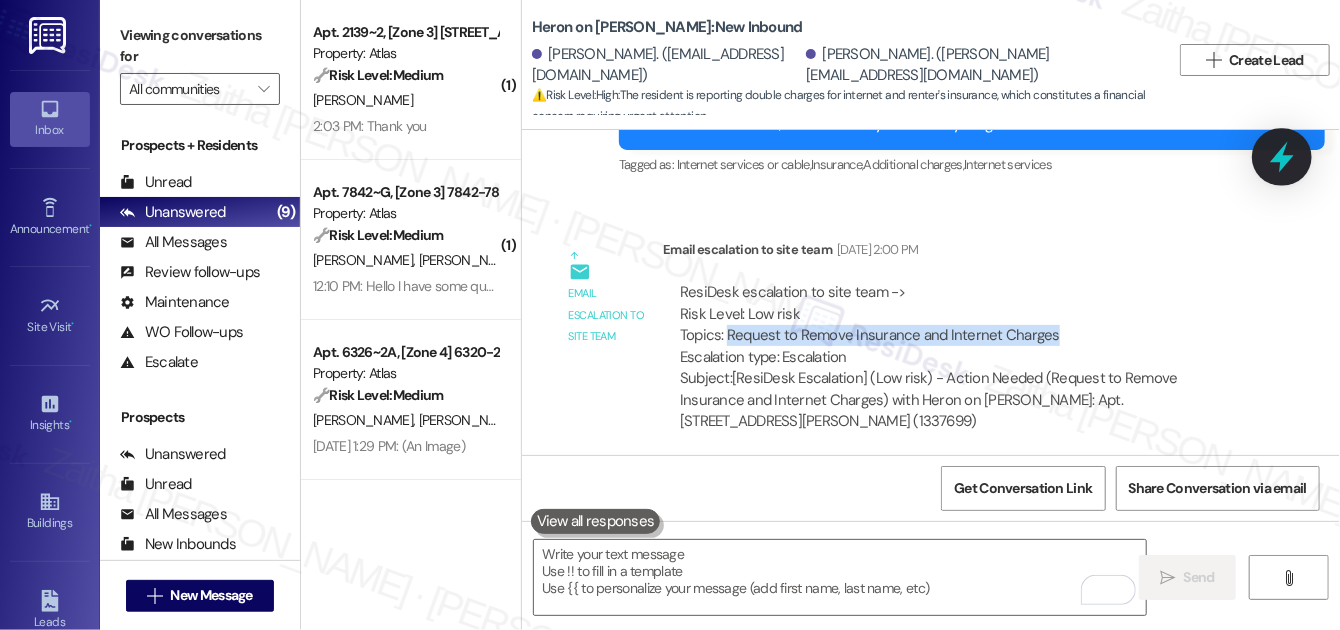 click 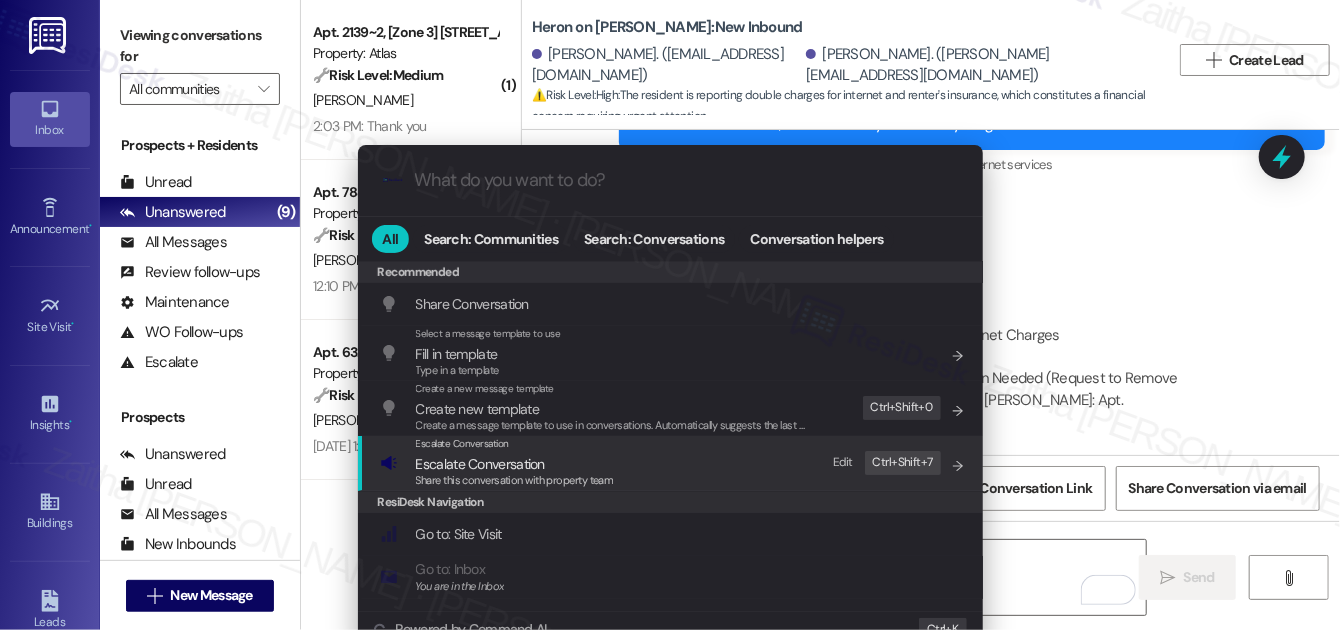 click on "Escalate Conversation" at bounding box center (480, 464) 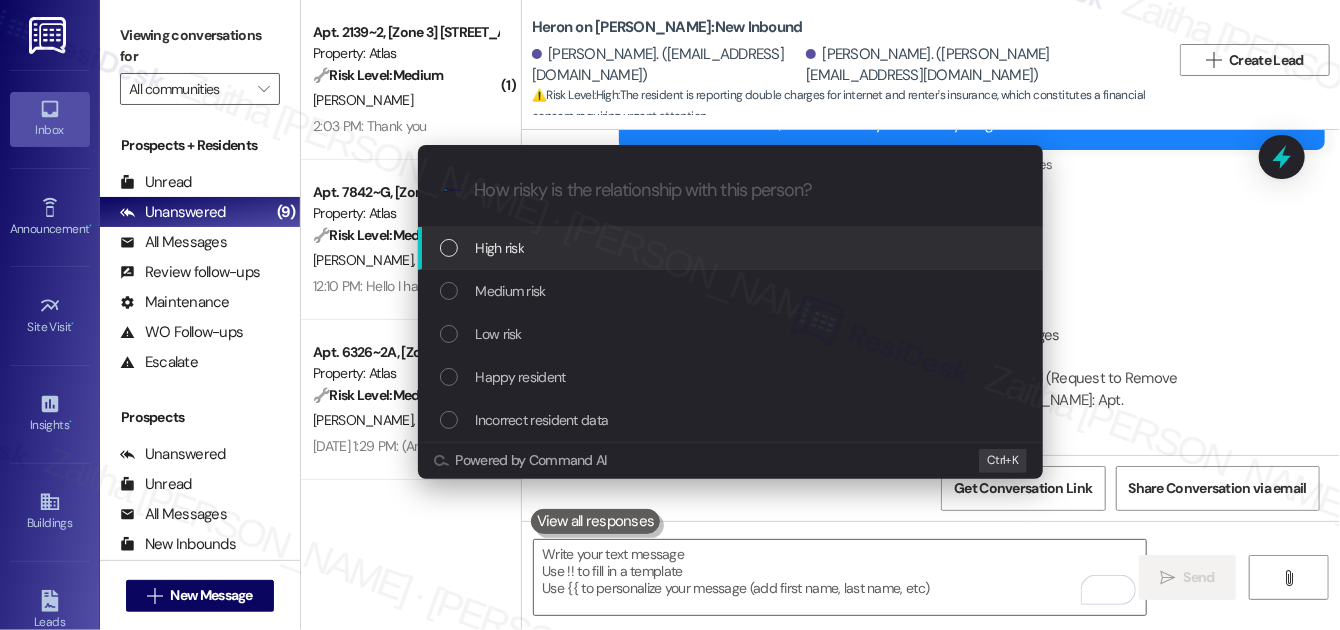 click on "High risk" at bounding box center (732, 248) 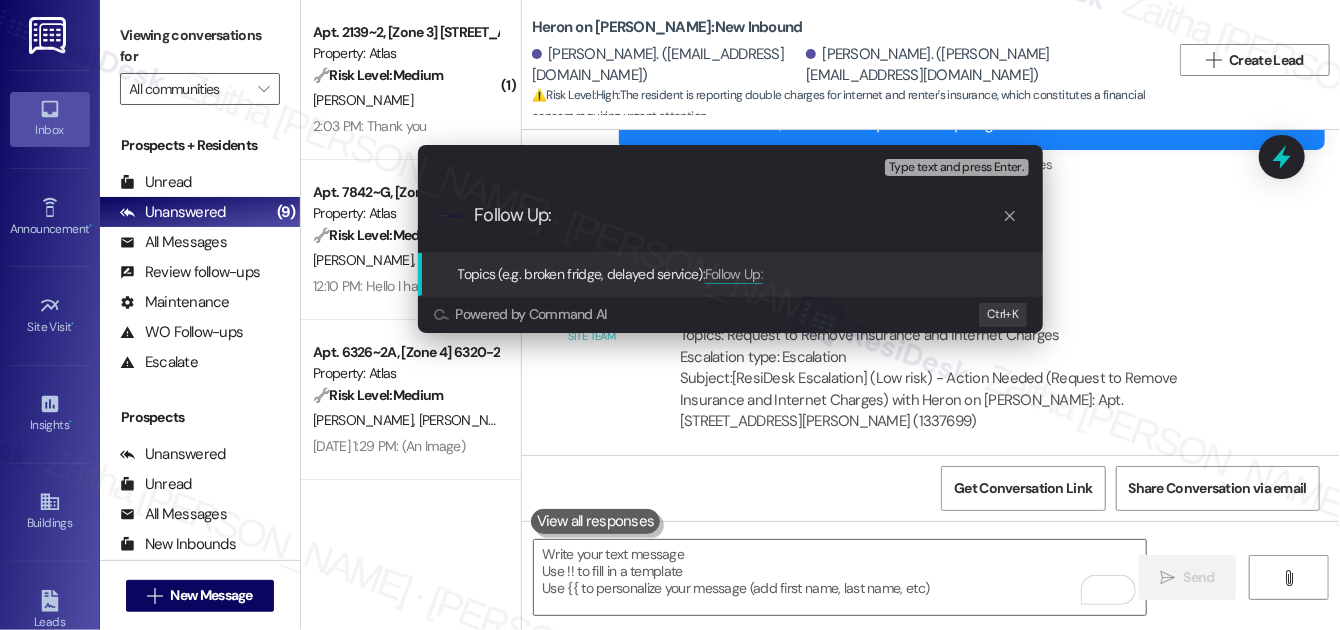 paste on "Request to Remove Insurance and Internet Charges" 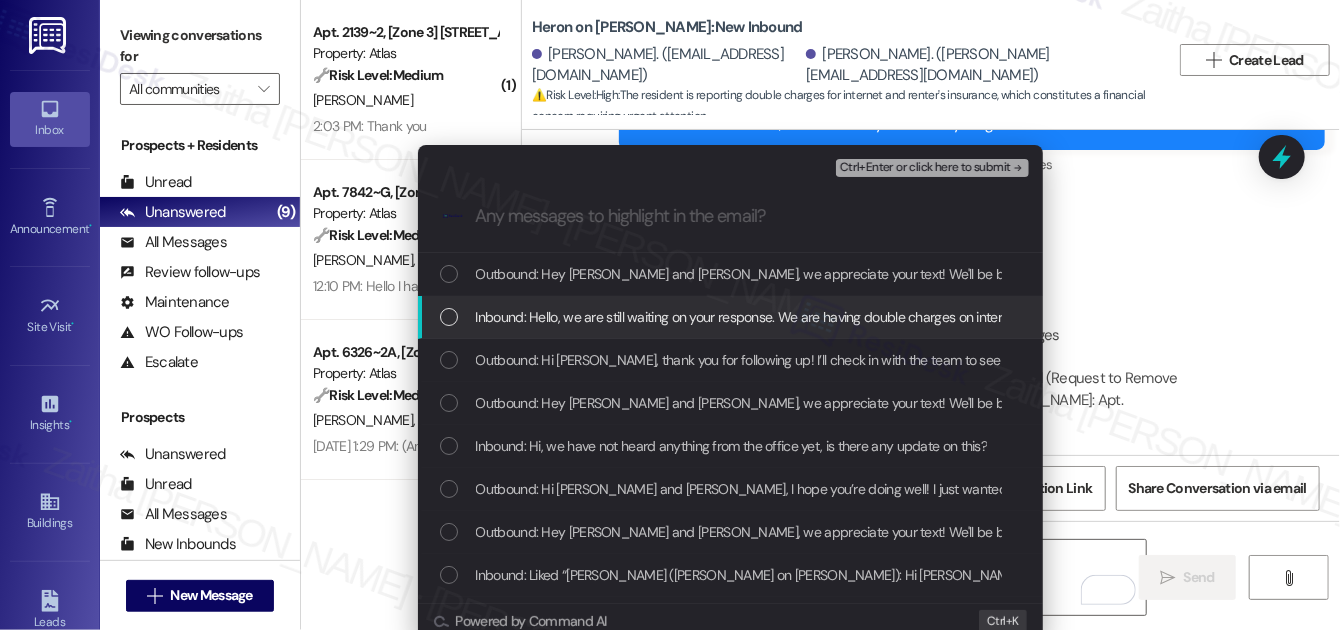click at bounding box center (449, 317) 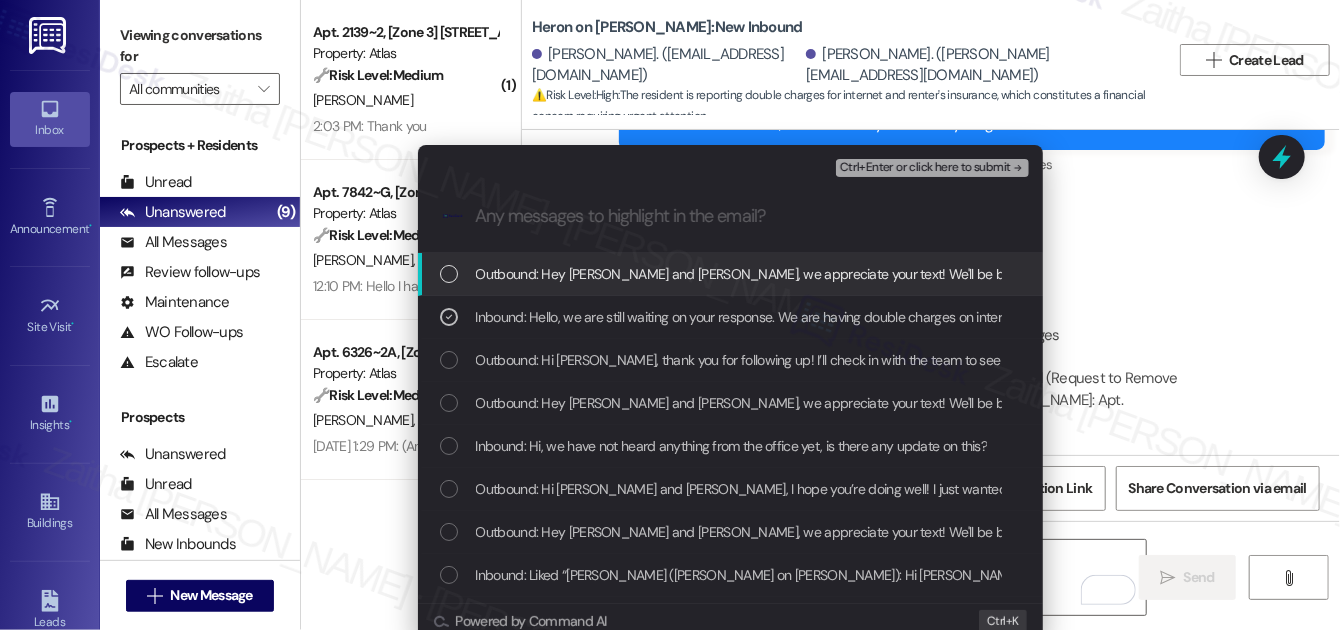 click on "Ctrl+Enter or click here to submit" at bounding box center (925, 168) 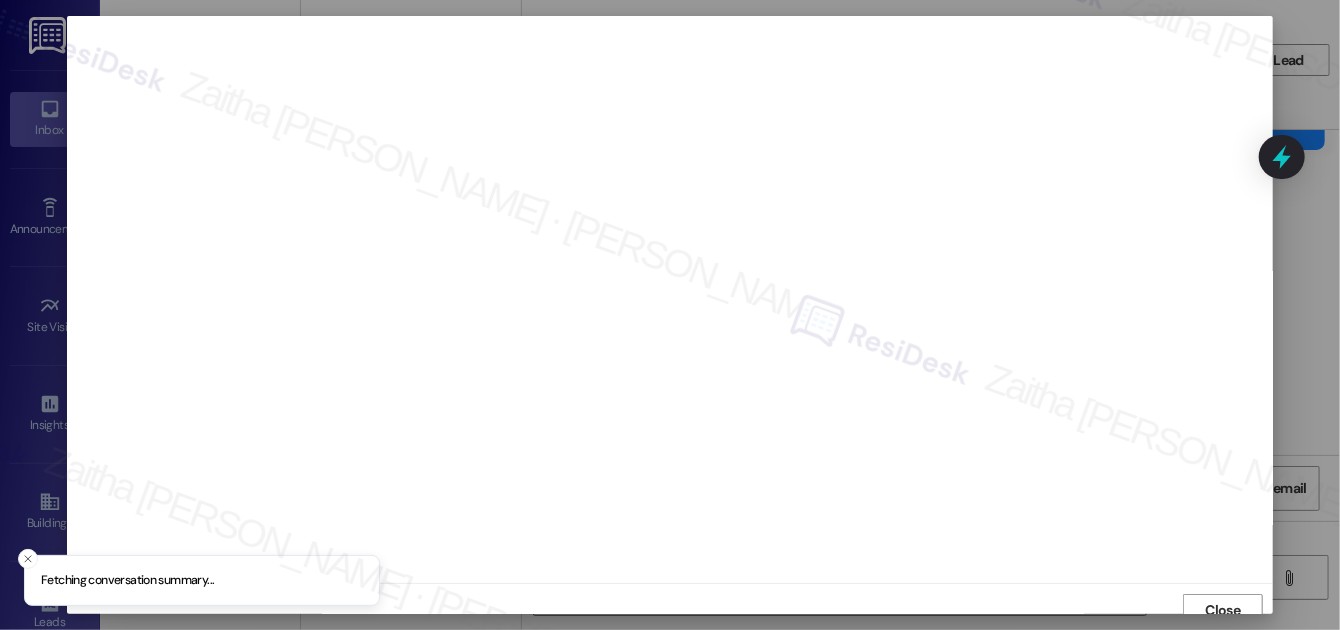 scroll, scrollTop: 11, scrollLeft: 0, axis: vertical 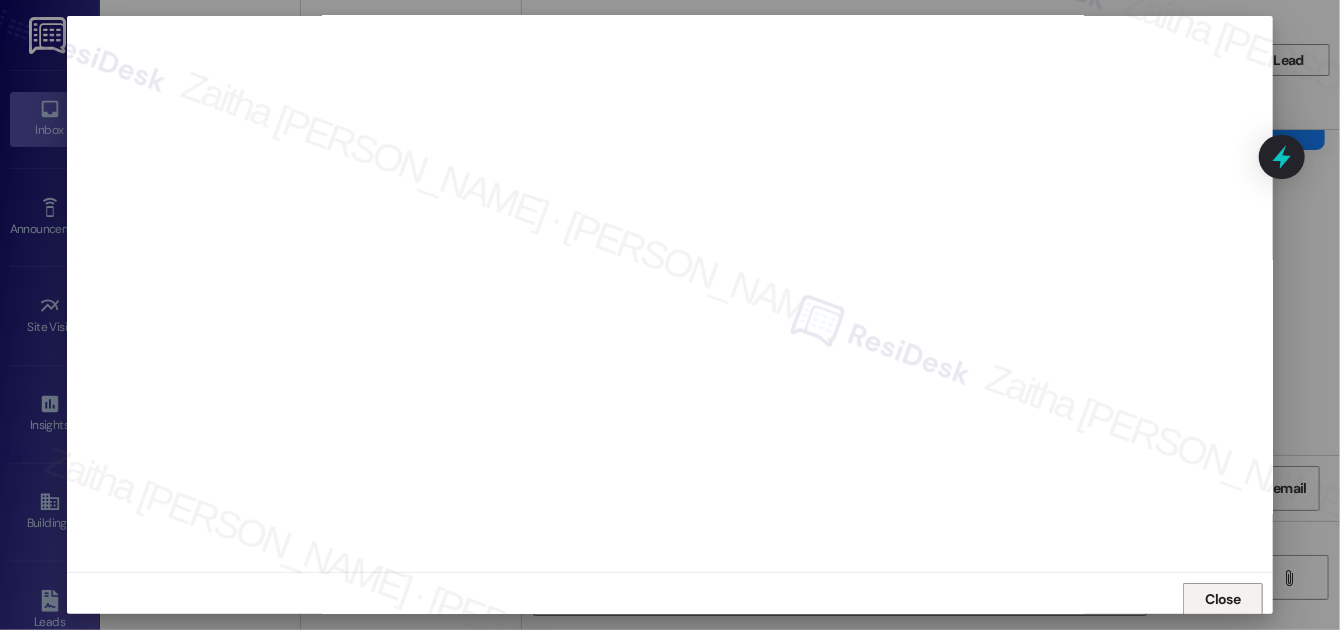 click on "Close" at bounding box center (1223, 599) 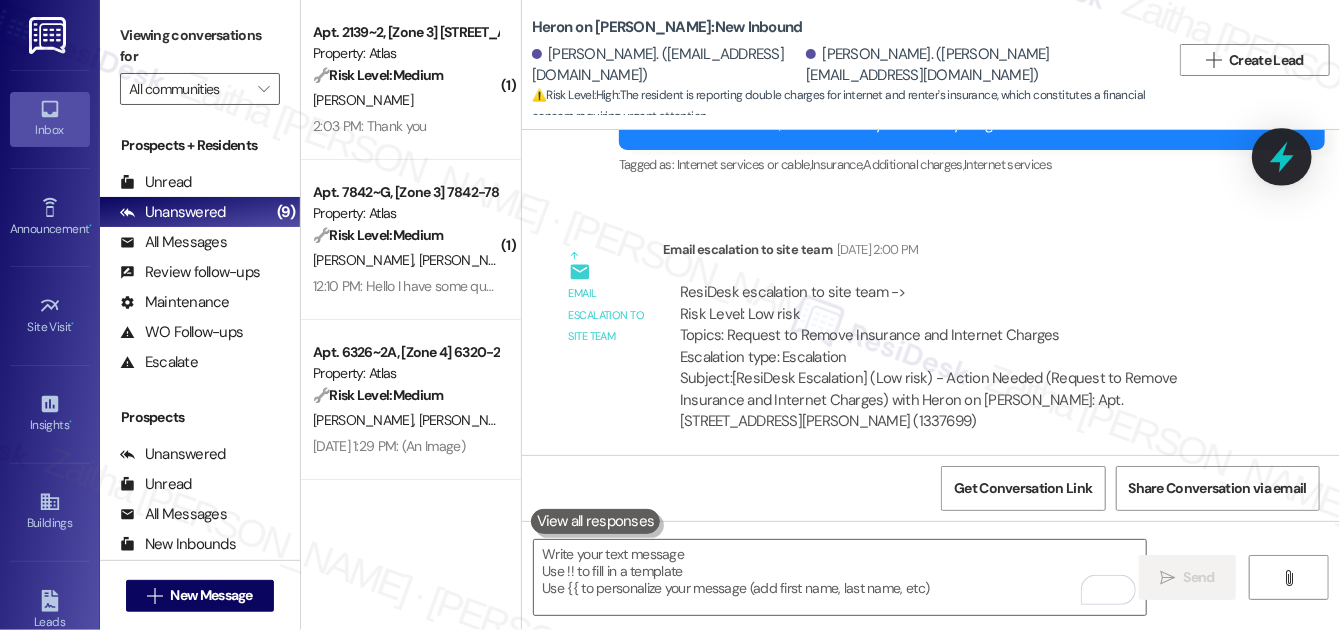 click 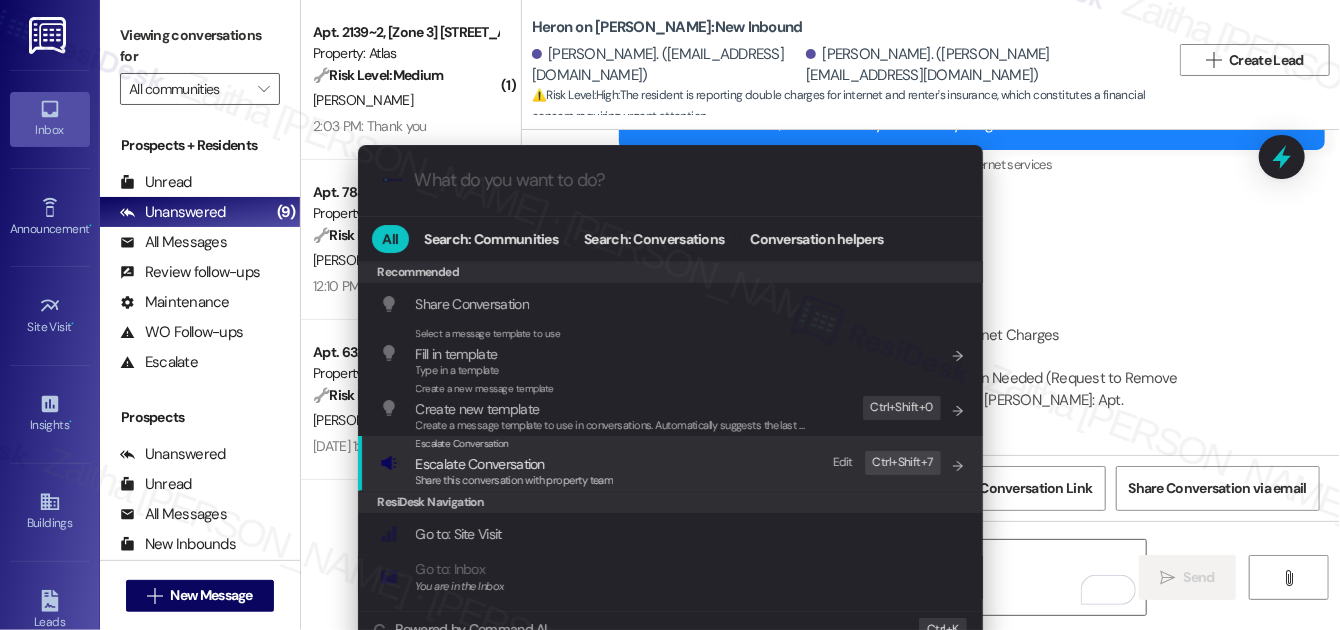 click on "Escalate Conversation" at bounding box center (480, 464) 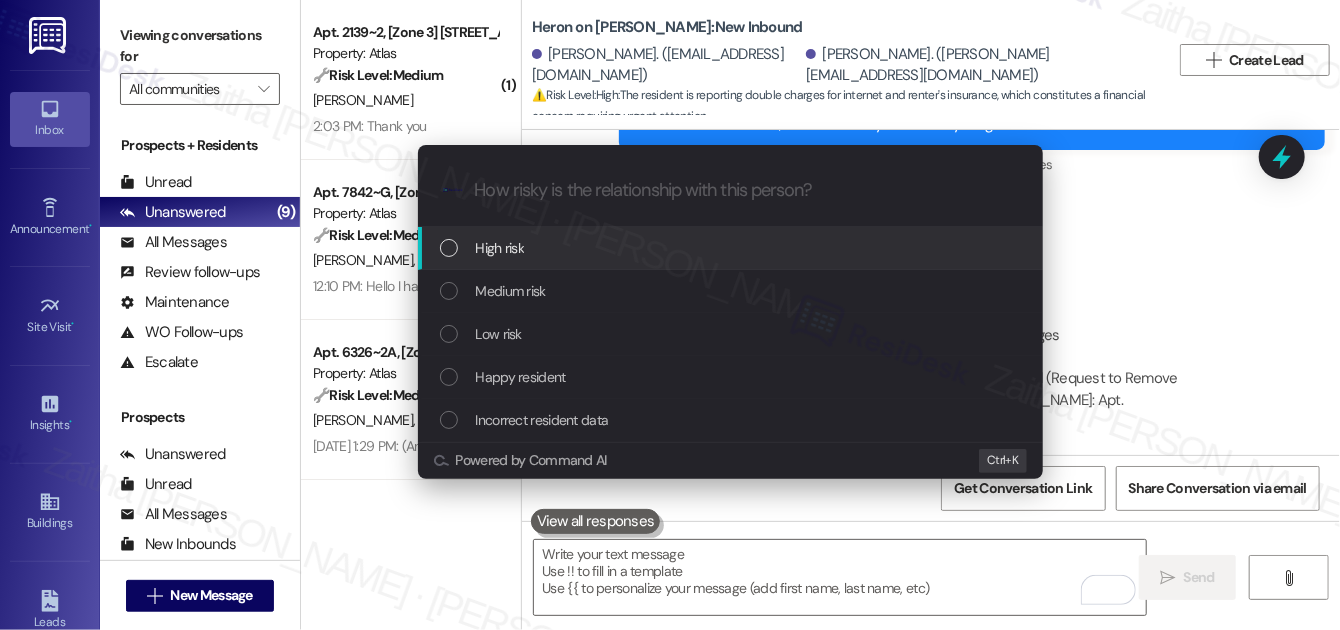 click on "High risk" at bounding box center [732, 248] 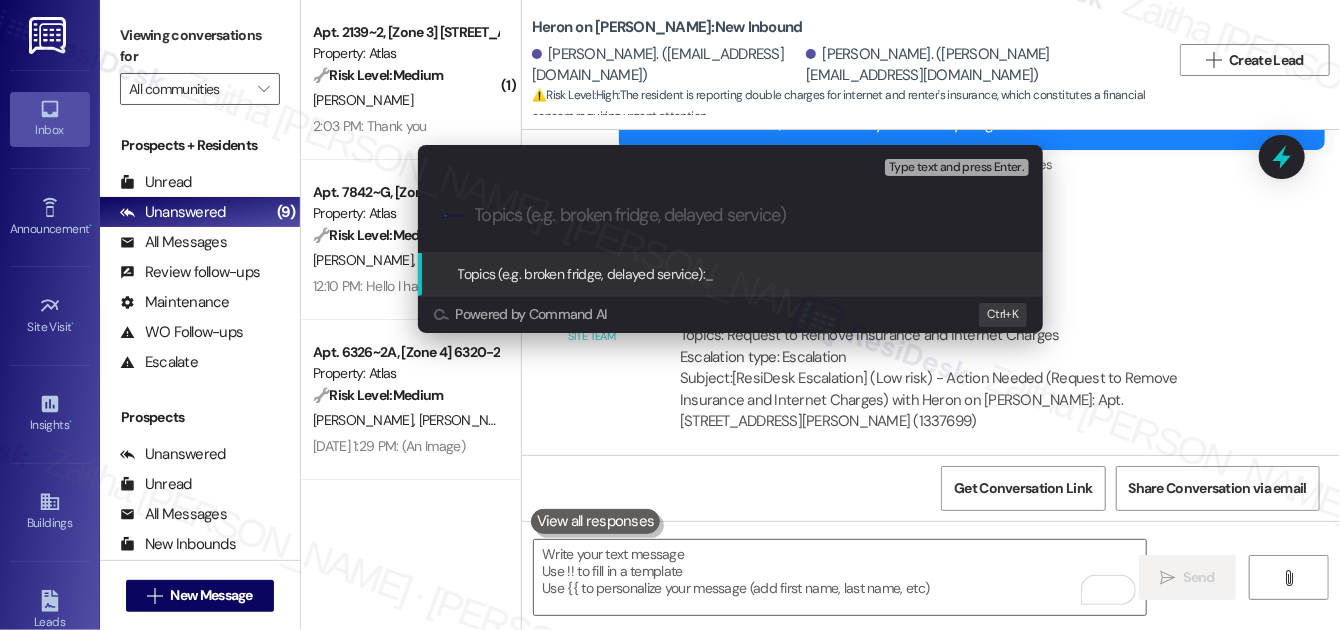 paste on "Follow Up: Request to Remove Insurance and Internet Charges" 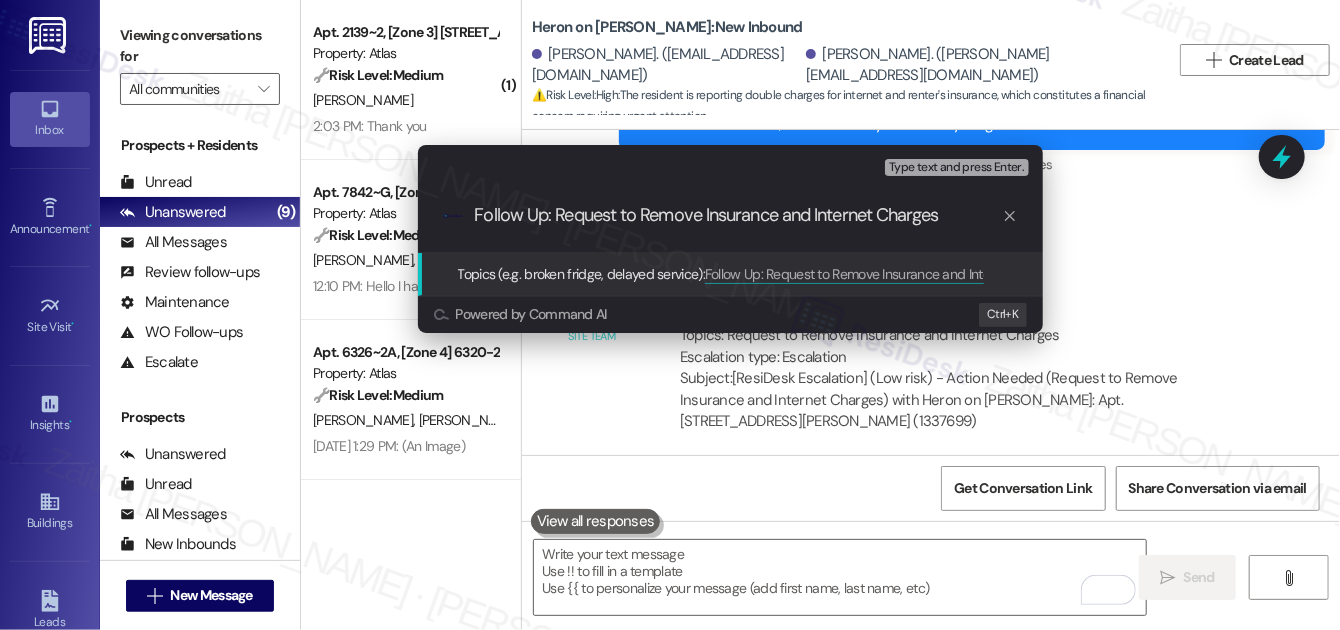 type 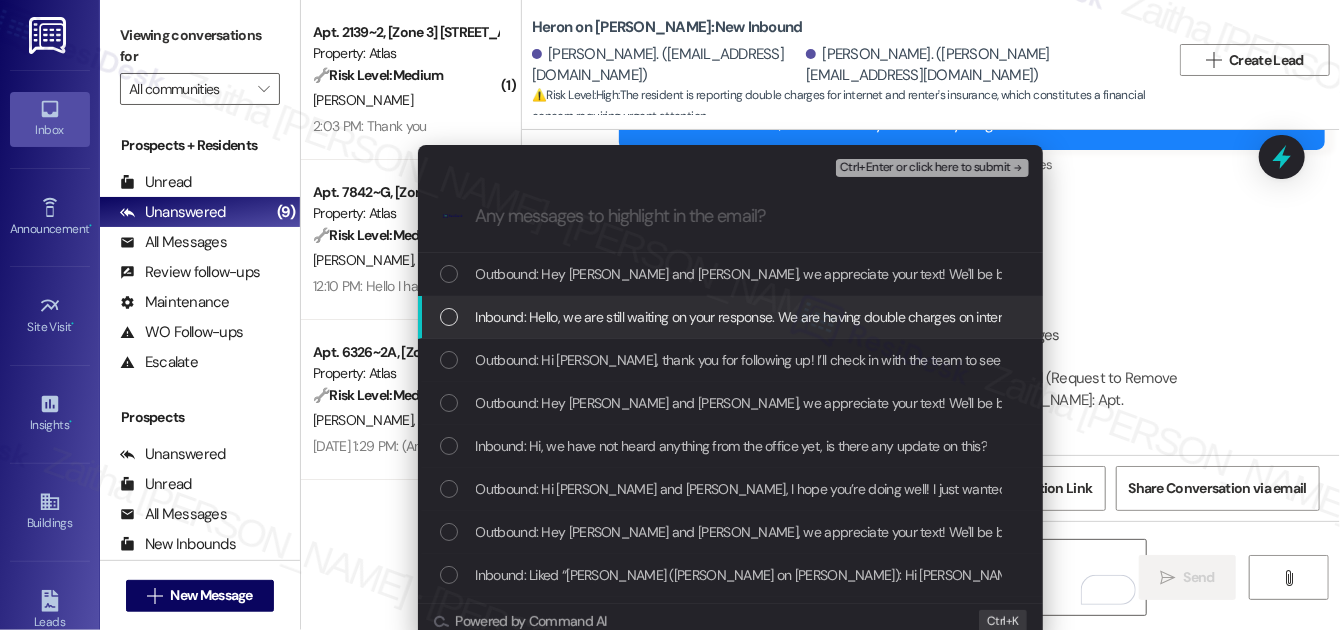 click at bounding box center [449, 317] 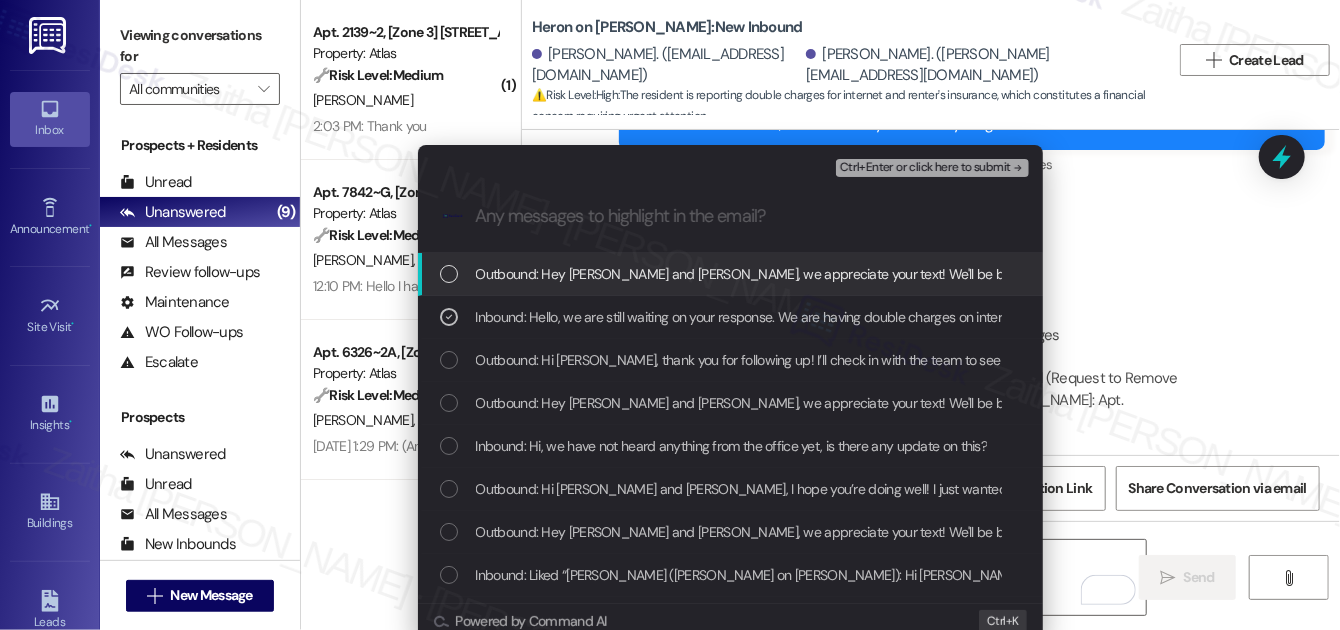 click on "Ctrl+Enter or click here to submit" at bounding box center [925, 168] 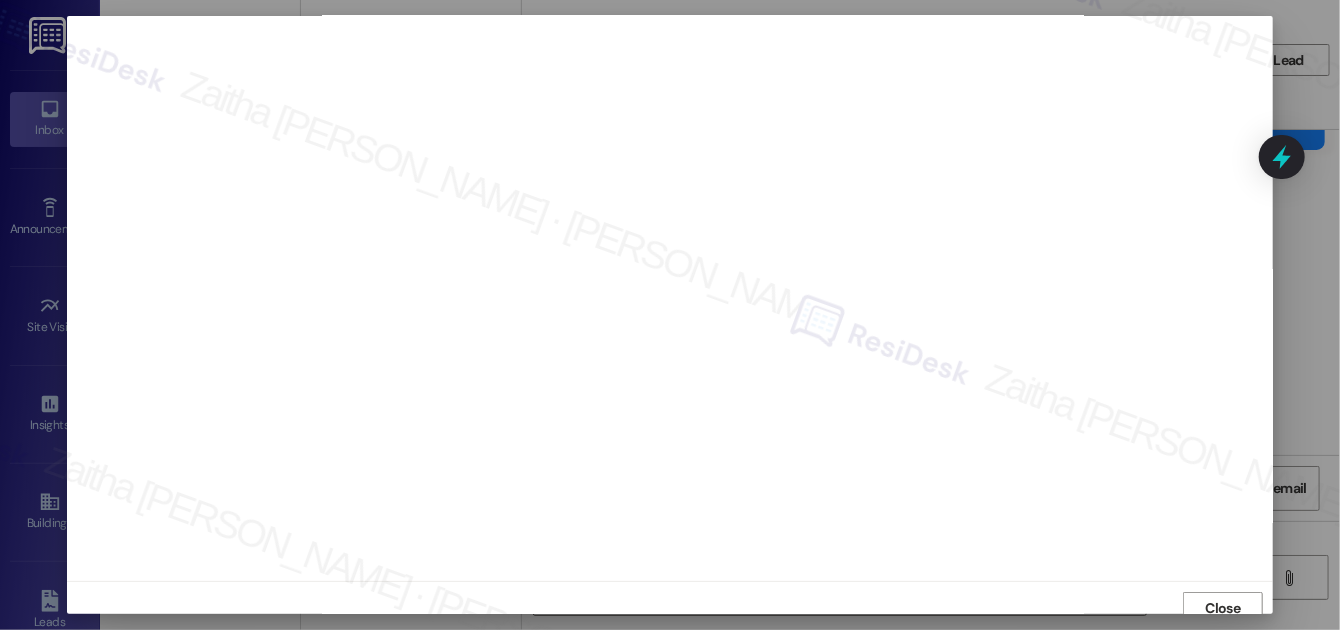 scroll, scrollTop: 0, scrollLeft: 0, axis: both 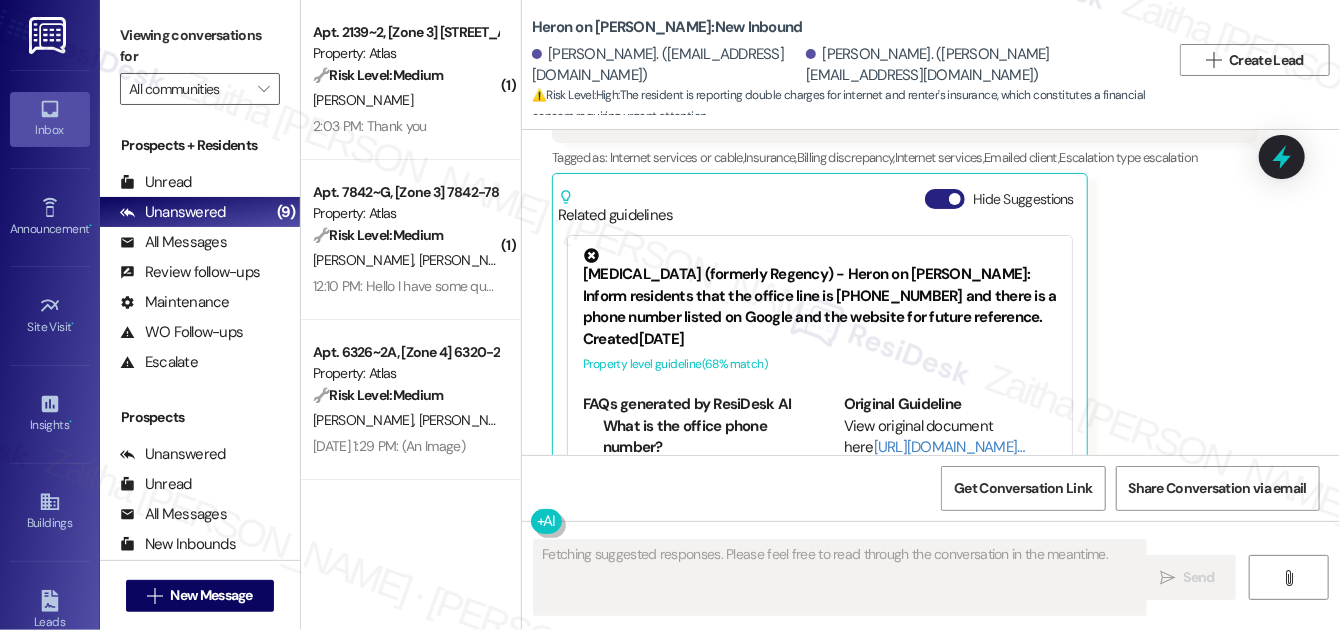 click on "Hide Suggestions" at bounding box center [945, 199] 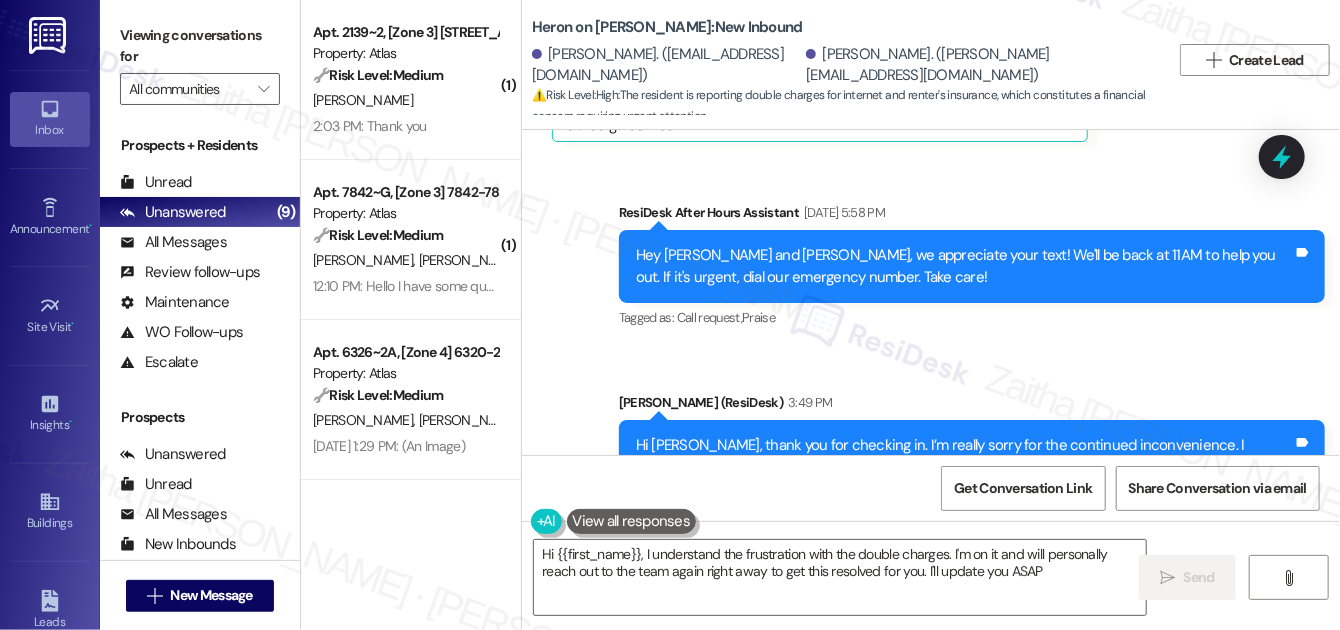 type on "Hi {{first_name}}, I understand the frustration with the double charges. I'm on it and will personally reach out to the team again right away to get this resolved for you. I'll update you ASAP!" 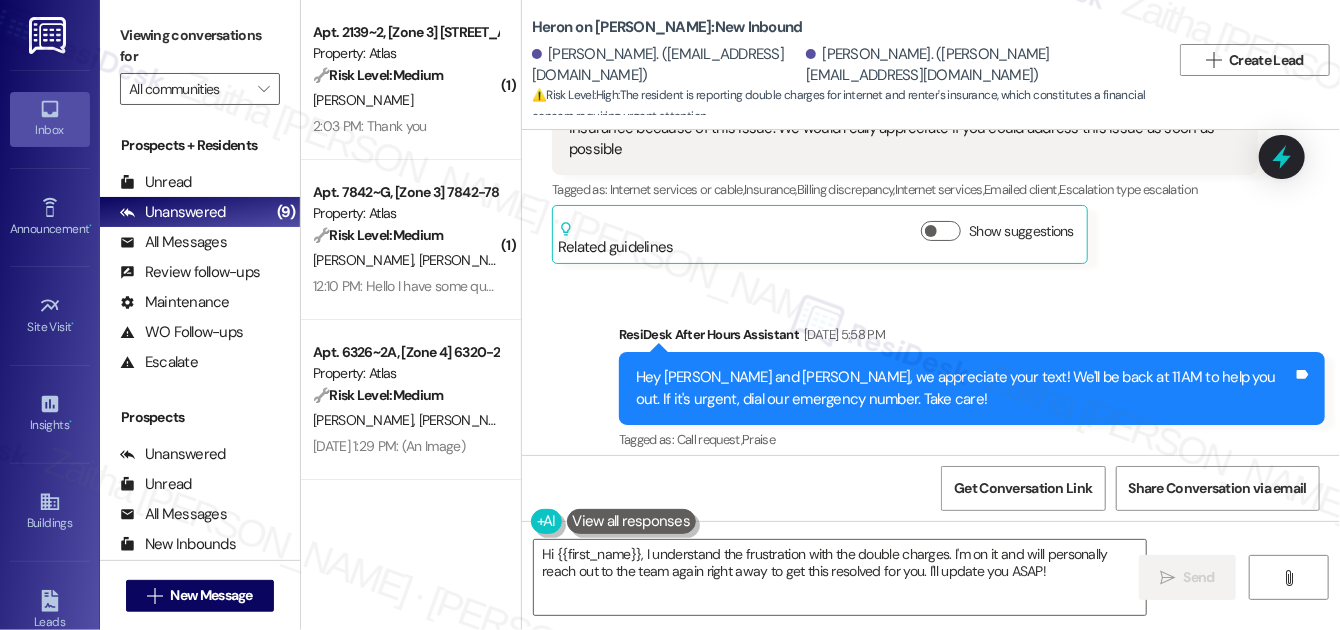 scroll, scrollTop: 3581, scrollLeft: 0, axis: vertical 